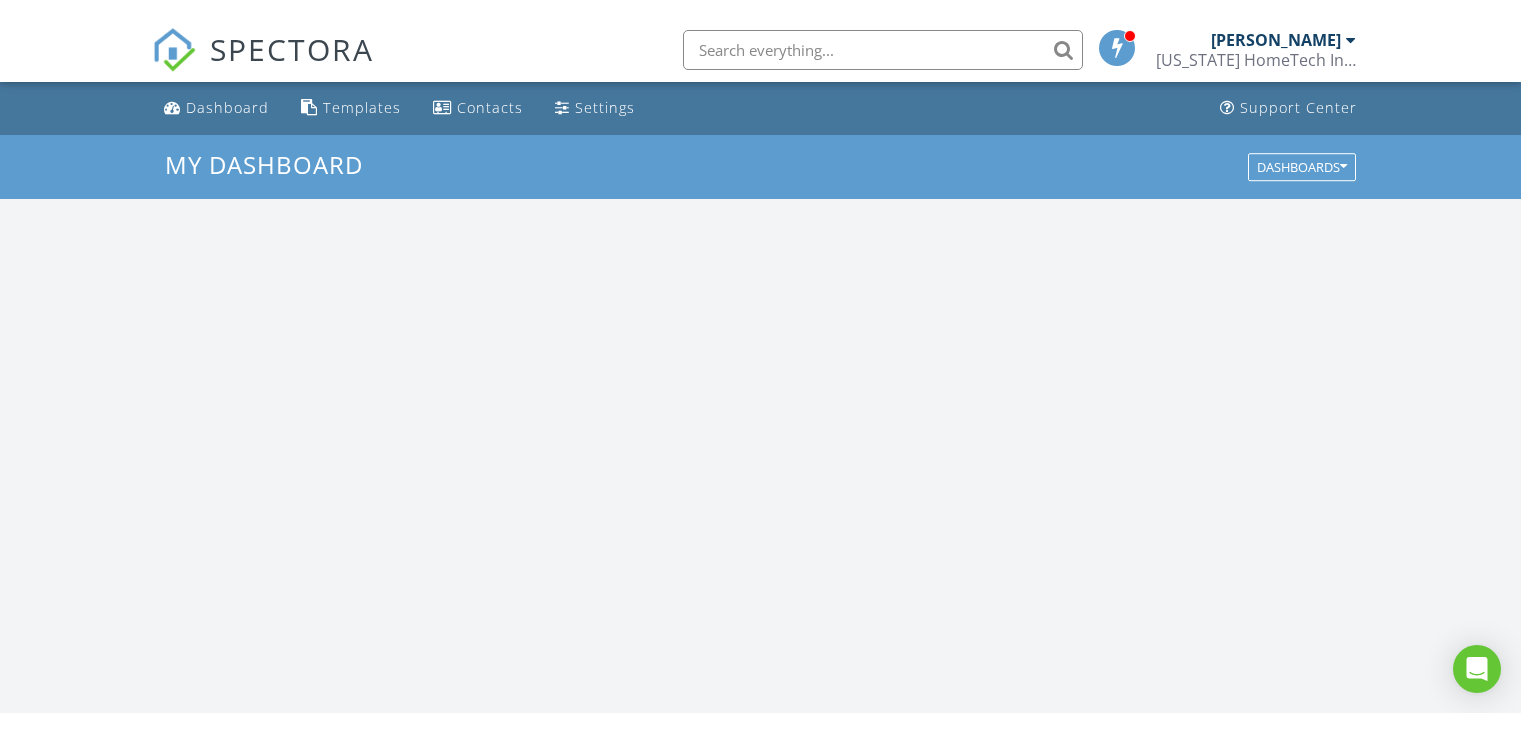 scroll, scrollTop: 0, scrollLeft: 0, axis: both 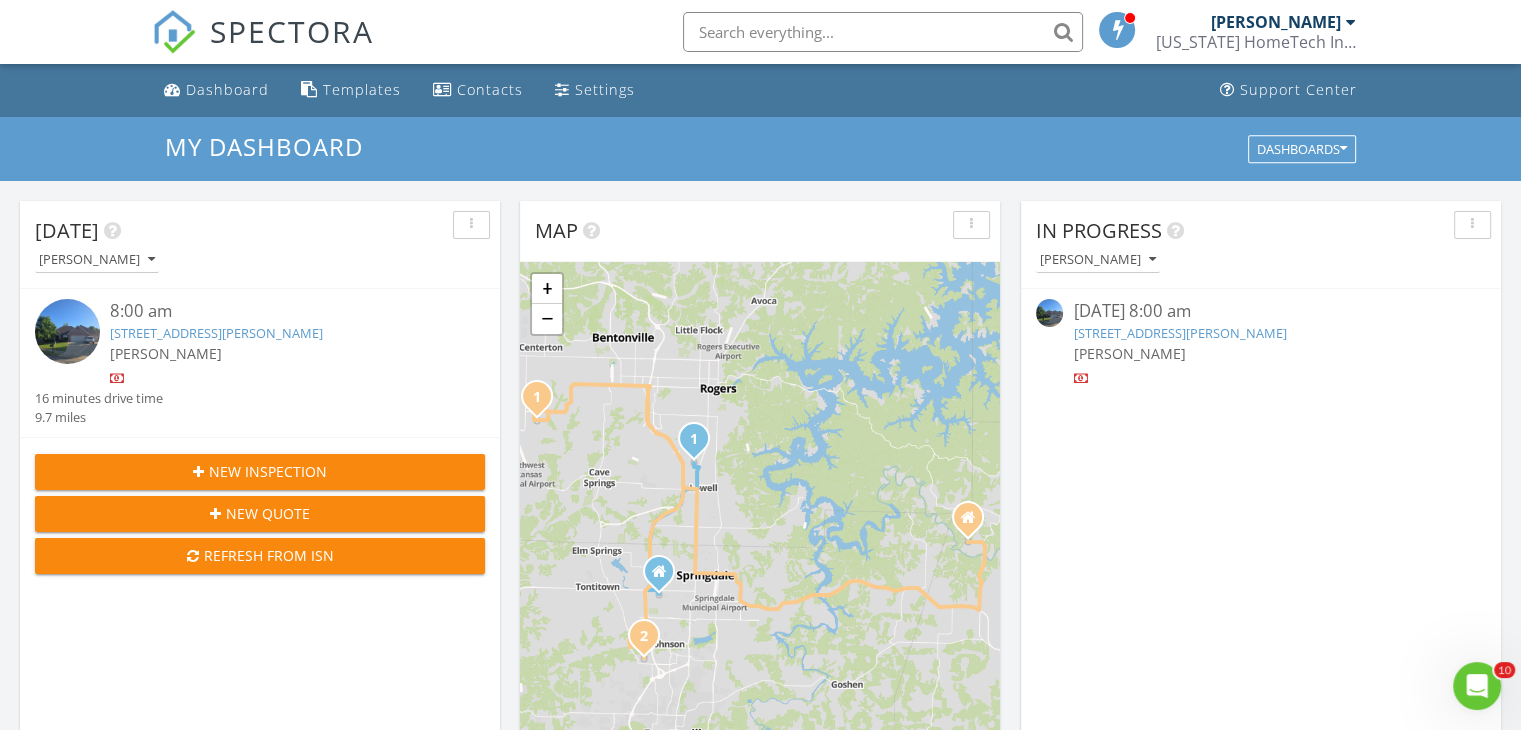 click on "216 Windsor Ave, Lowell, AR 72745" at bounding box center (216, 333) 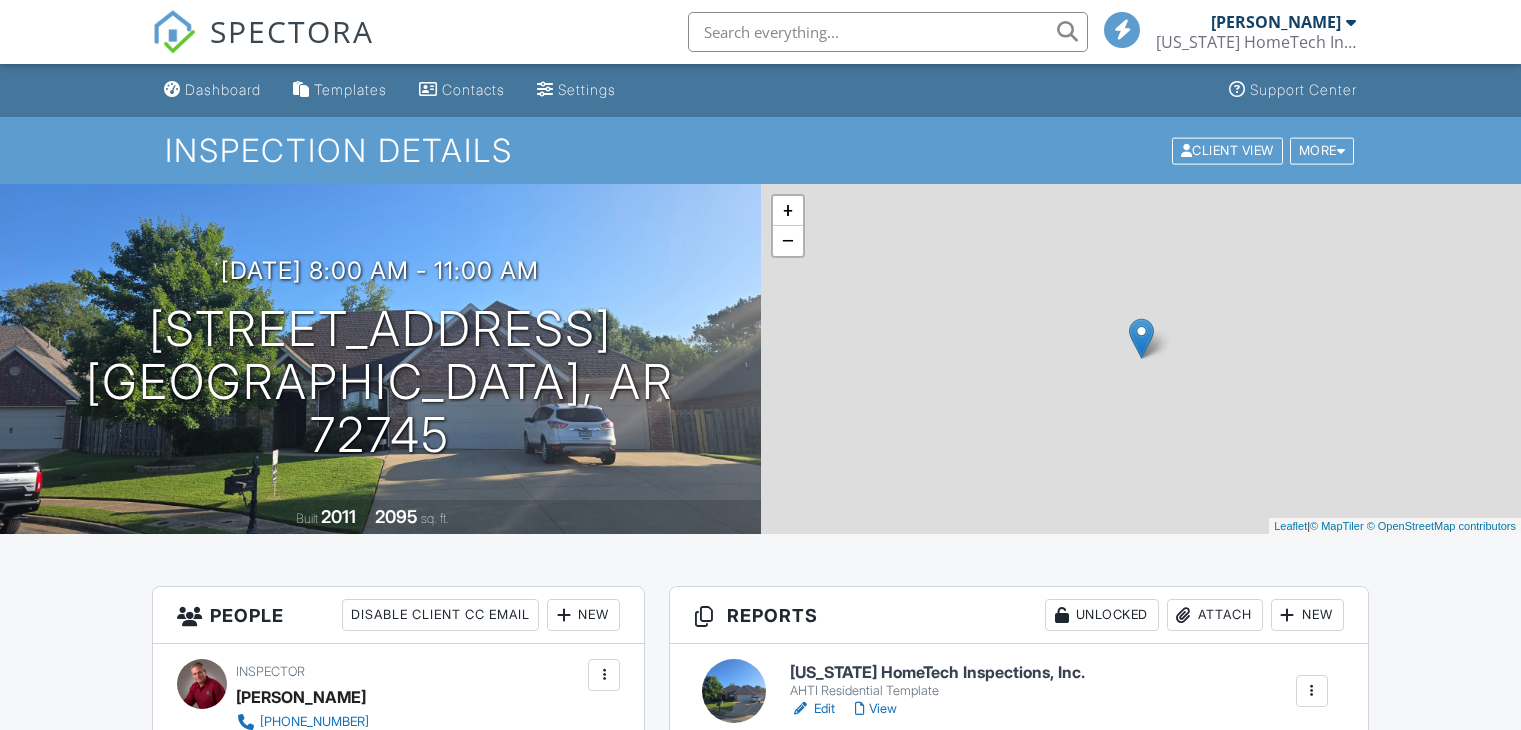 scroll, scrollTop: 0, scrollLeft: 0, axis: both 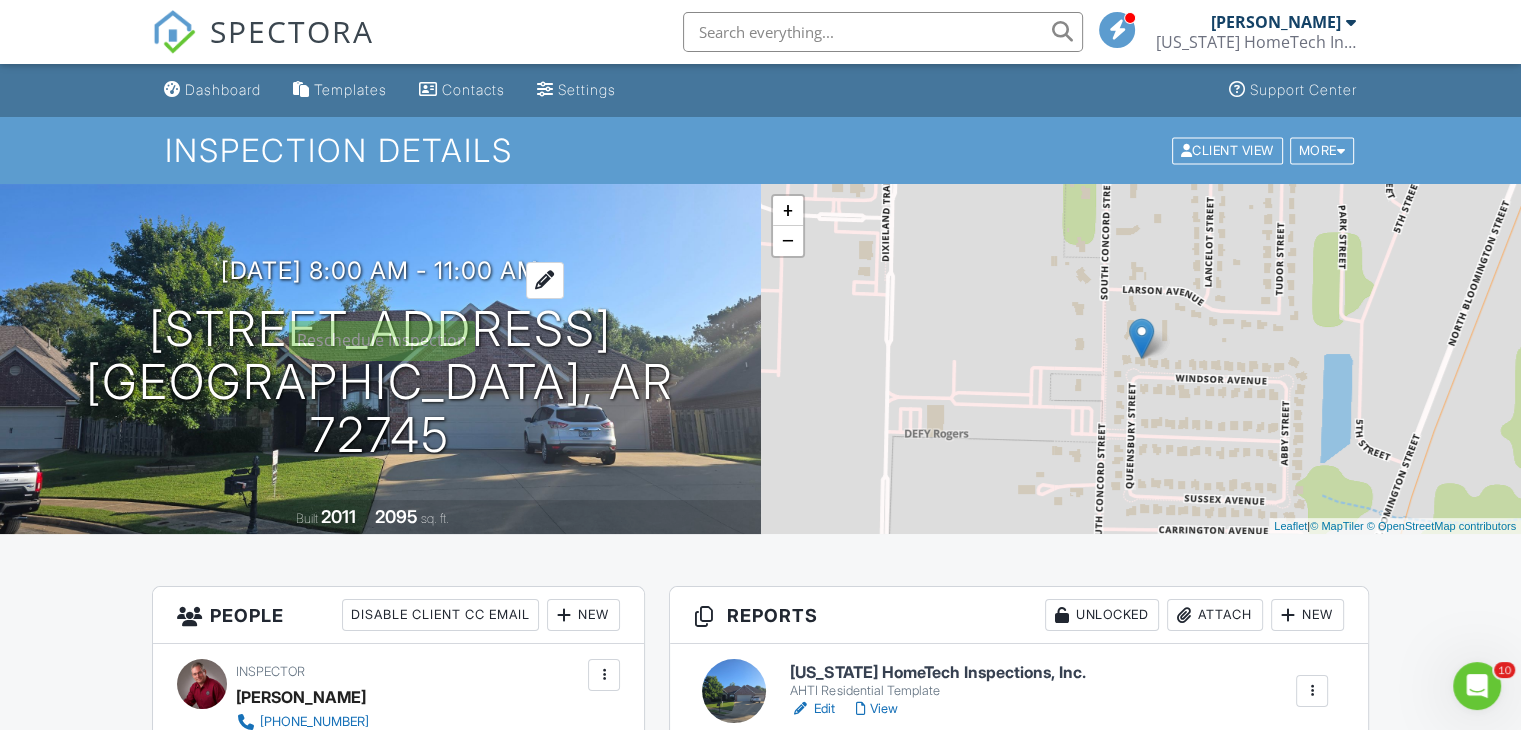 click on "[DATE]  8:00 am
- 11:00 am" at bounding box center [380, 270] 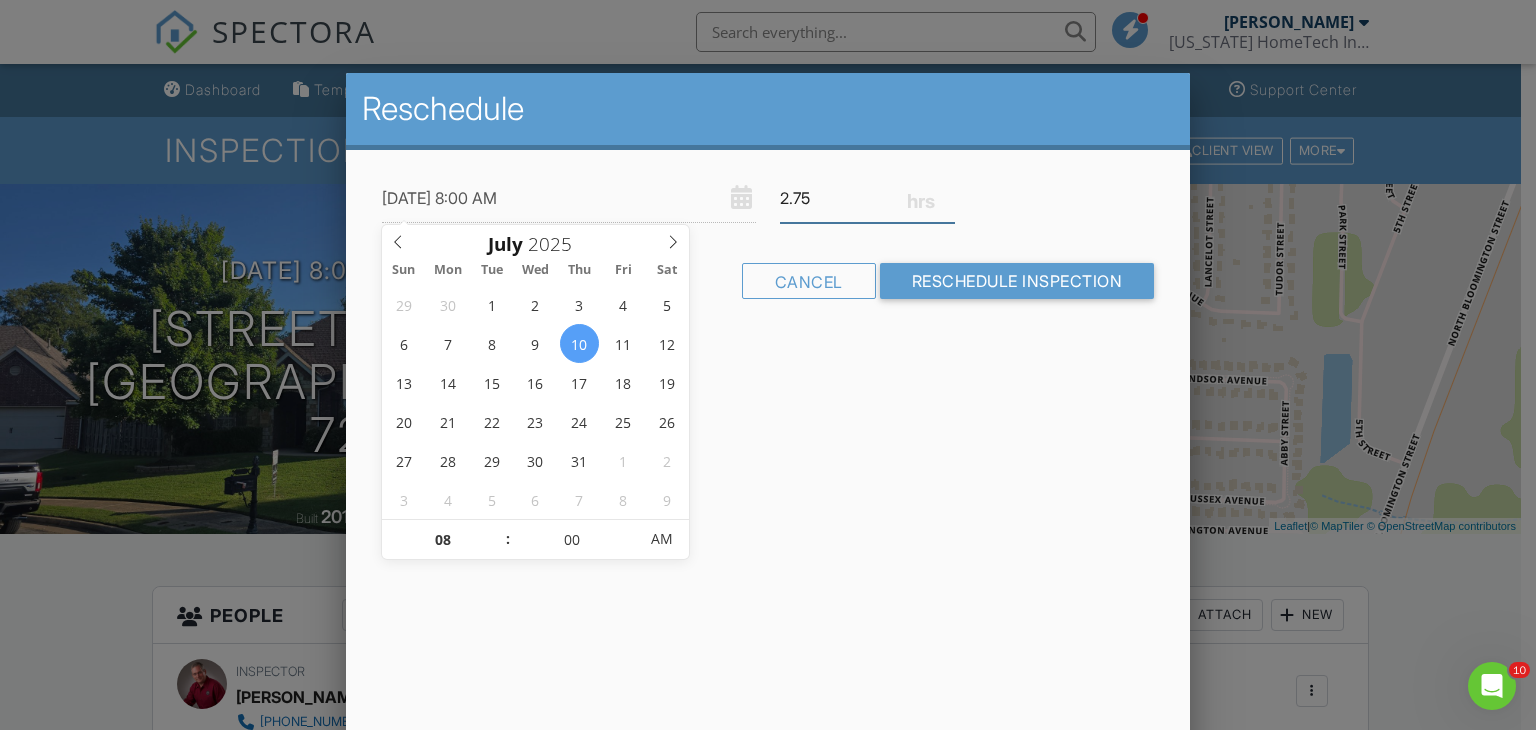 click on "2.75" at bounding box center [867, 198] 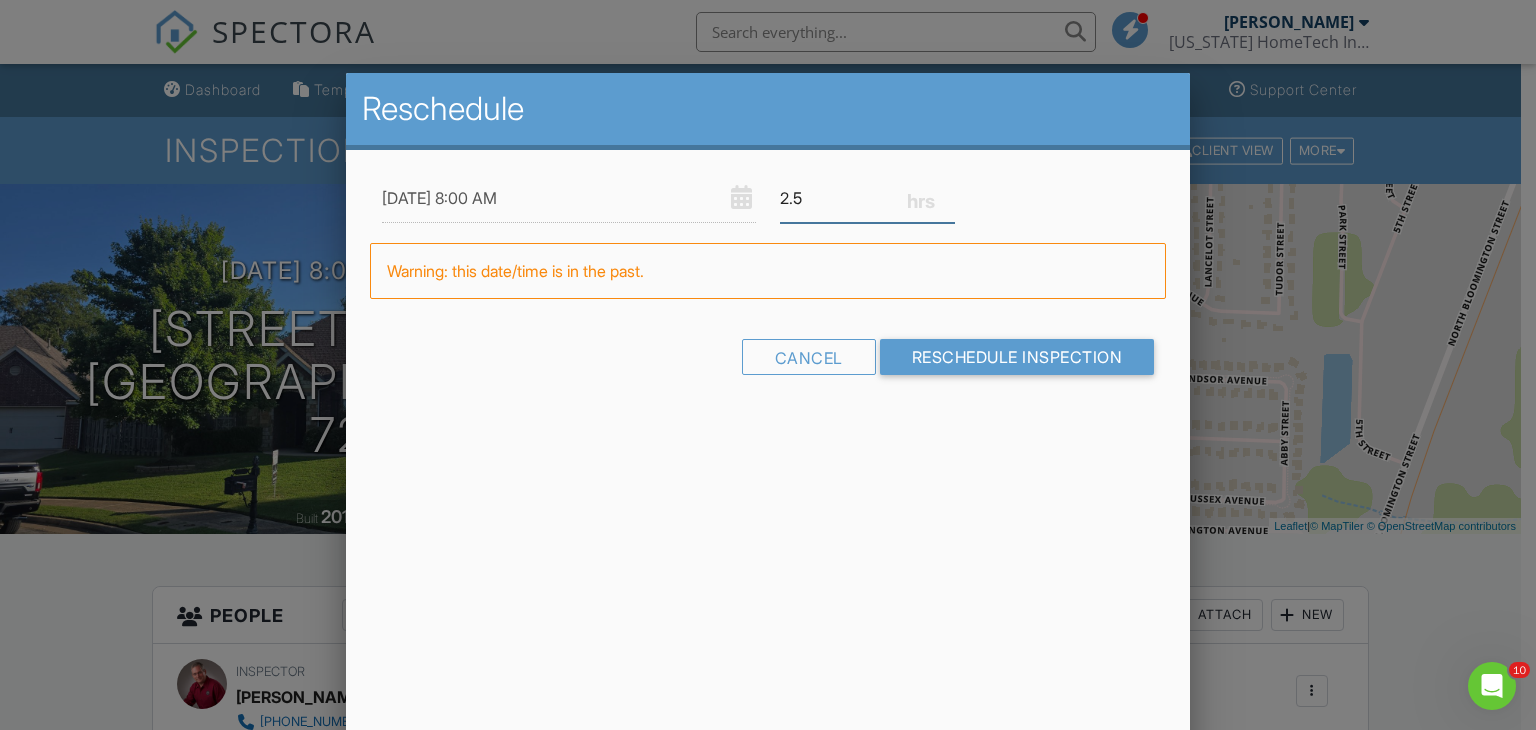 type on "2.5" 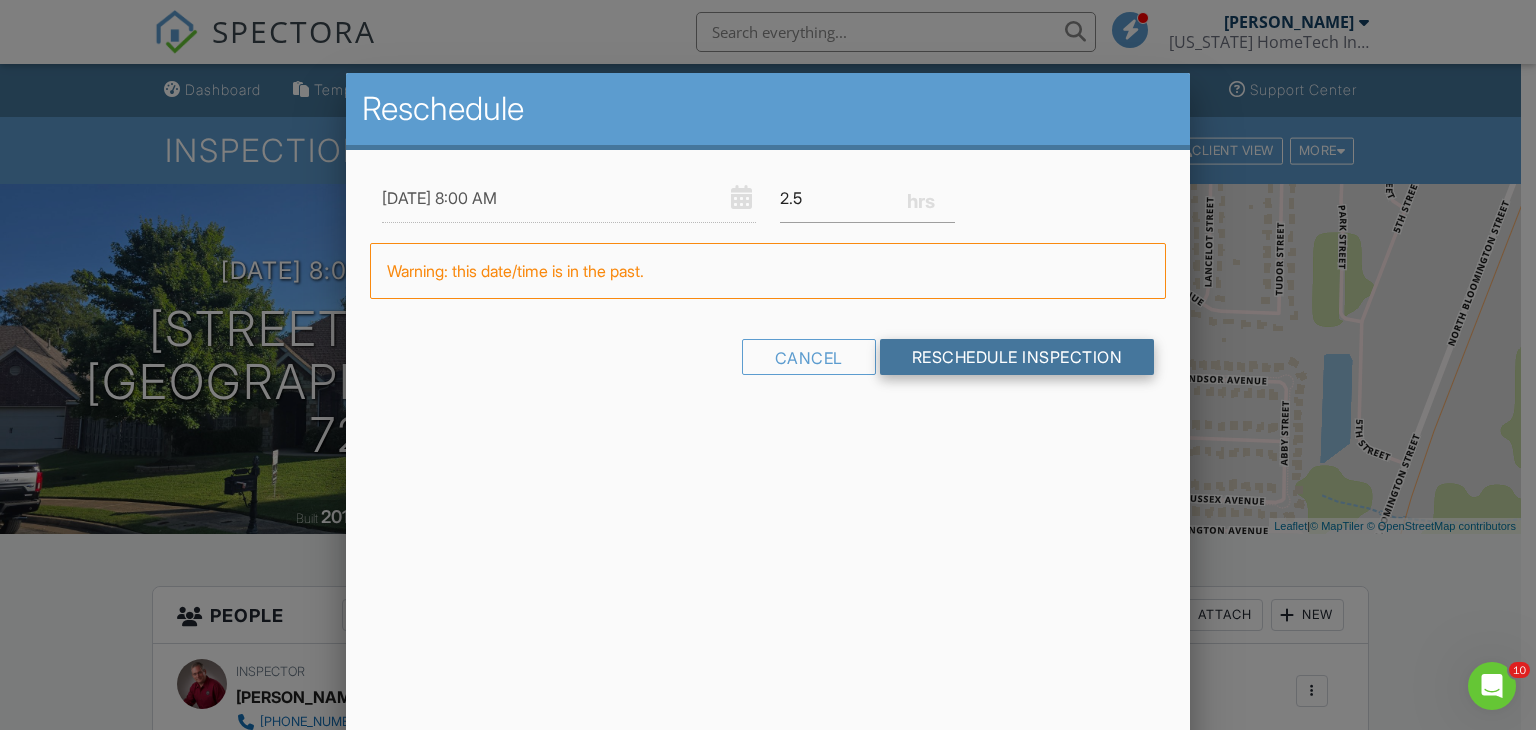 click on "Reschedule Inspection" at bounding box center (1017, 357) 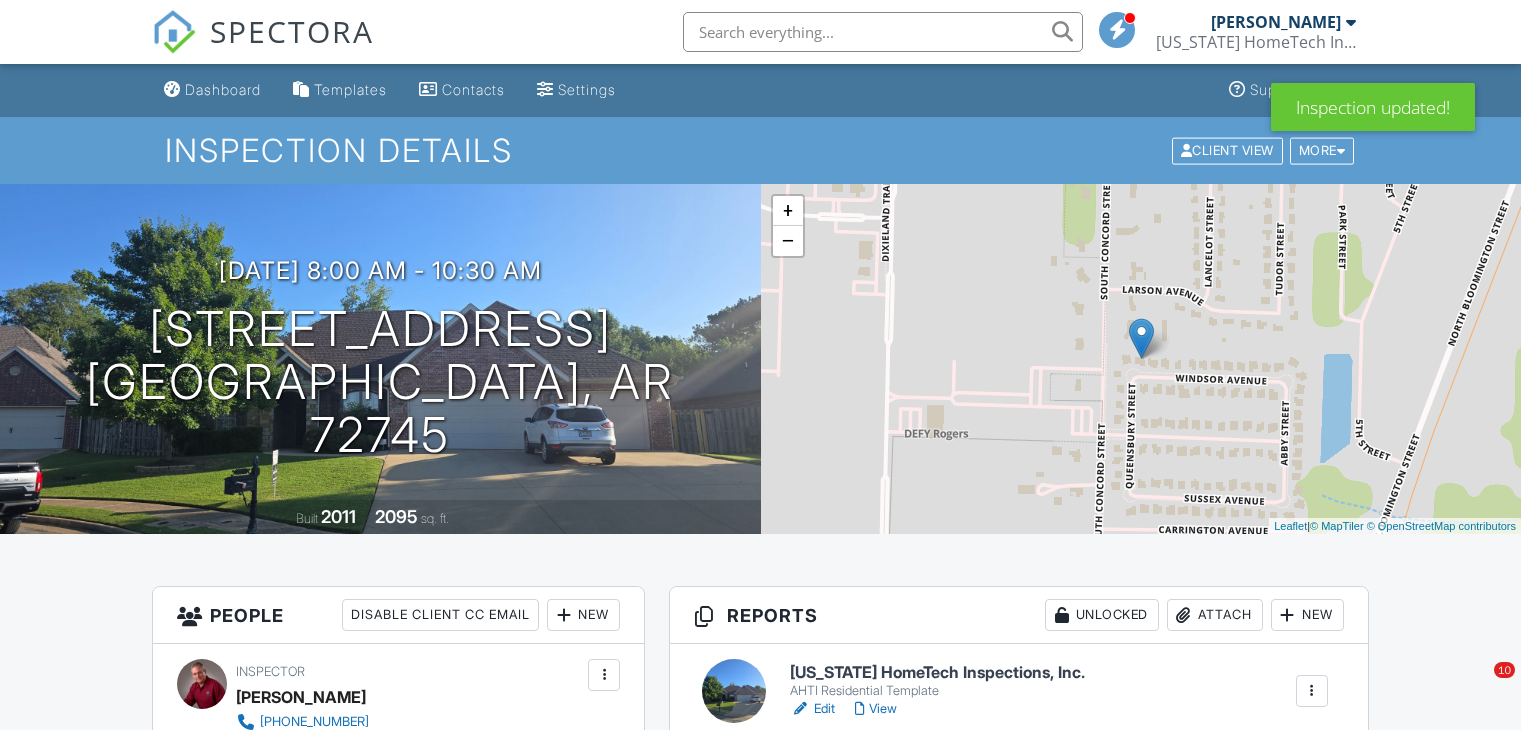 scroll, scrollTop: 0, scrollLeft: 0, axis: both 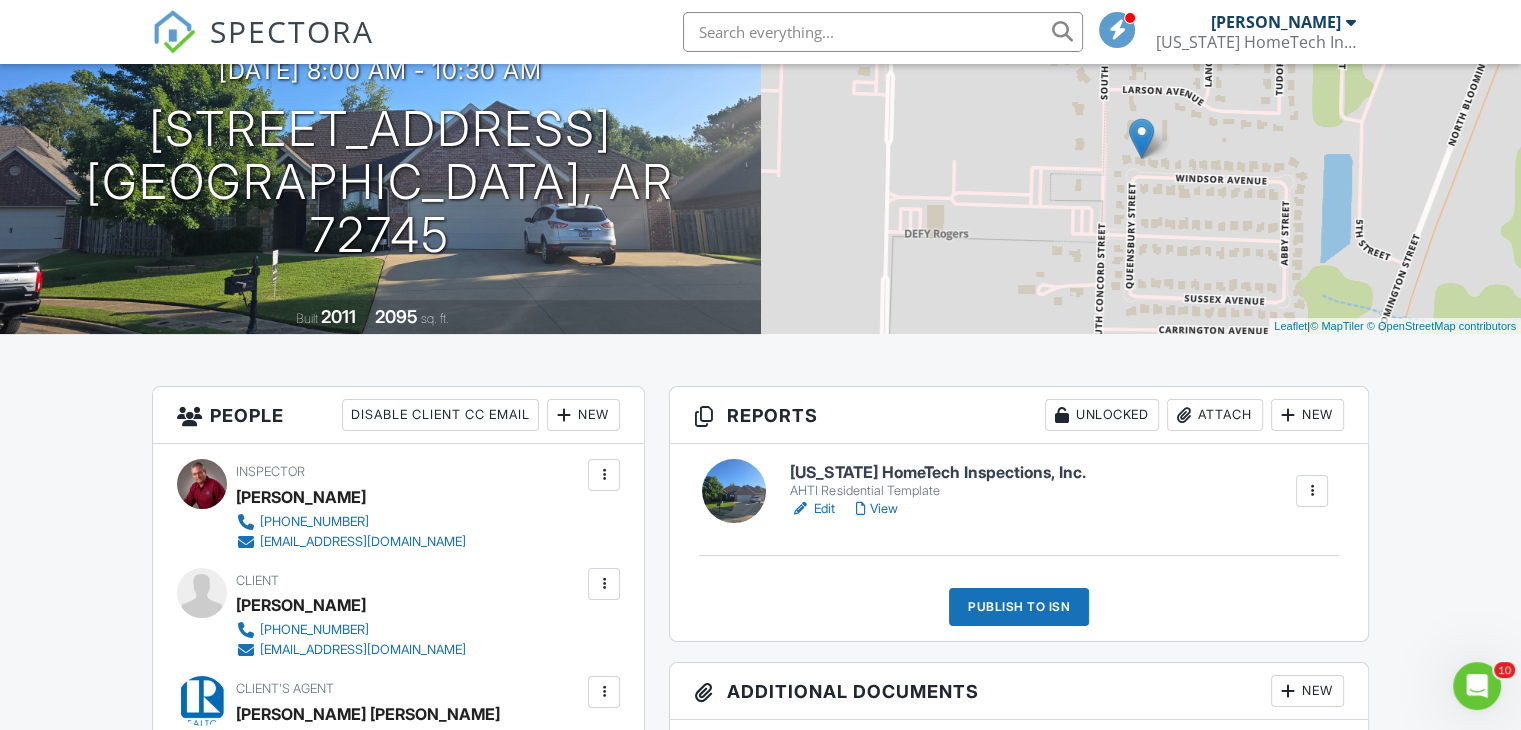 click on "View" at bounding box center (876, 509) 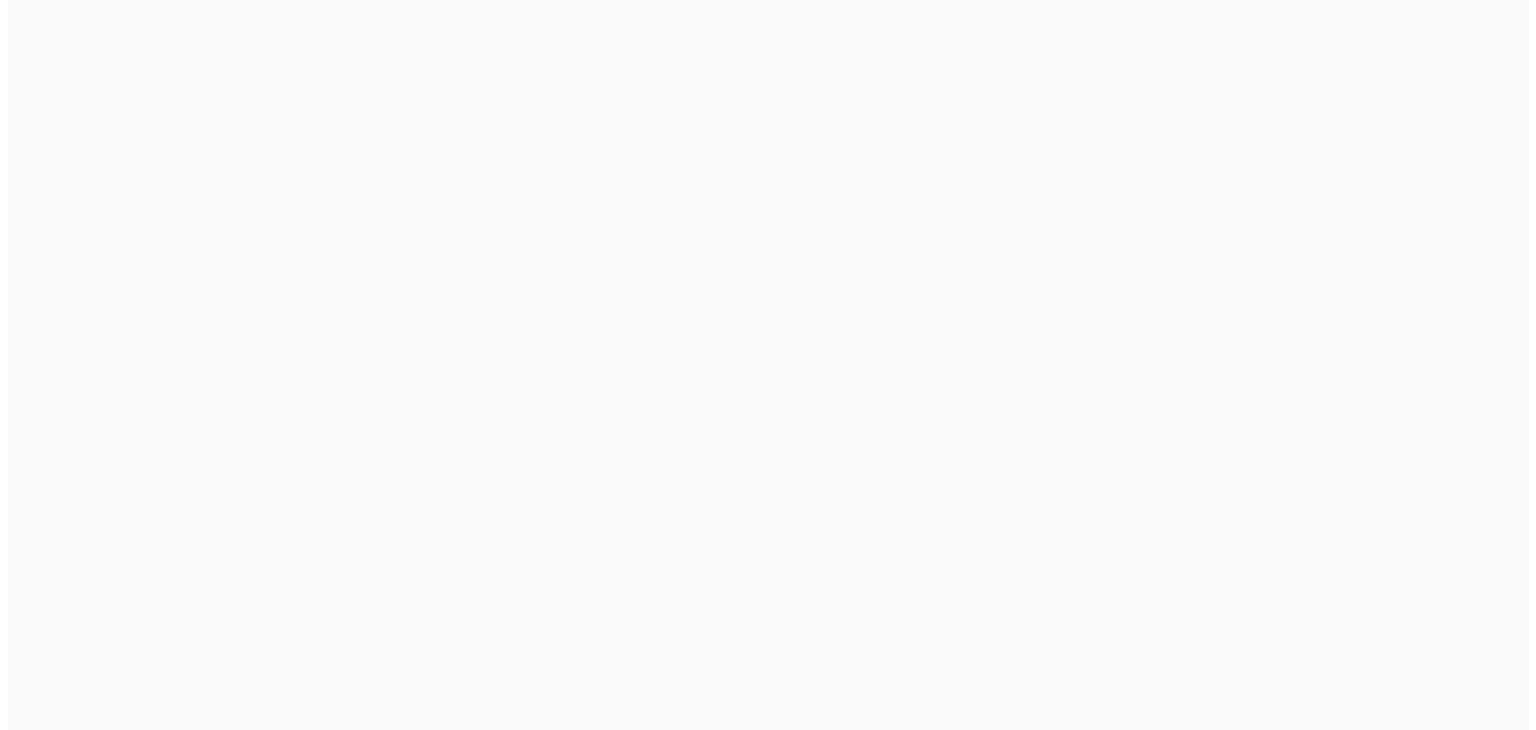 scroll, scrollTop: 0, scrollLeft: 0, axis: both 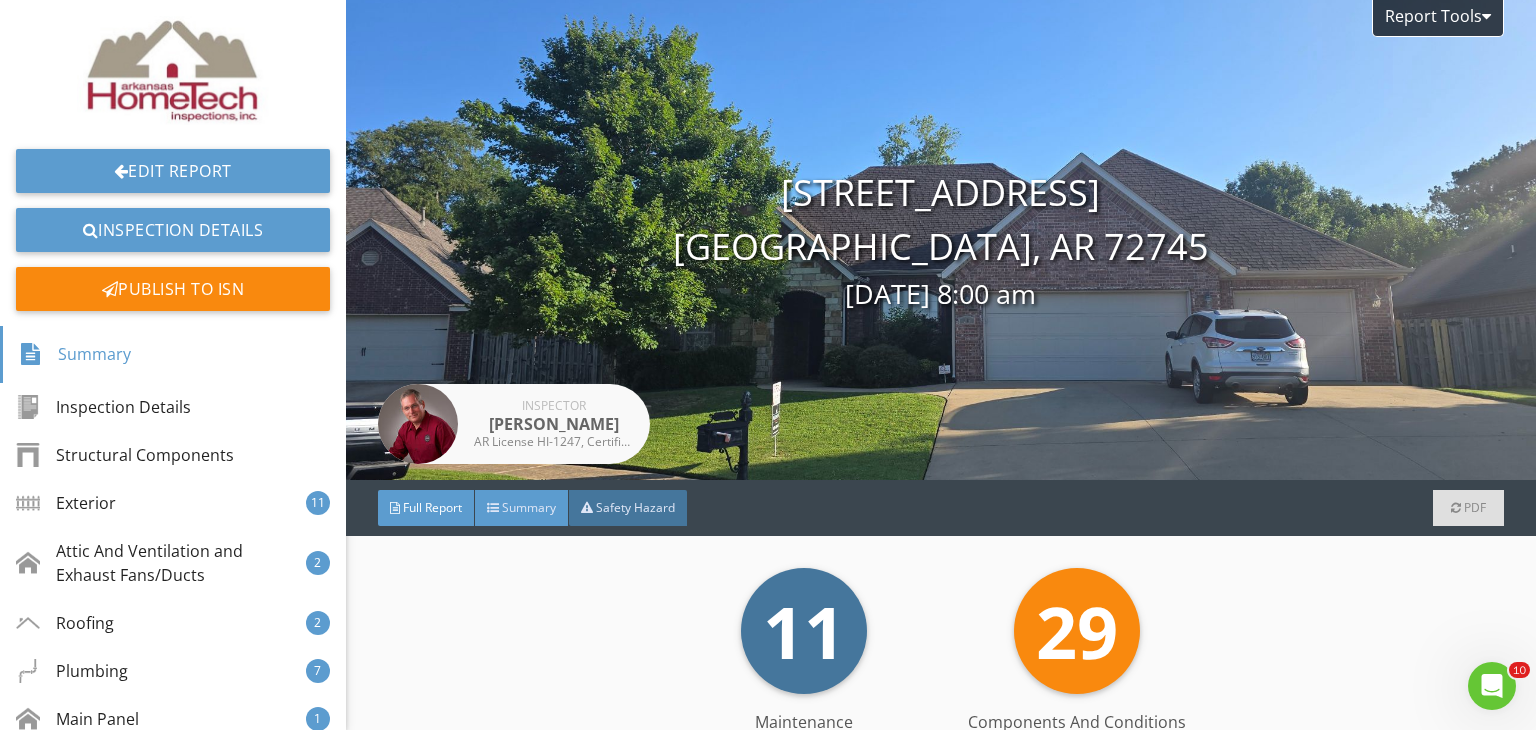 click on "Summary" at bounding box center [529, 507] 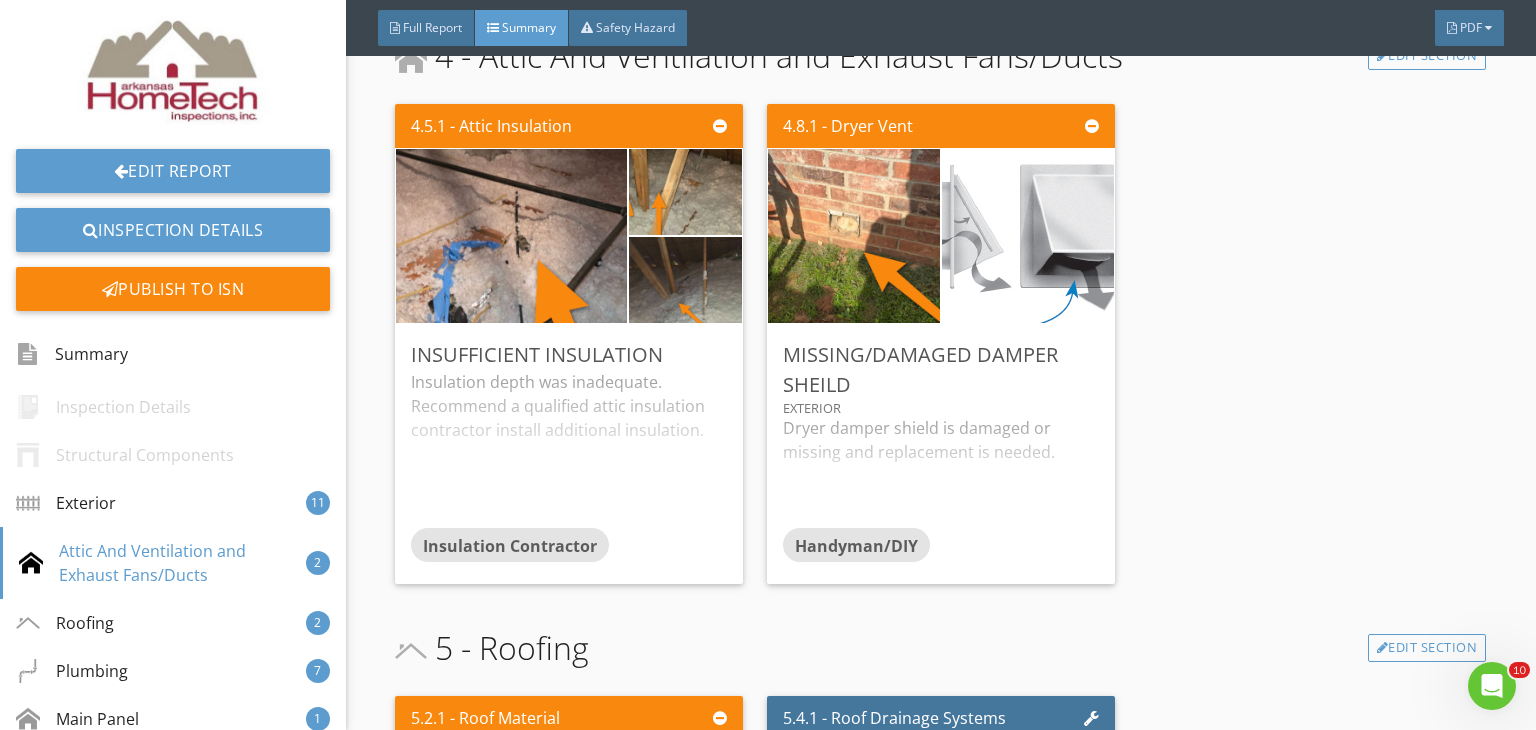scroll, scrollTop: 2800, scrollLeft: 0, axis: vertical 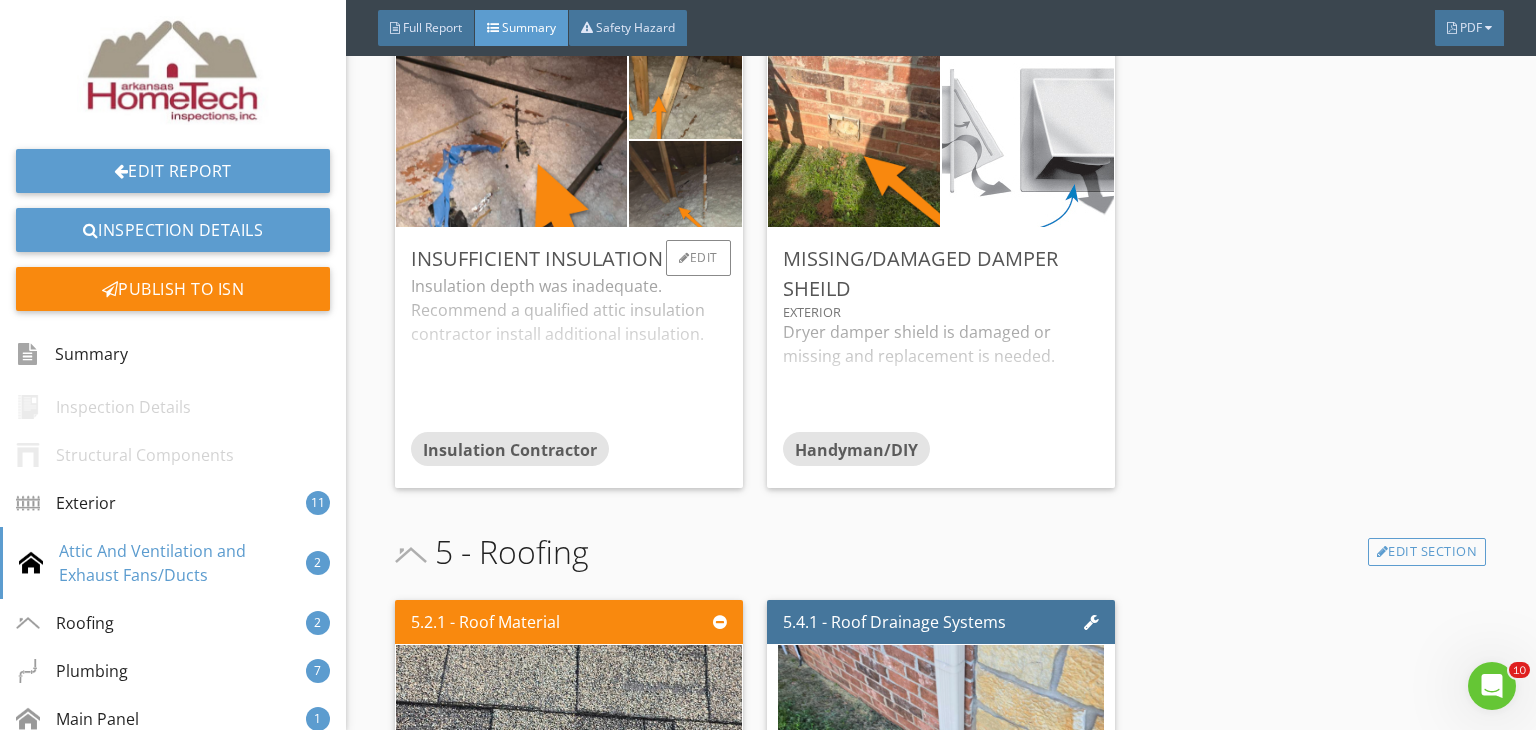 click on "Insufficient Insulation
Insulation depth was inadequate. Recommend a qualified attic insulation contractor install additional insulation.
Insulation Contractor
Edit" at bounding box center (569, 358) 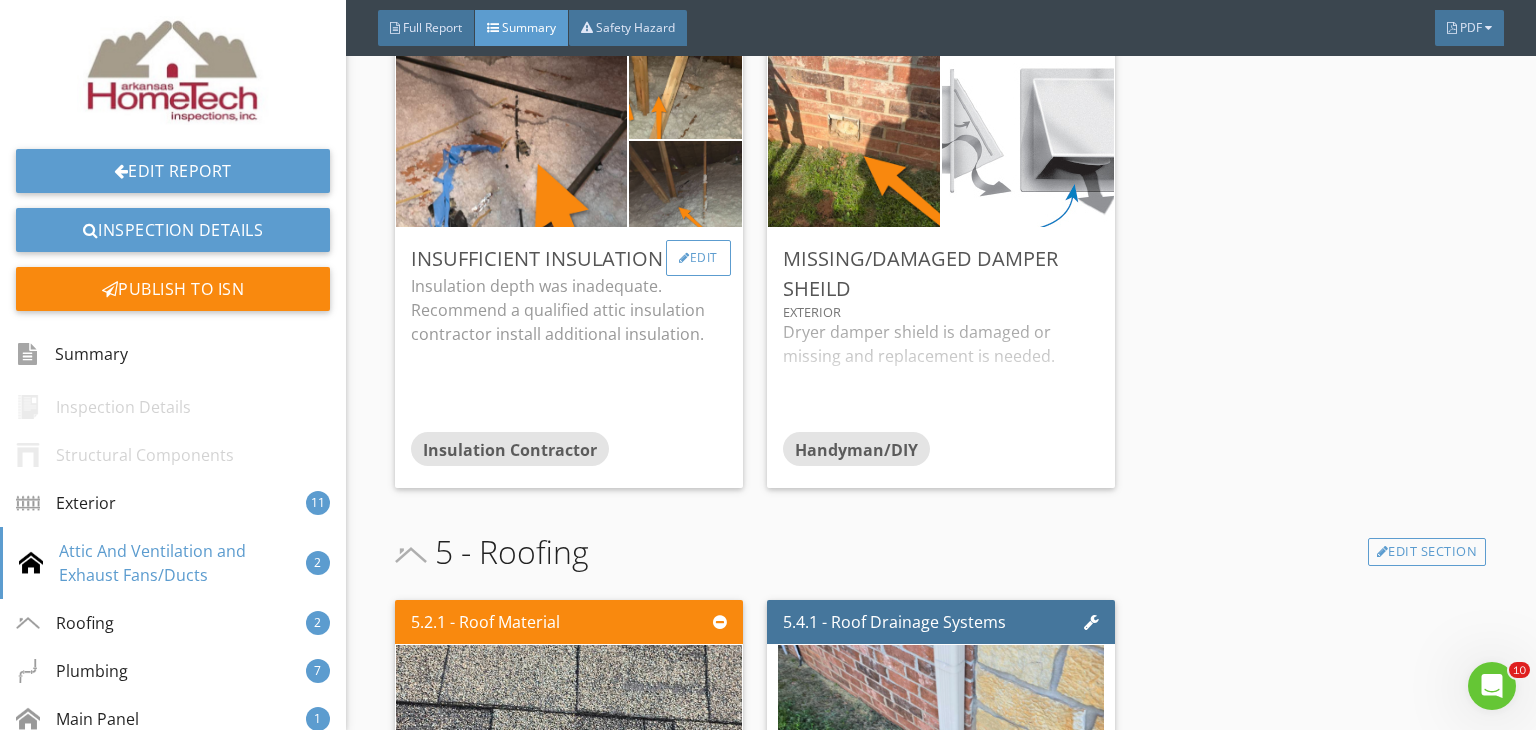 click on "Edit" at bounding box center [698, 258] 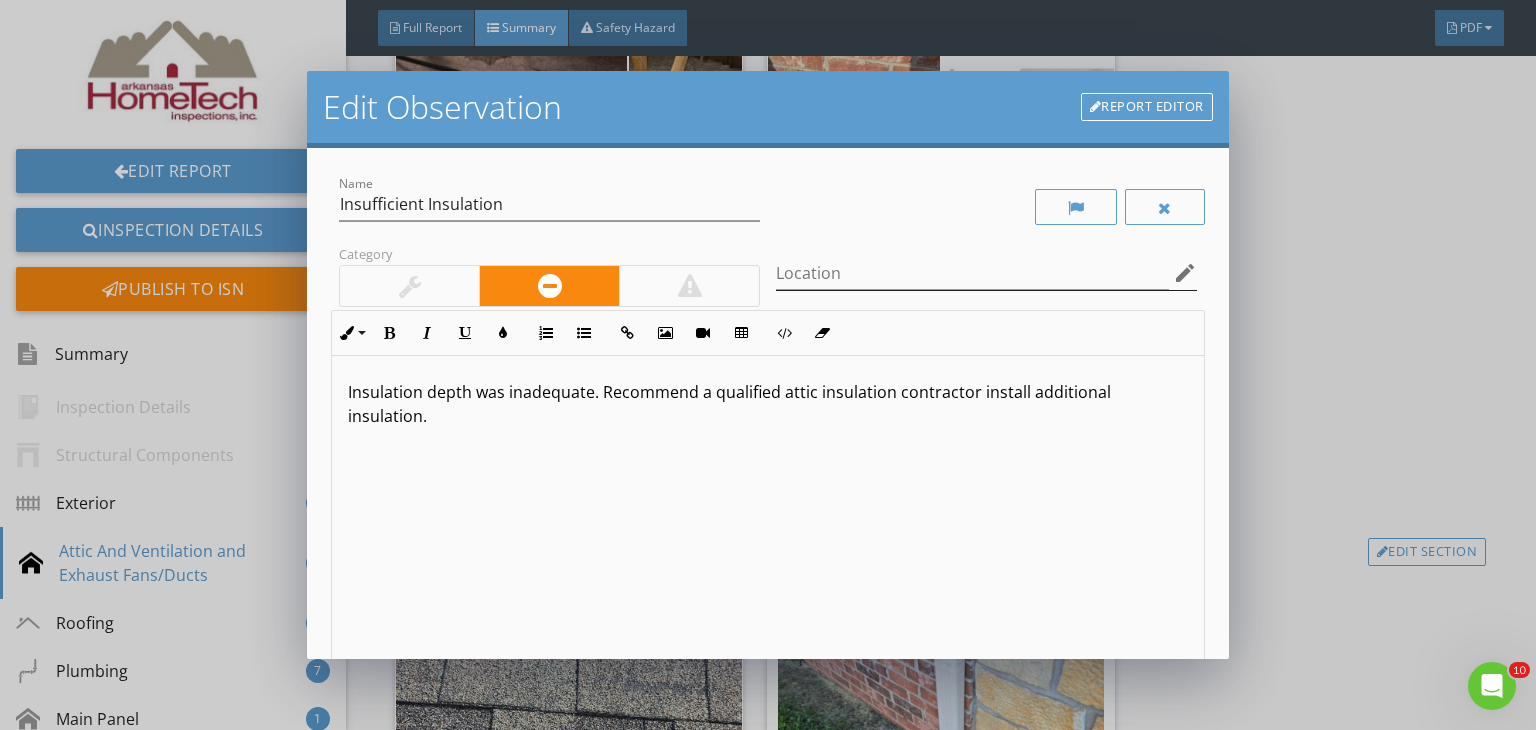 click on "edit" at bounding box center (1185, 273) 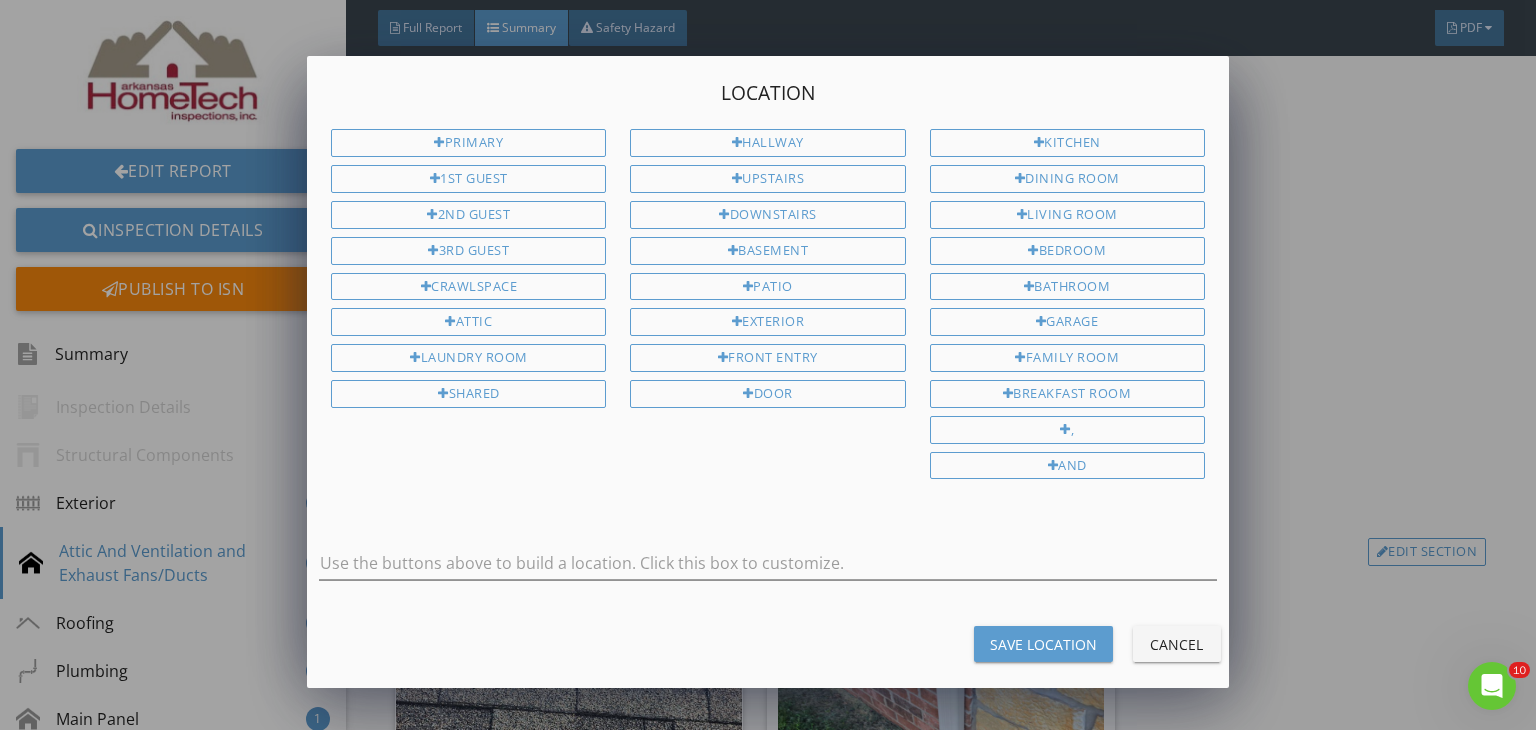 click on "Location
Primary
1st Guest
2nd Guest
3rd Guest
Crawlspace
Attic
Laundry Room
Shared
Hallway
Upstairs
Downstairs
Basement
Patio
Exterior
Front Entry
Door
Kitchen
Dining Room
Living Room
Bedroom
Bathroom
Garage
Family Room
Breakfast Room
,
And
Save Location     Cancel" at bounding box center [768, 365] 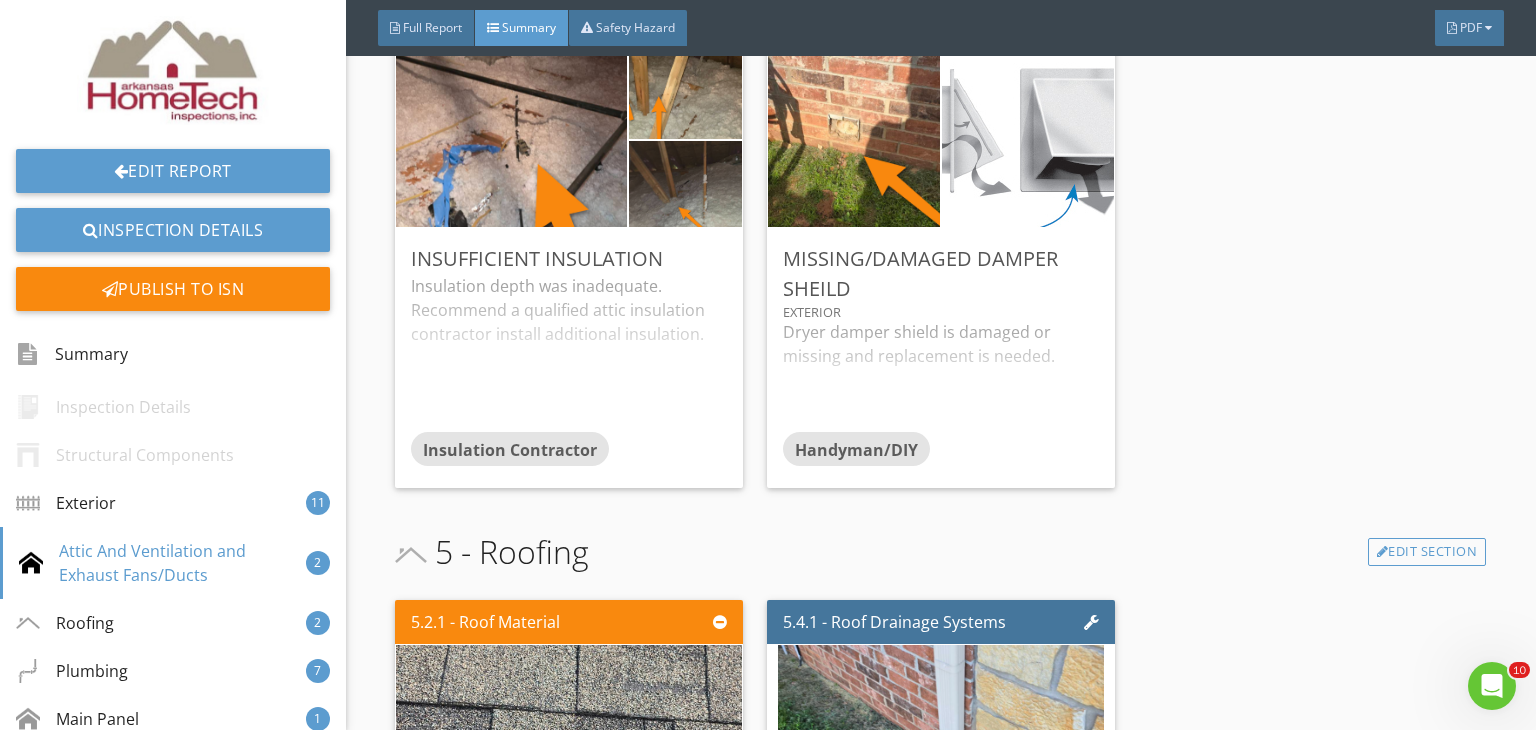 drag, startPoint x: 1330, startPoint y: 294, endPoint x: 1313, endPoint y: 282, distance: 20.808653 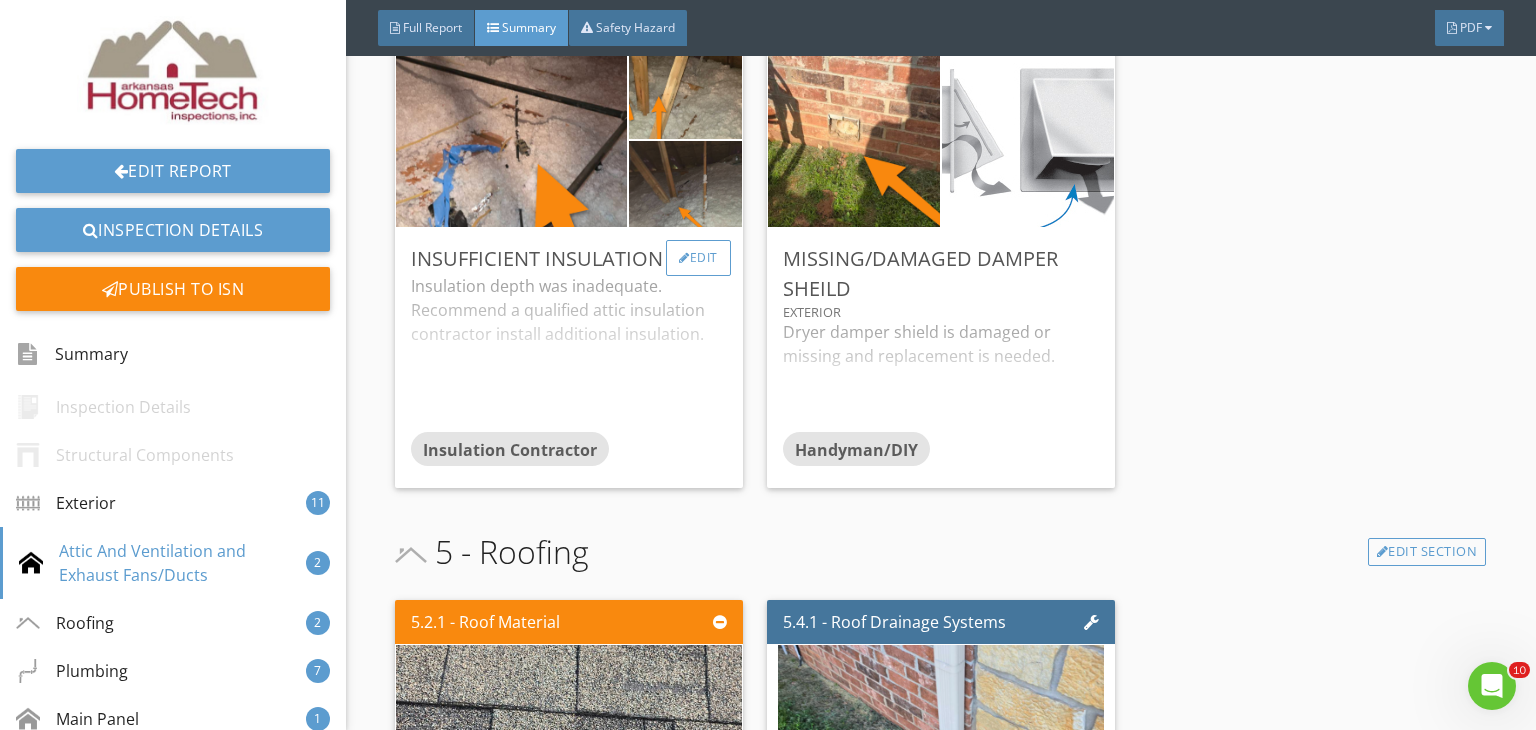 click on "Edit" at bounding box center (698, 258) 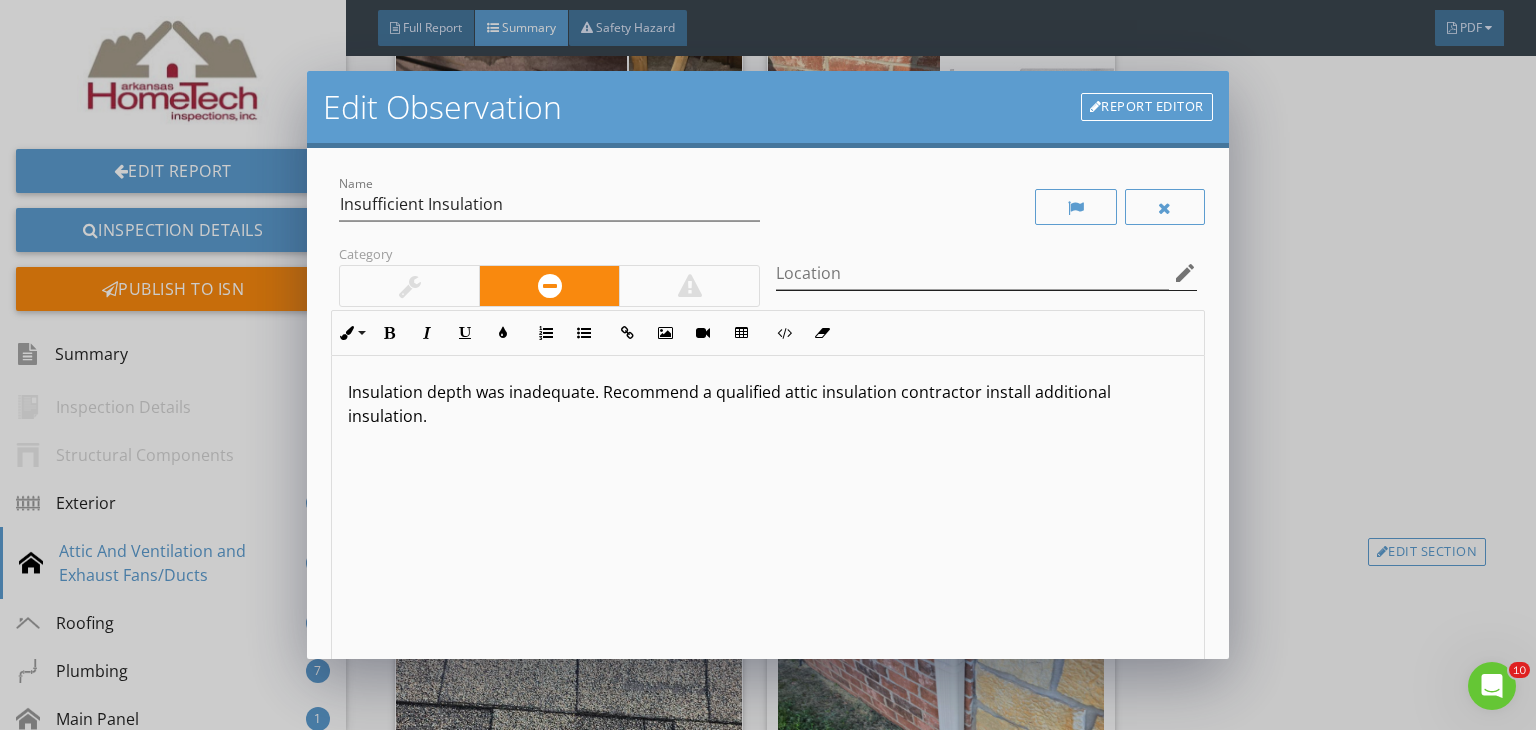 click on "edit" at bounding box center [1185, 273] 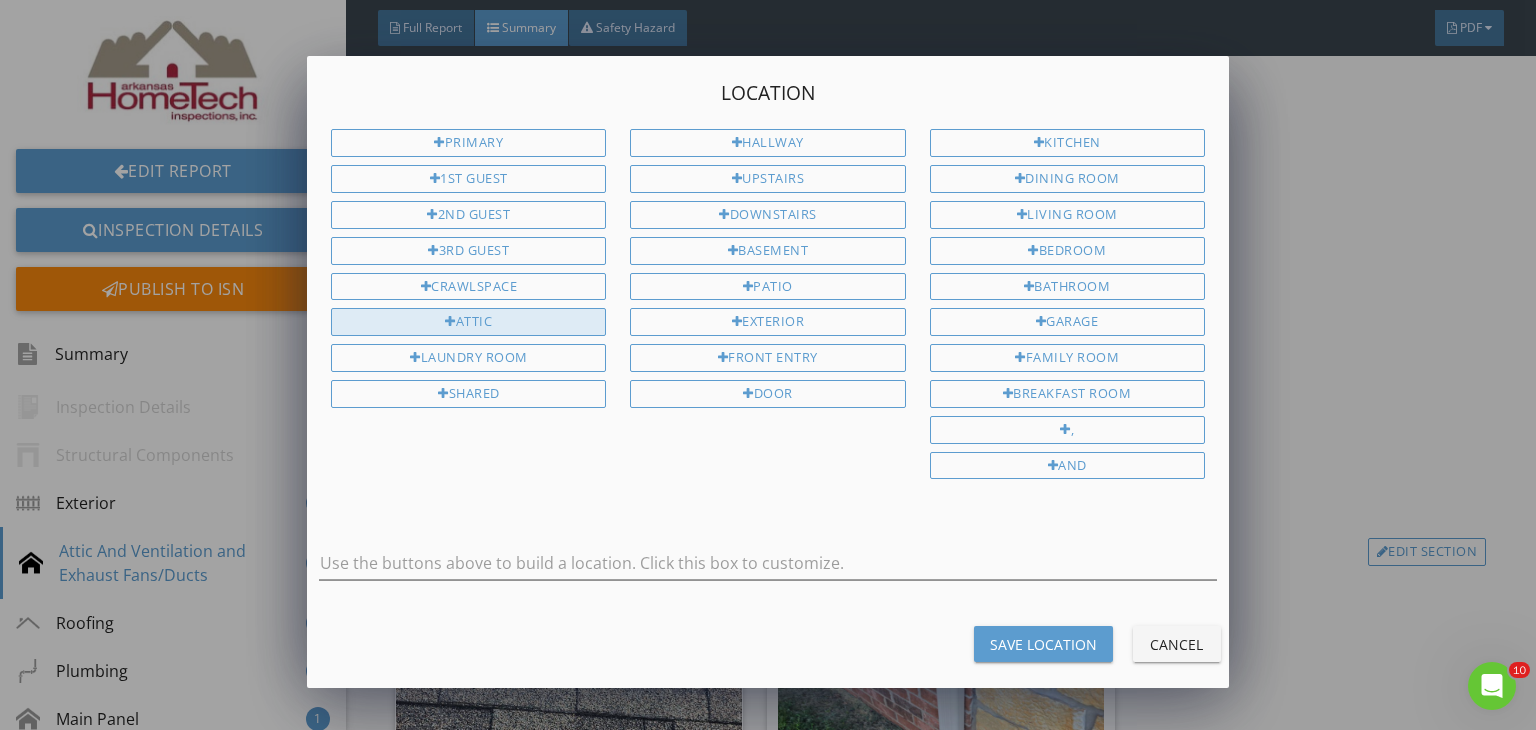 click on "Attic" at bounding box center (468, 322) 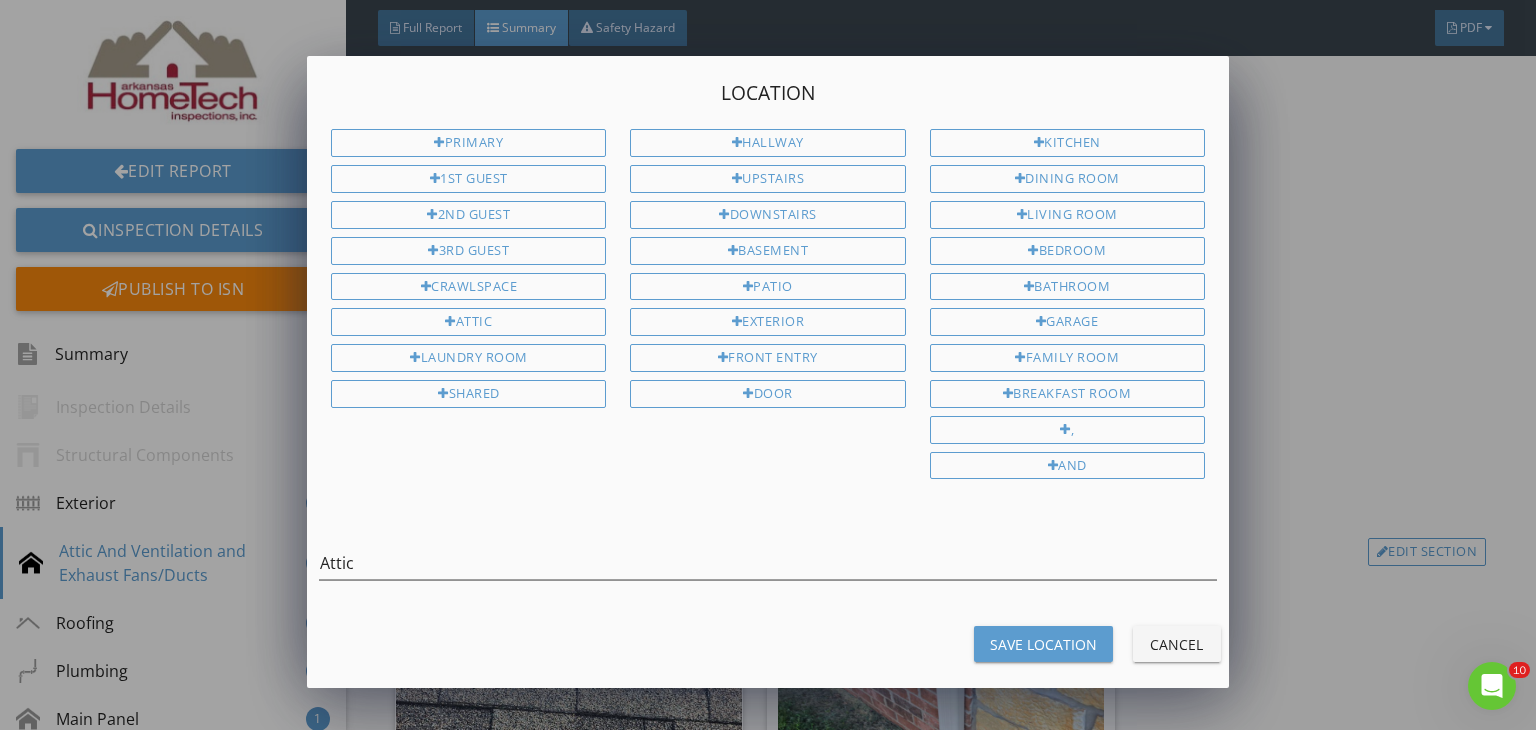 click on "Save Location" at bounding box center [1043, 644] 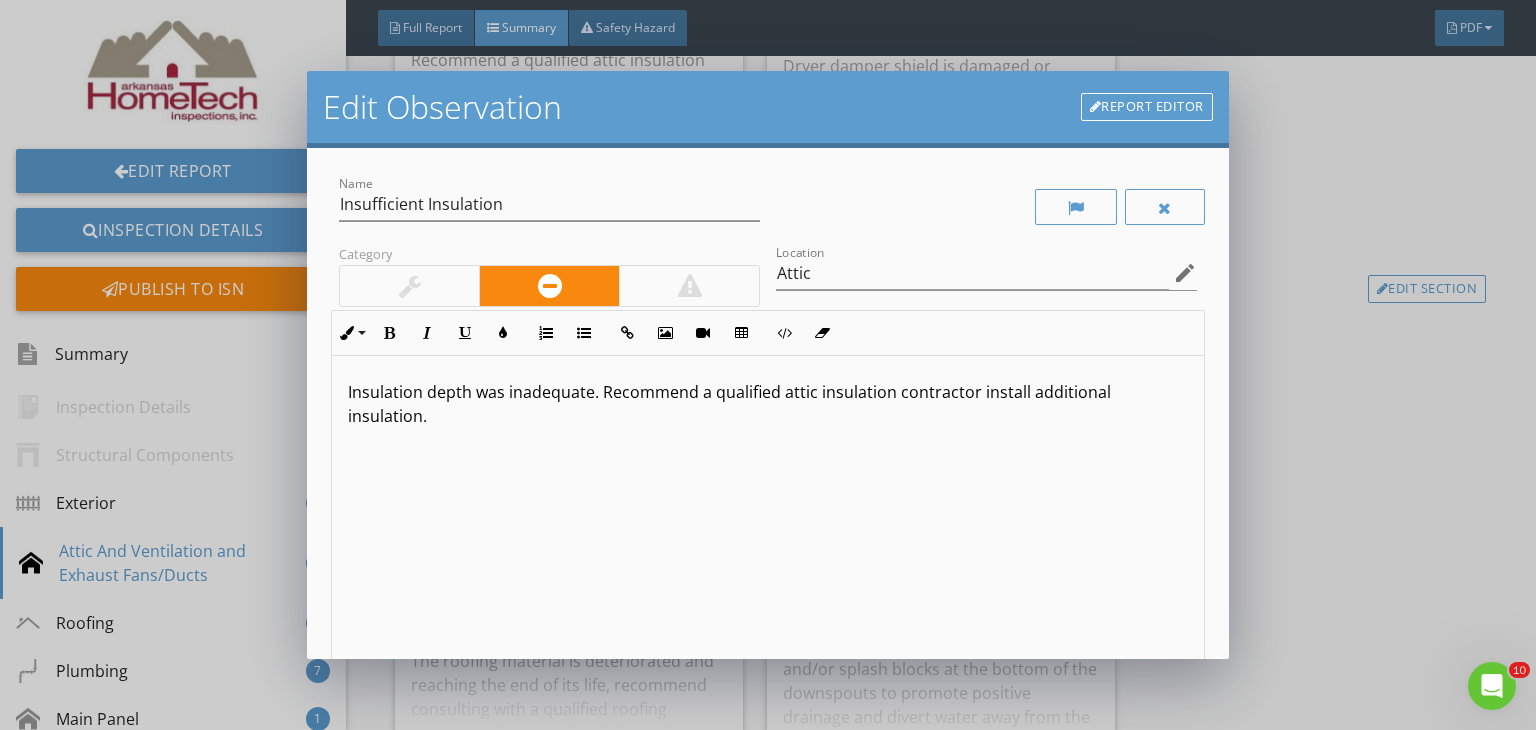 scroll, scrollTop: 3100, scrollLeft: 0, axis: vertical 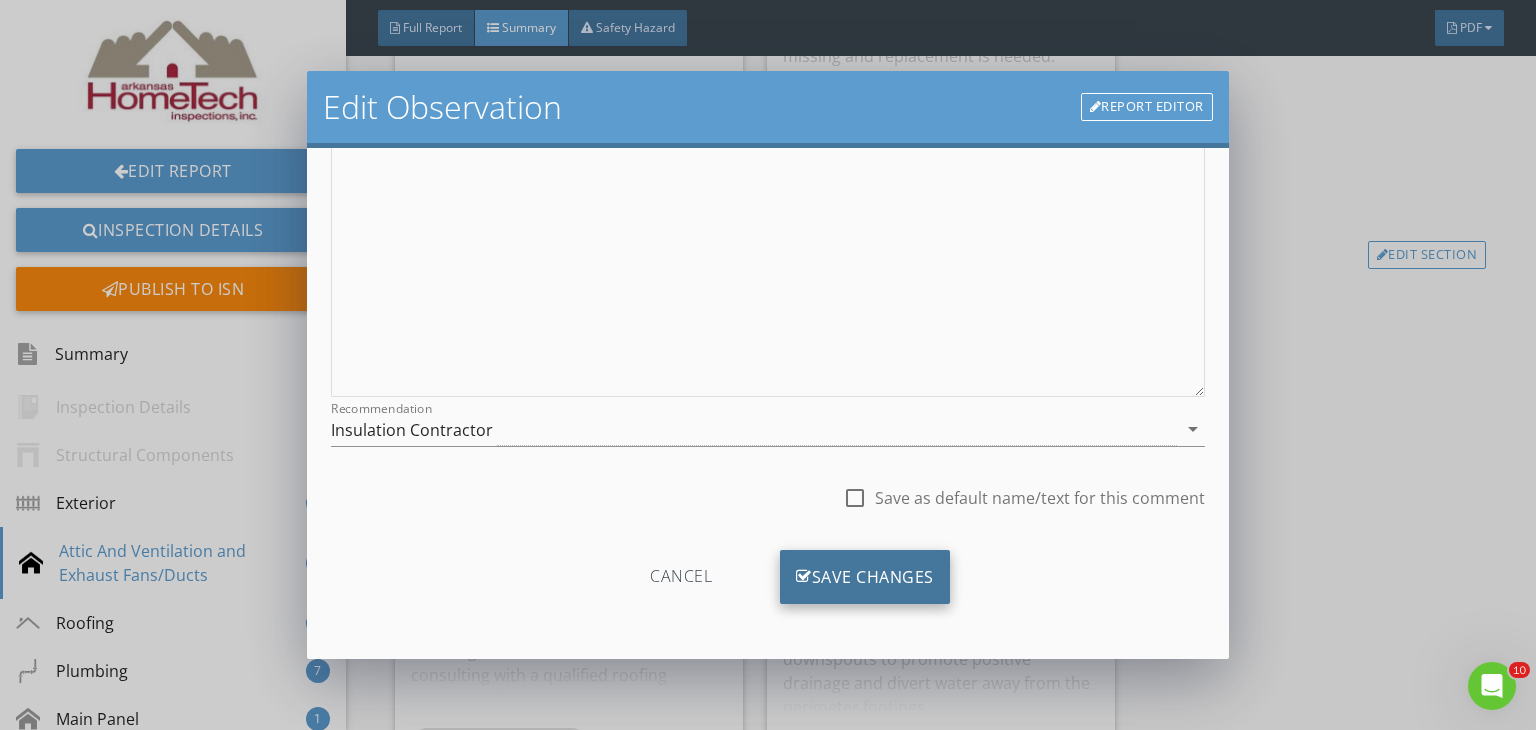 click on "Save Changes" at bounding box center [865, 577] 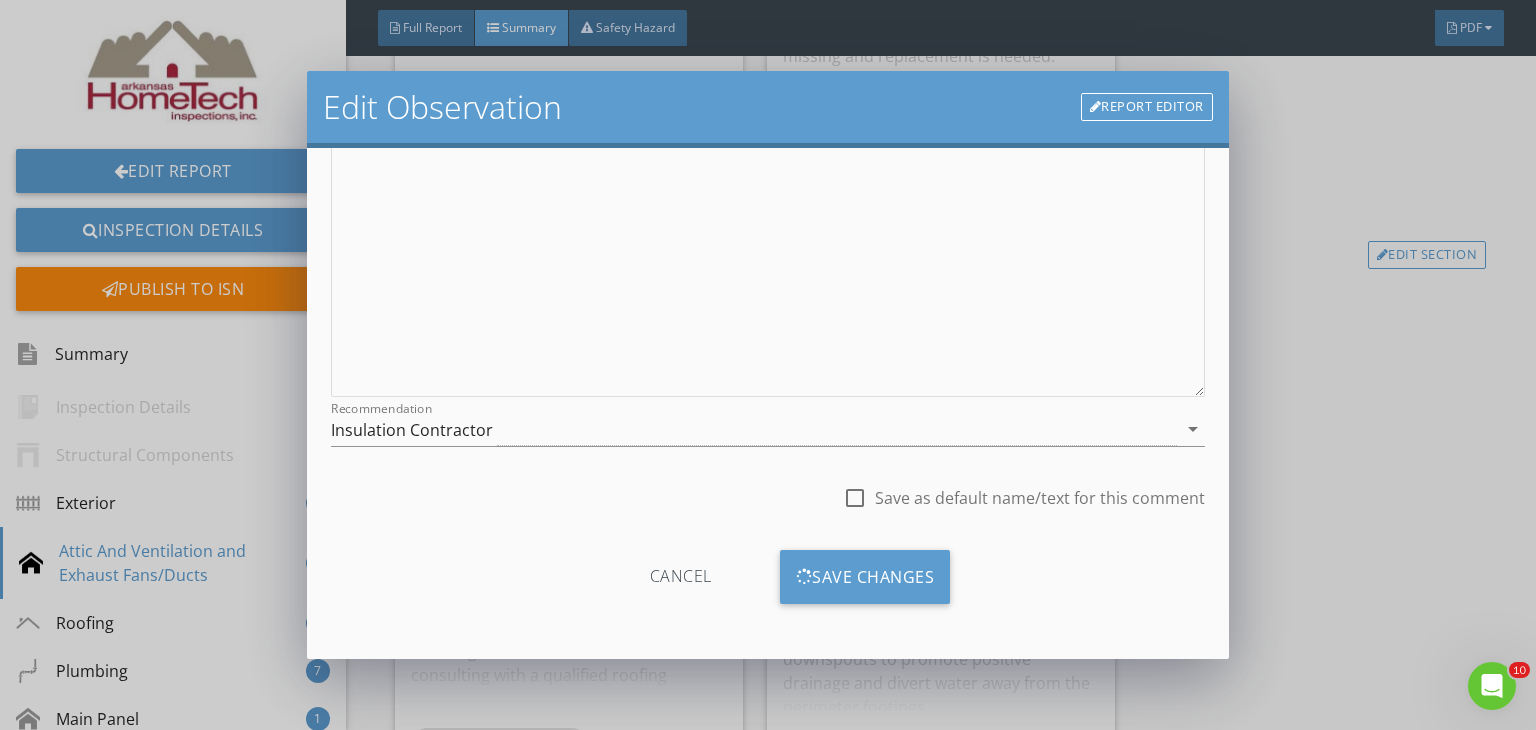 scroll, scrollTop: 39, scrollLeft: 0, axis: vertical 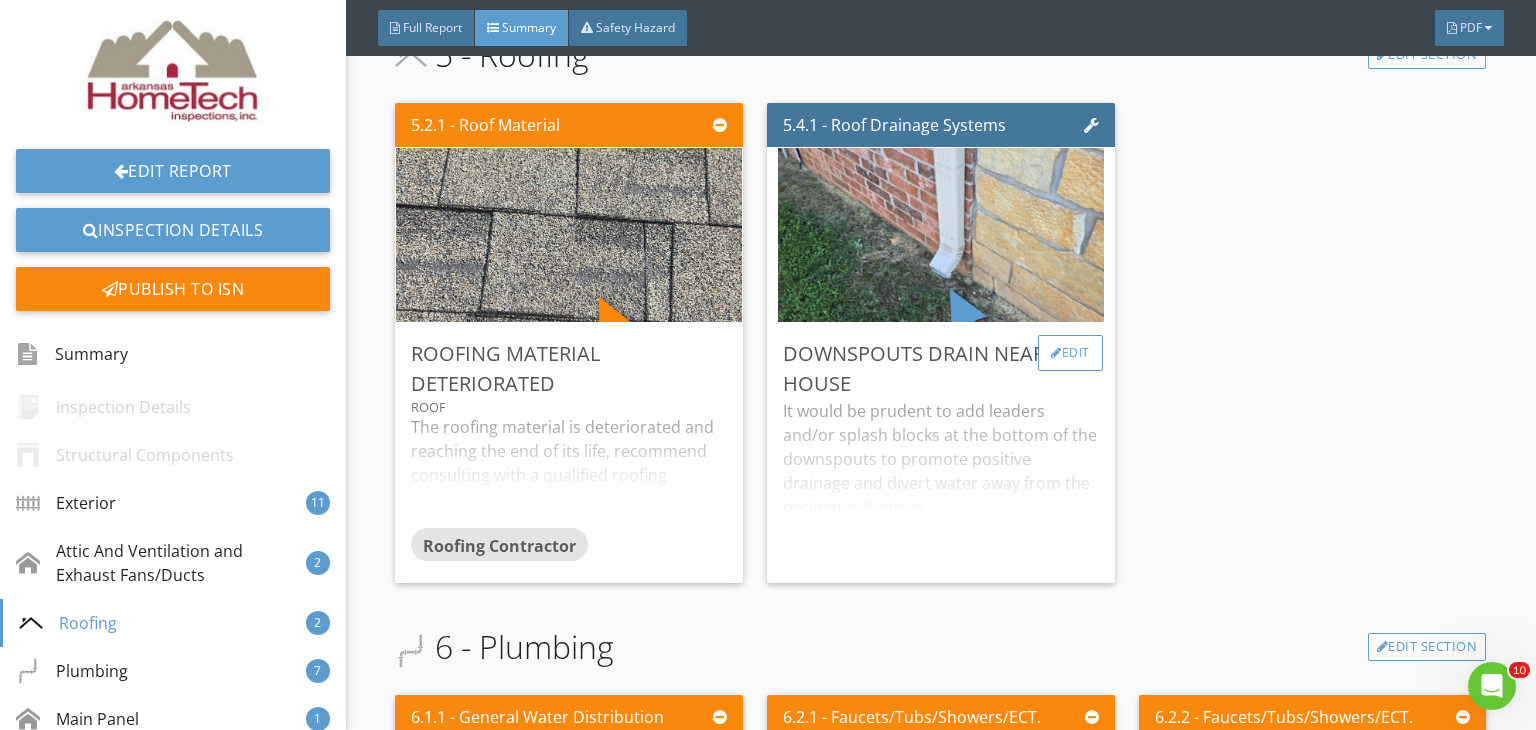 click on "Edit" at bounding box center [1070, 353] 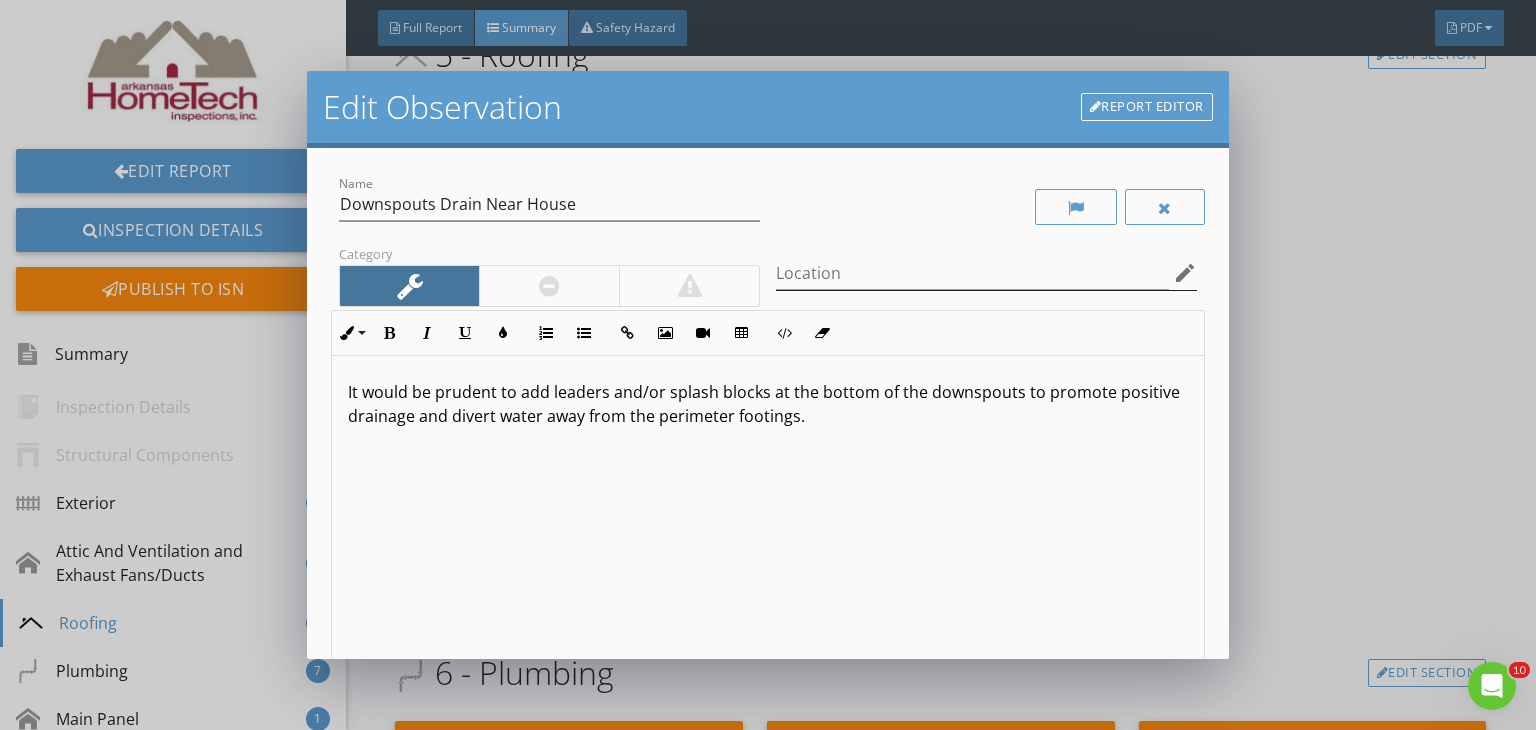 click on "edit" at bounding box center [1185, 273] 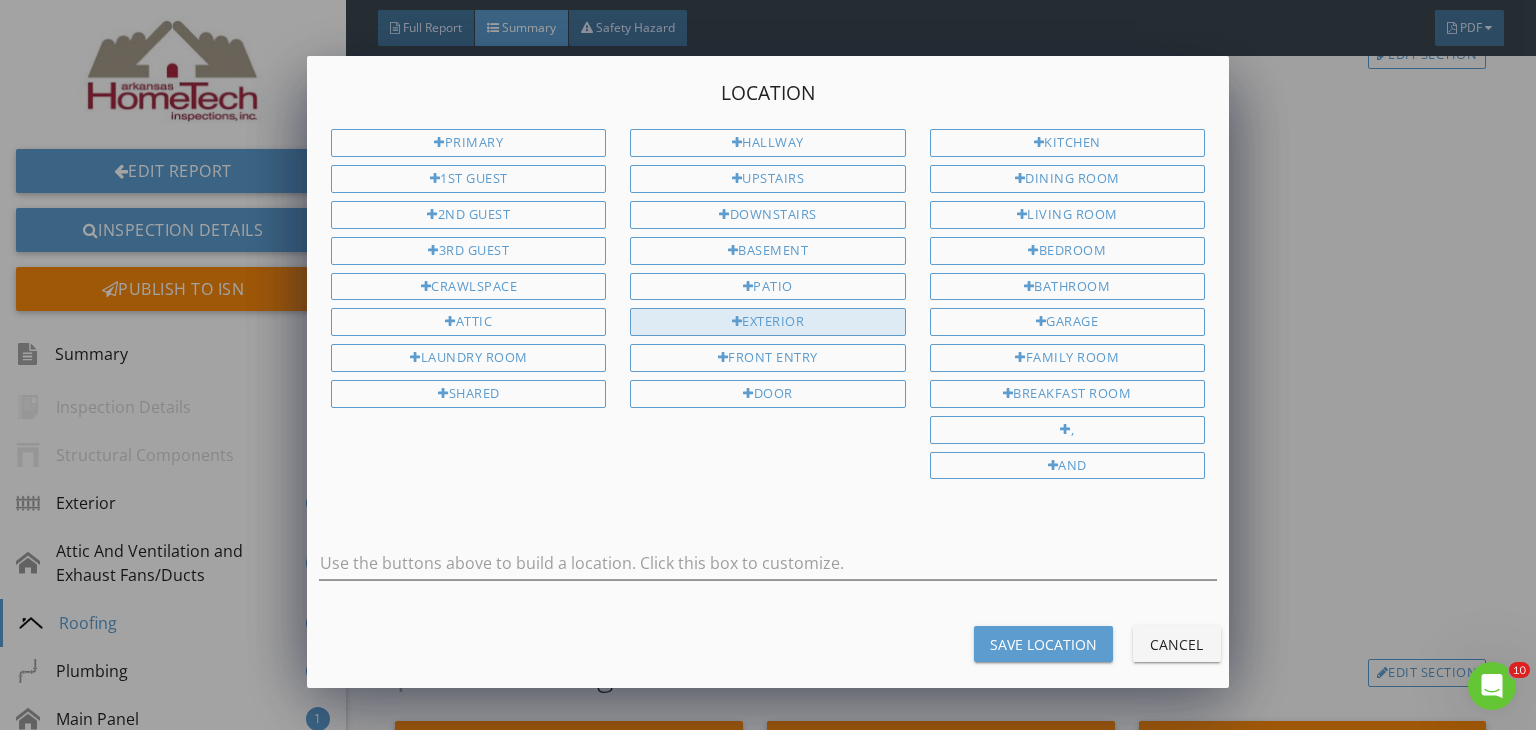 click on "Exterior" at bounding box center (767, 322) 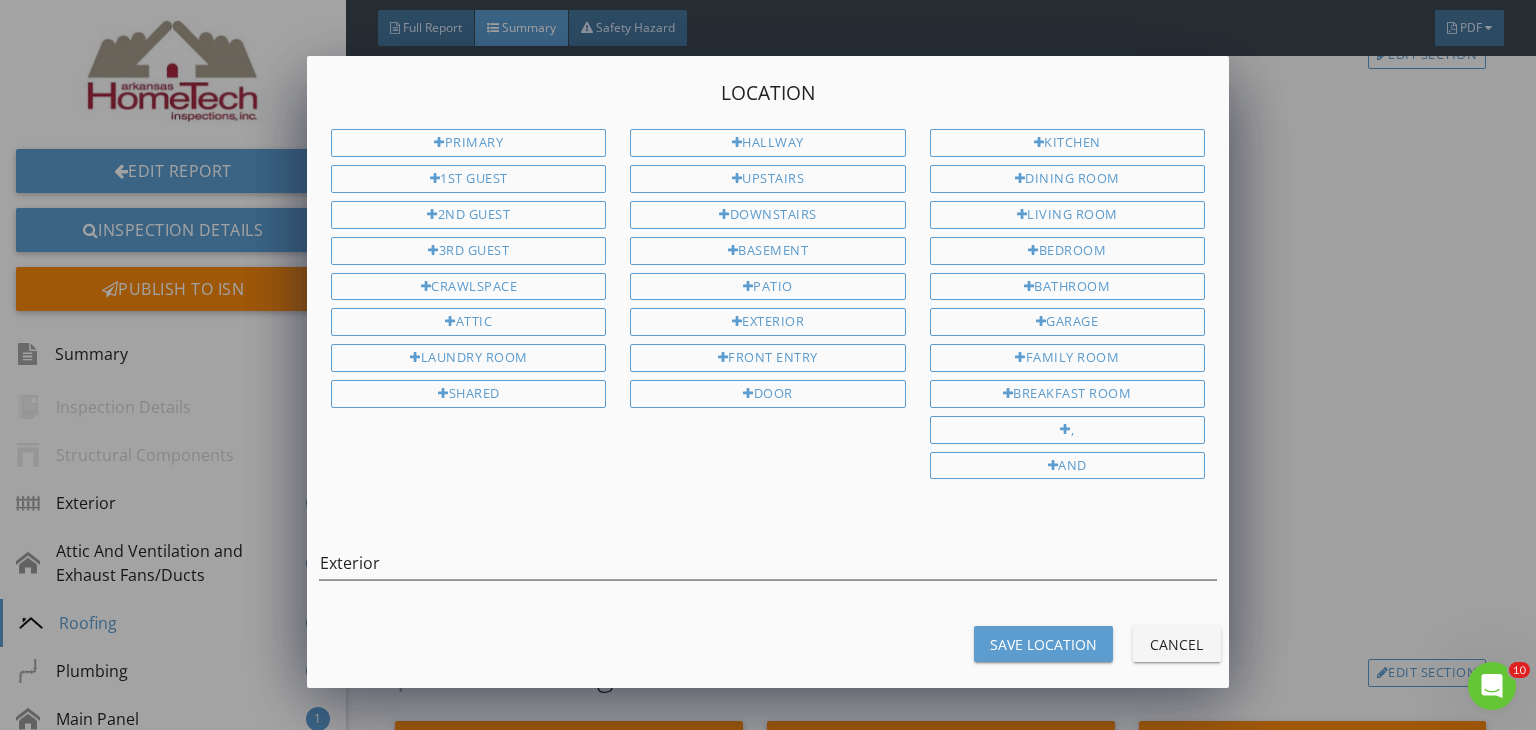 click on "Save Location" at bounding box center (1043, 644) 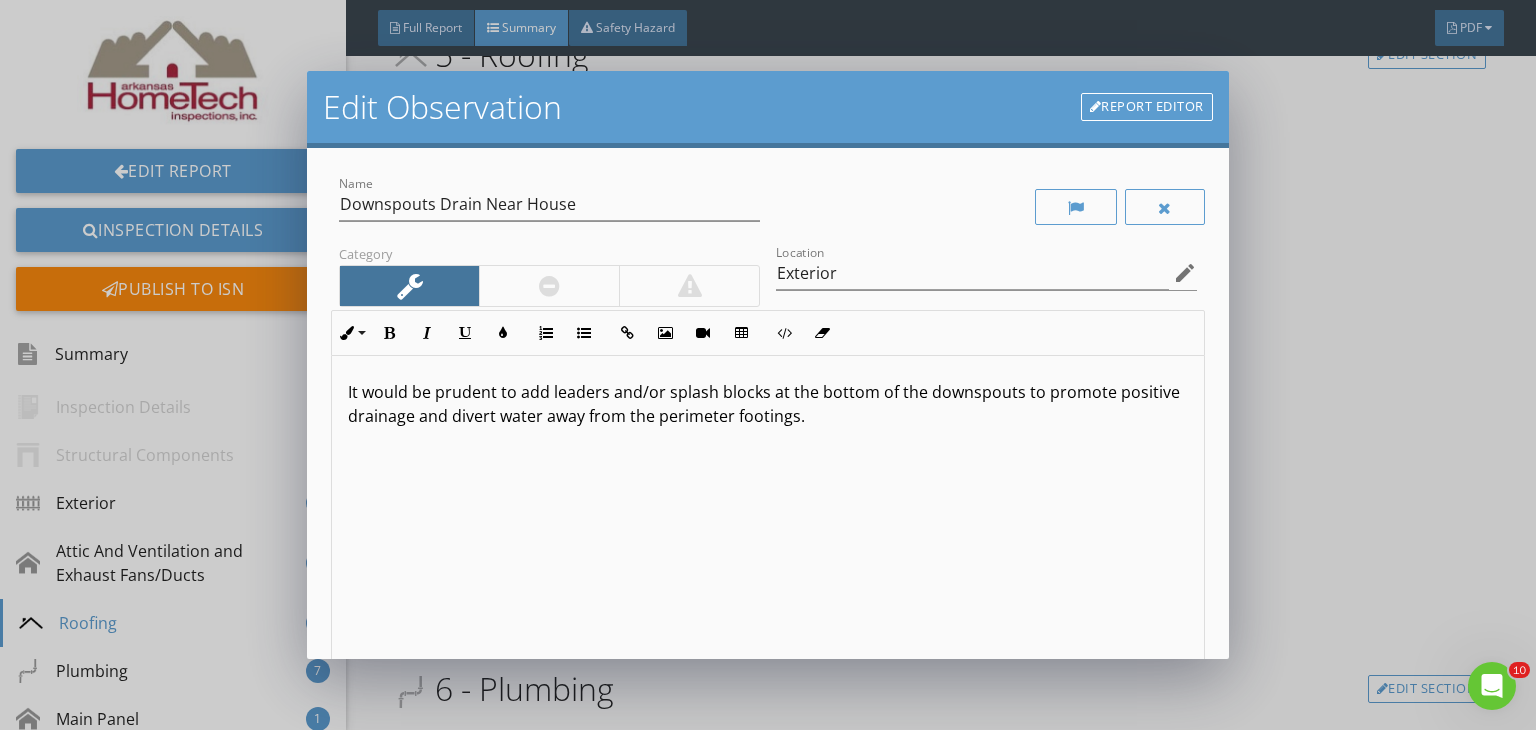 scroll, scrollTop: 0, scrollLeft: 0, axis: both 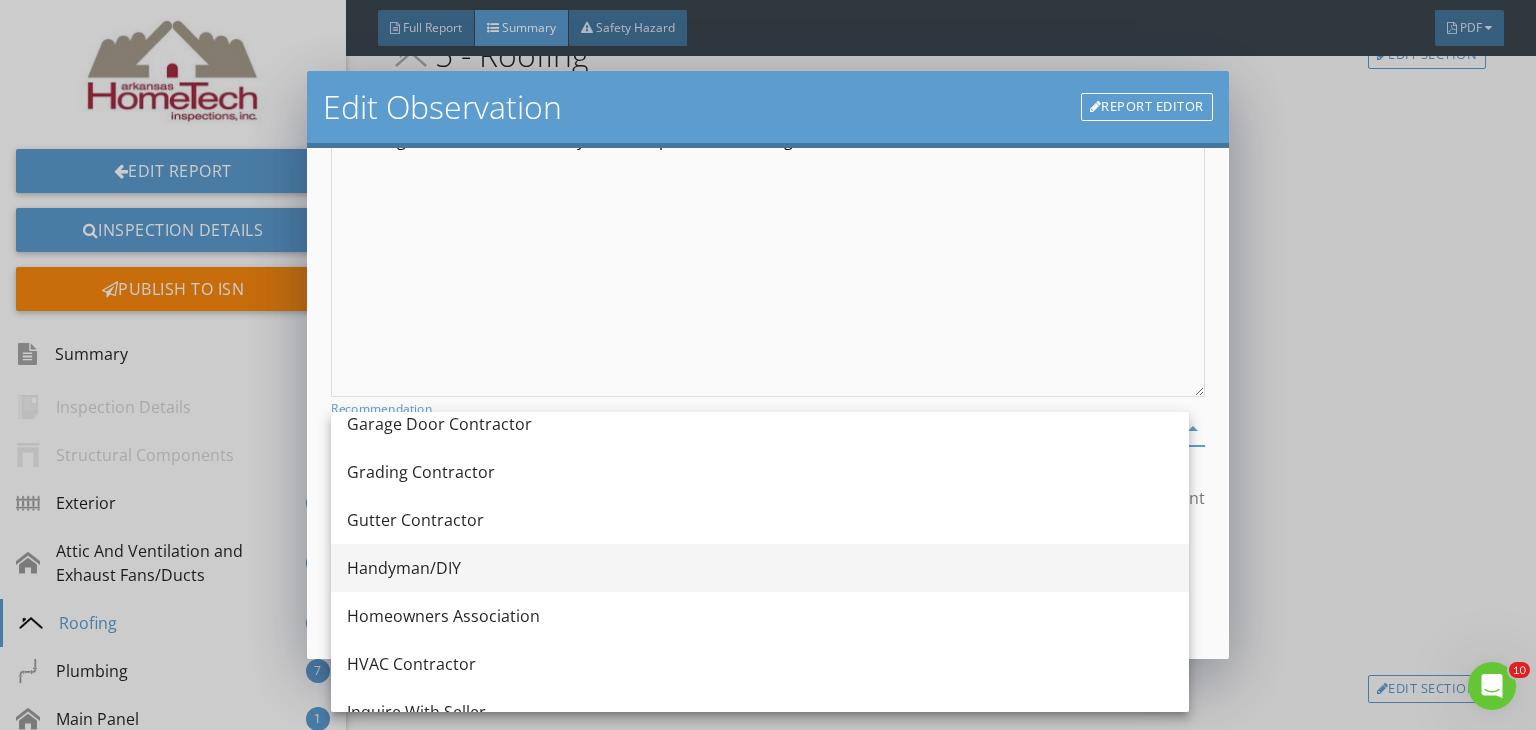 click on "Handyman/DIY" at bounding box center [760, 568] 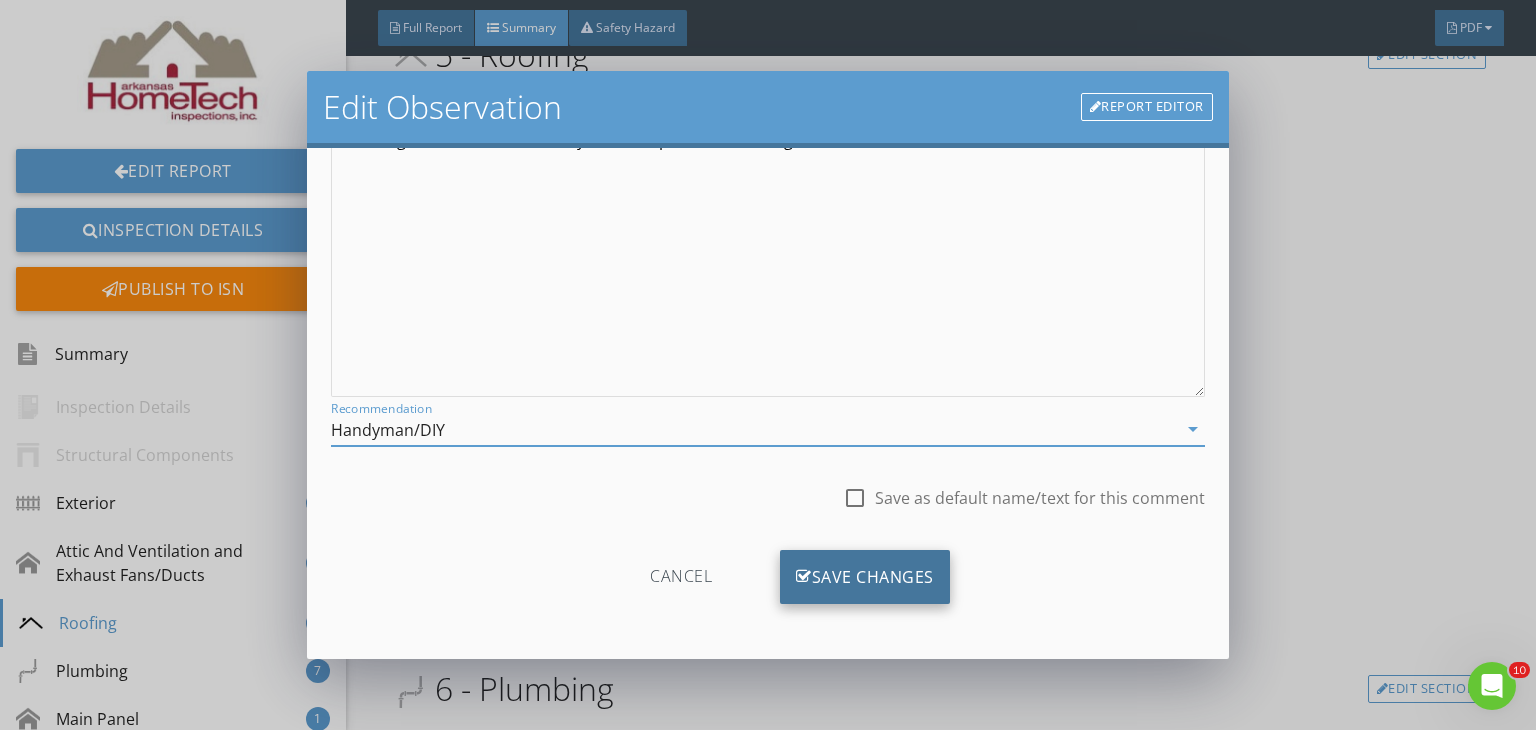 click on "Save Changes" at bounding box center [865, 577] 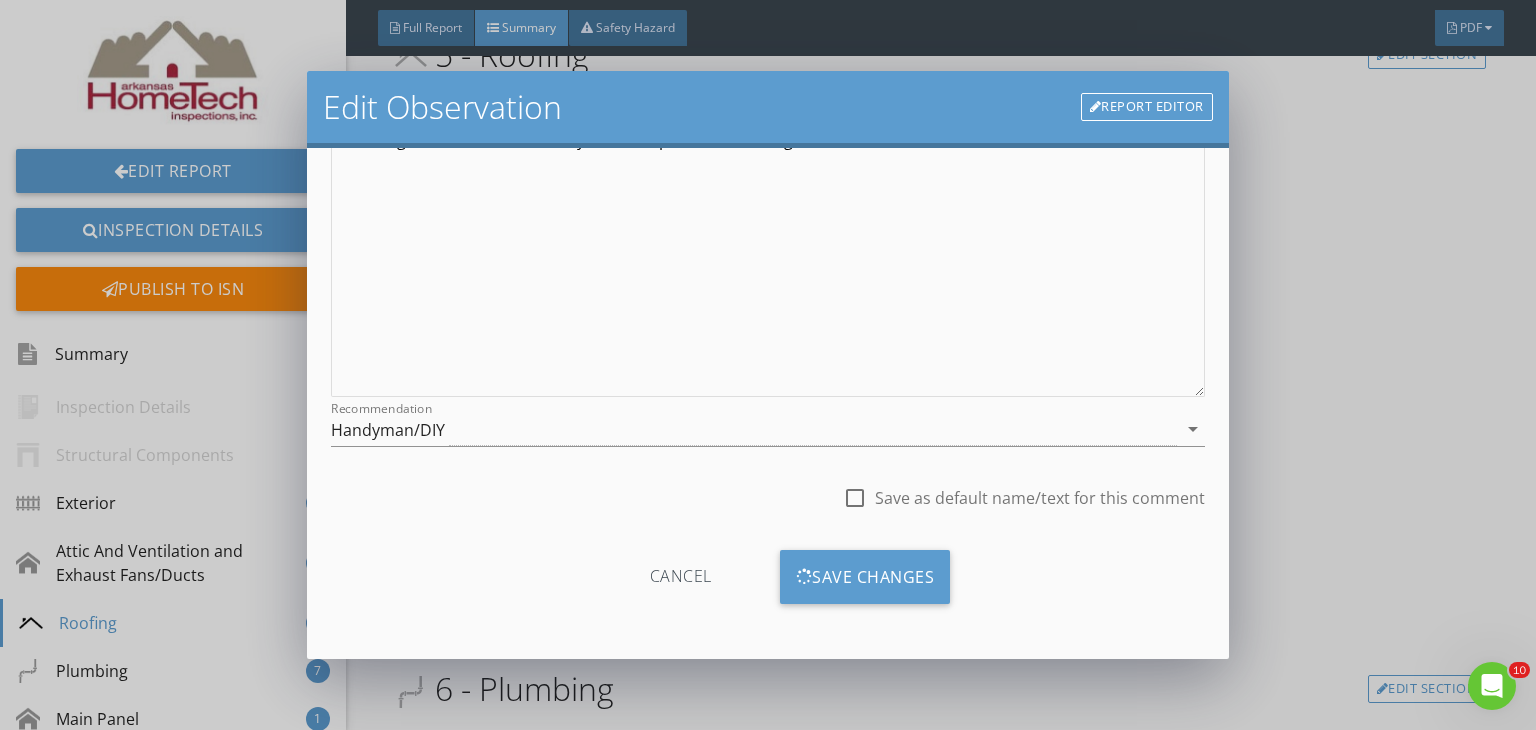 type on "<p>It would be prudent to add leaders and/or splash blocks at the bottom of the downspouts to promote positive drainage and divert water away from the perimeter footings.</p><p><a href="https://www.thisoldhouse.com/how-to/how-to-drain-downspout-water-flow-away-house" target="_blank" fr-original-style="" style="color: rgb(92, 156, 207);"></a></p>" 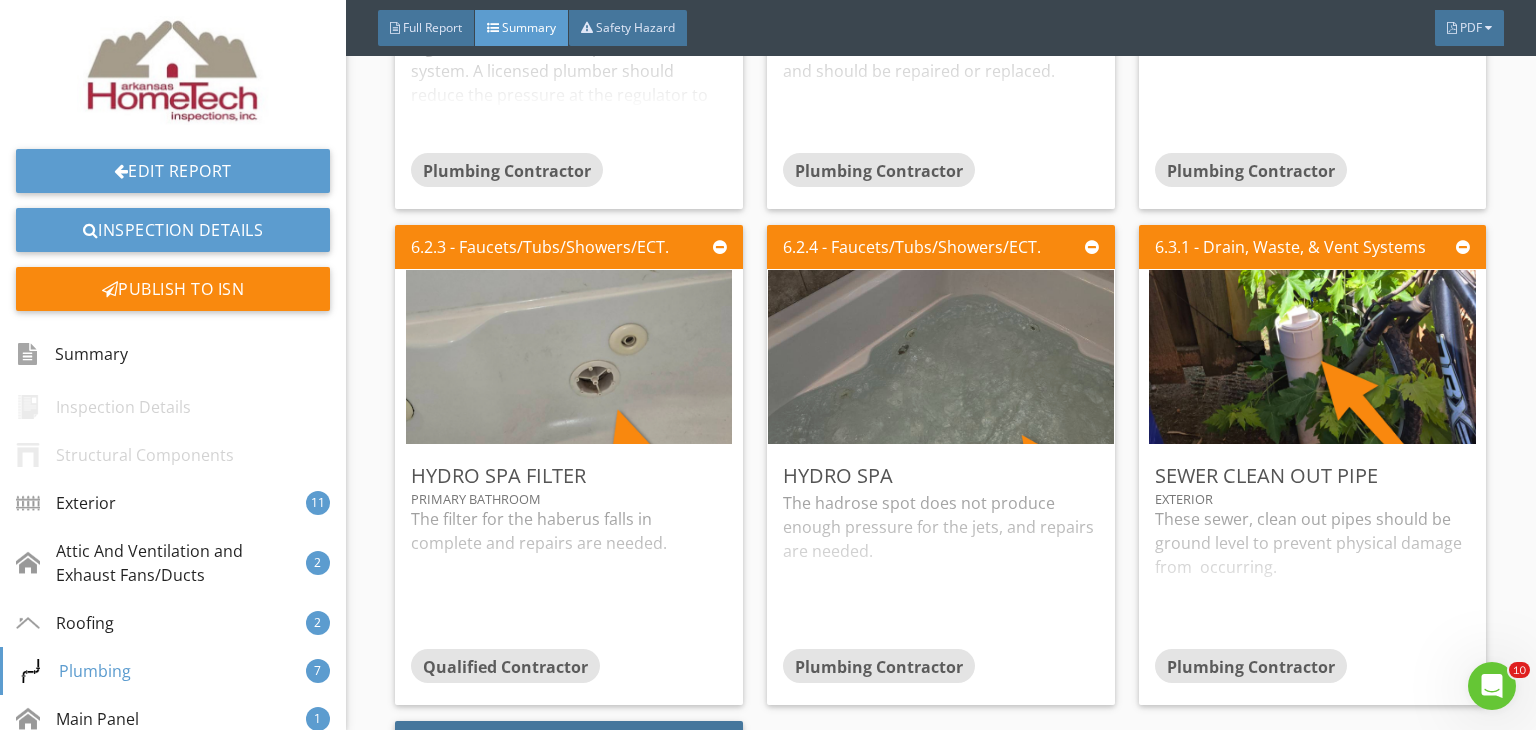scroll, scrollTop: 4400, scrollLeft: 0, axis: vertical 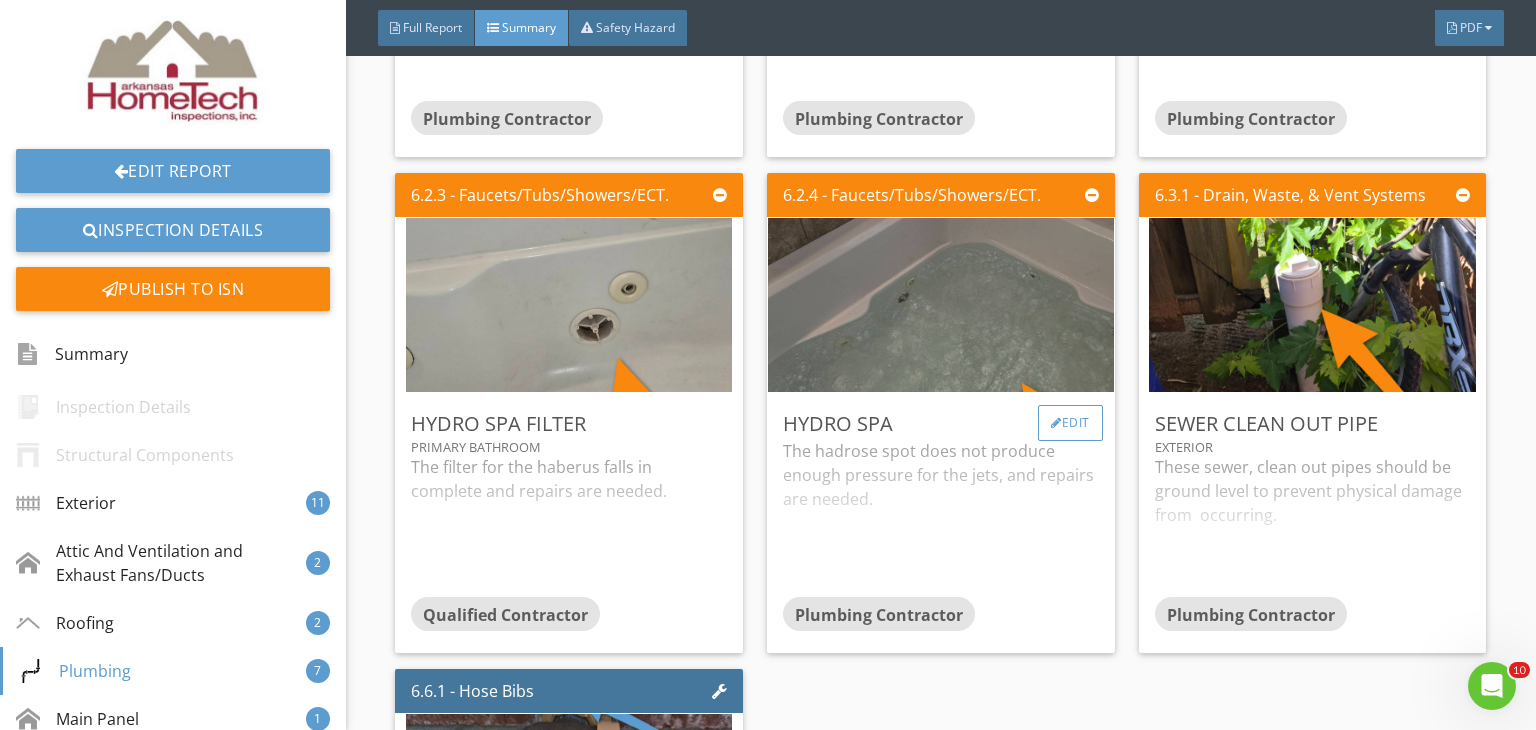 click on "Edit" at bounding box center (1070, 423) 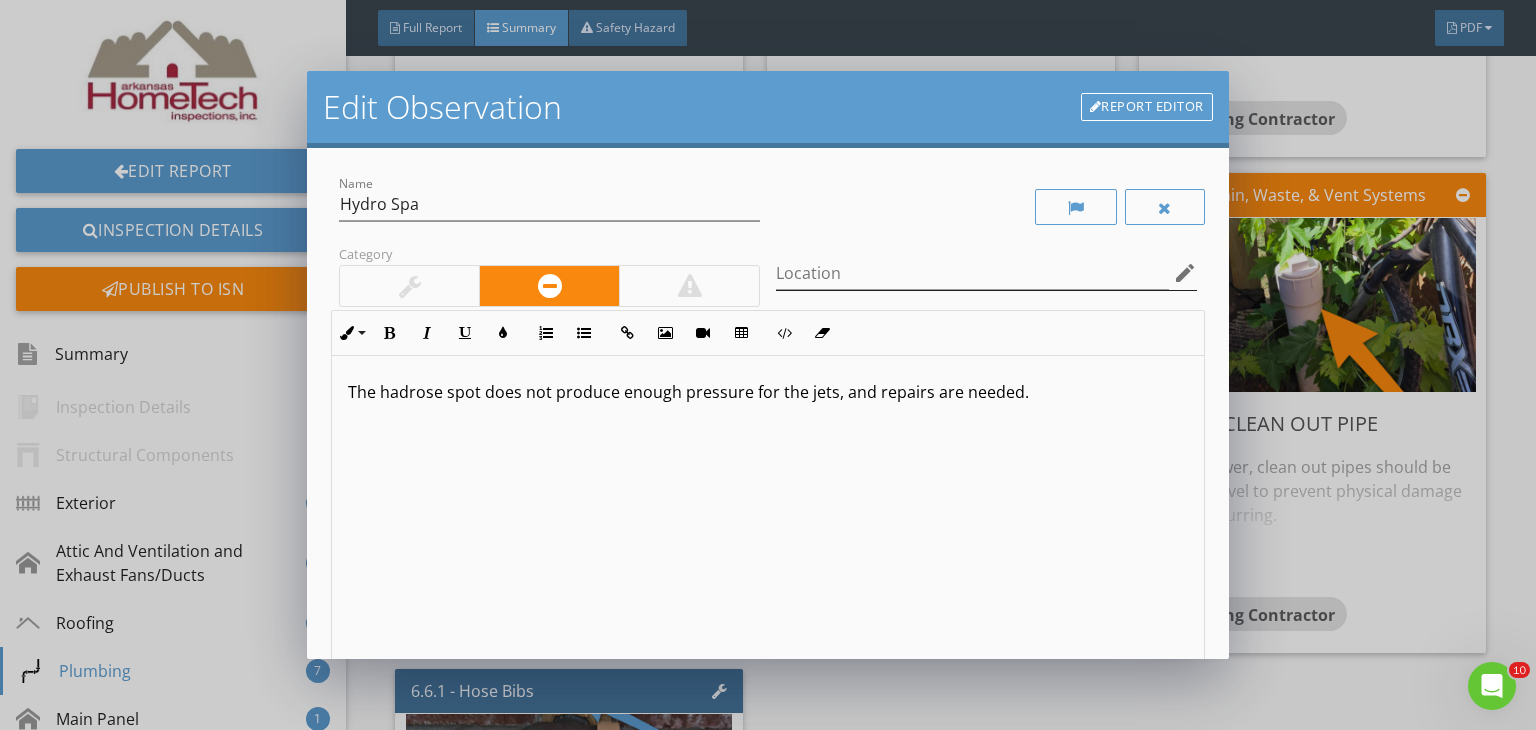 click on "edit" at bounding box center [1185, 273] 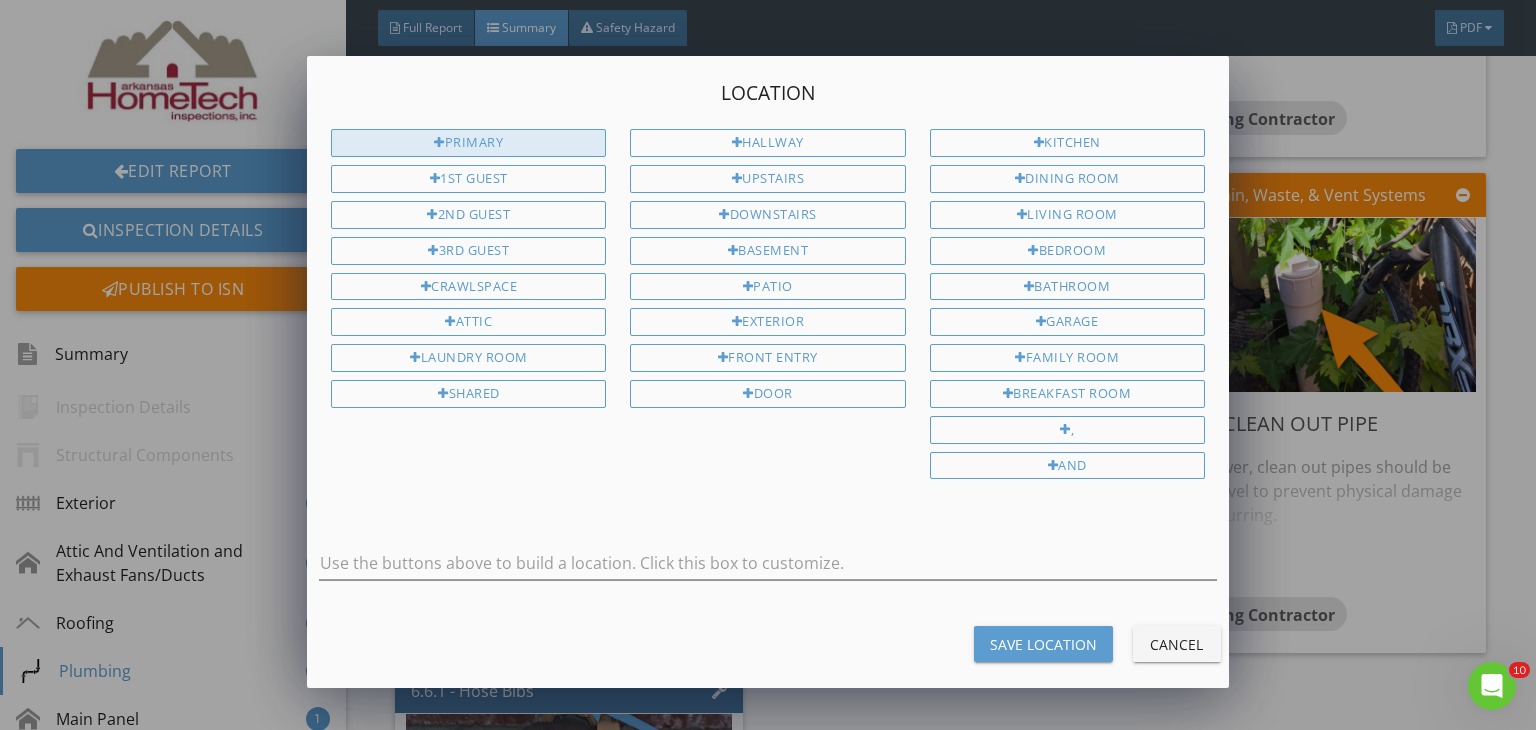 click on "Primary" at bounding box center (468, 143) 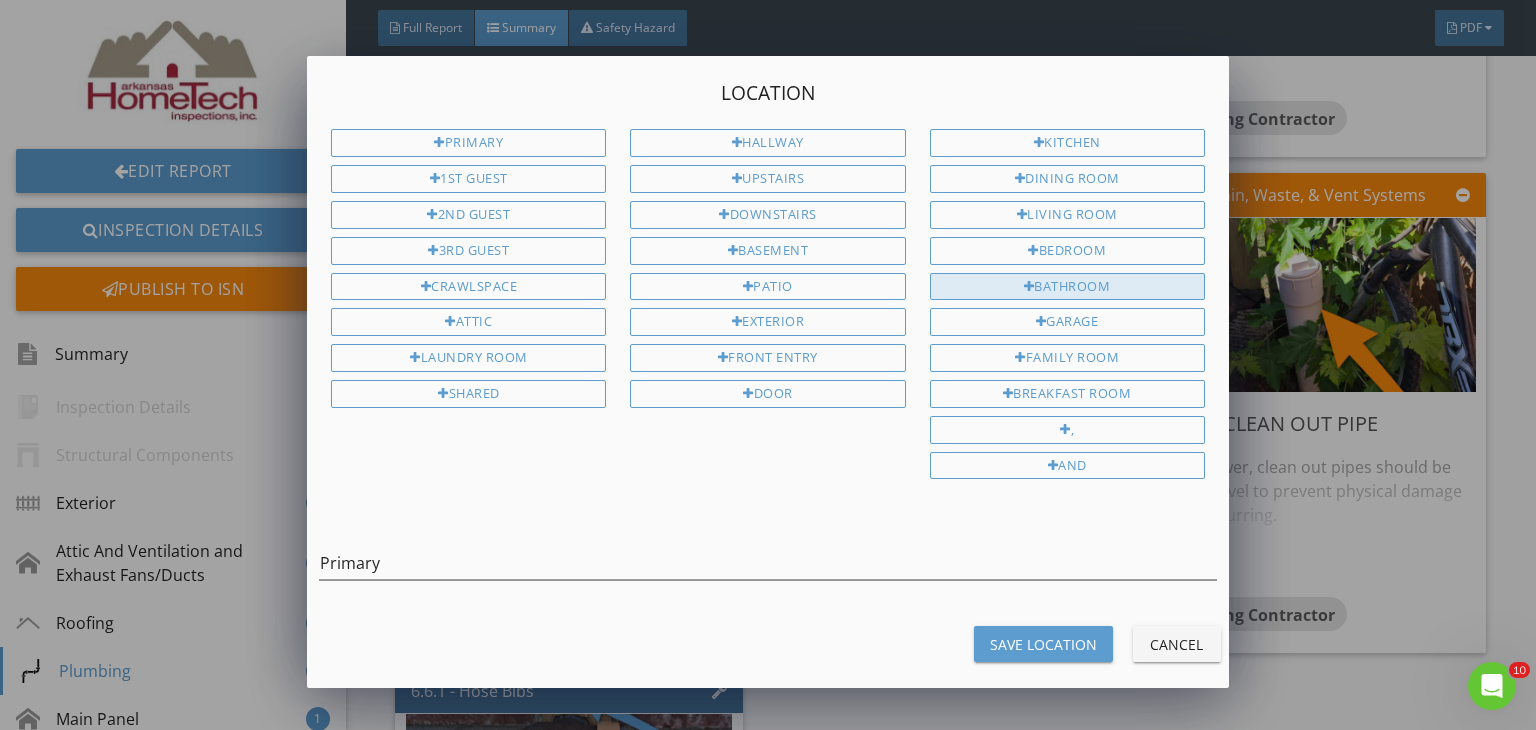 click on "Bathroom" at bounding box center (1067, 287) 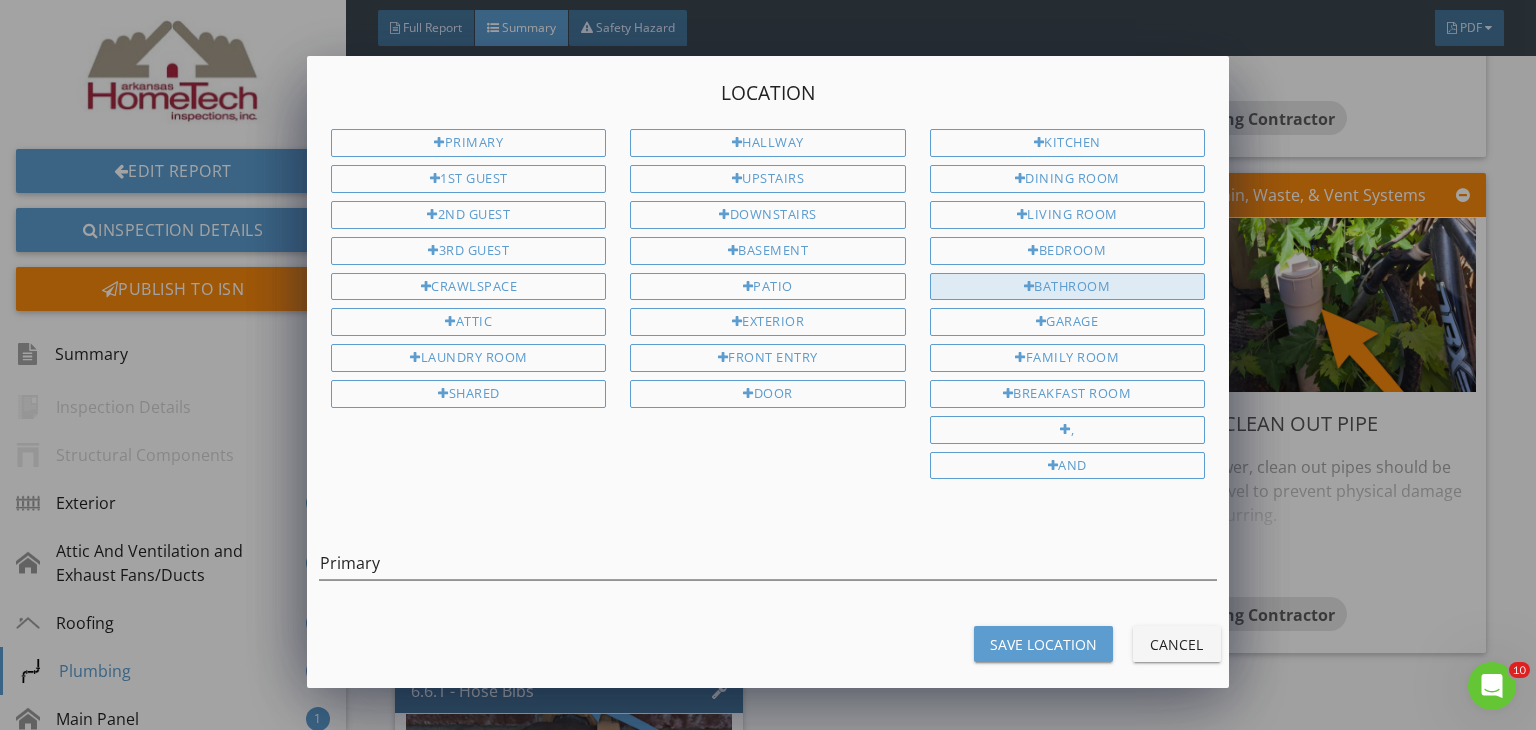 type on "Primary Bathroom" 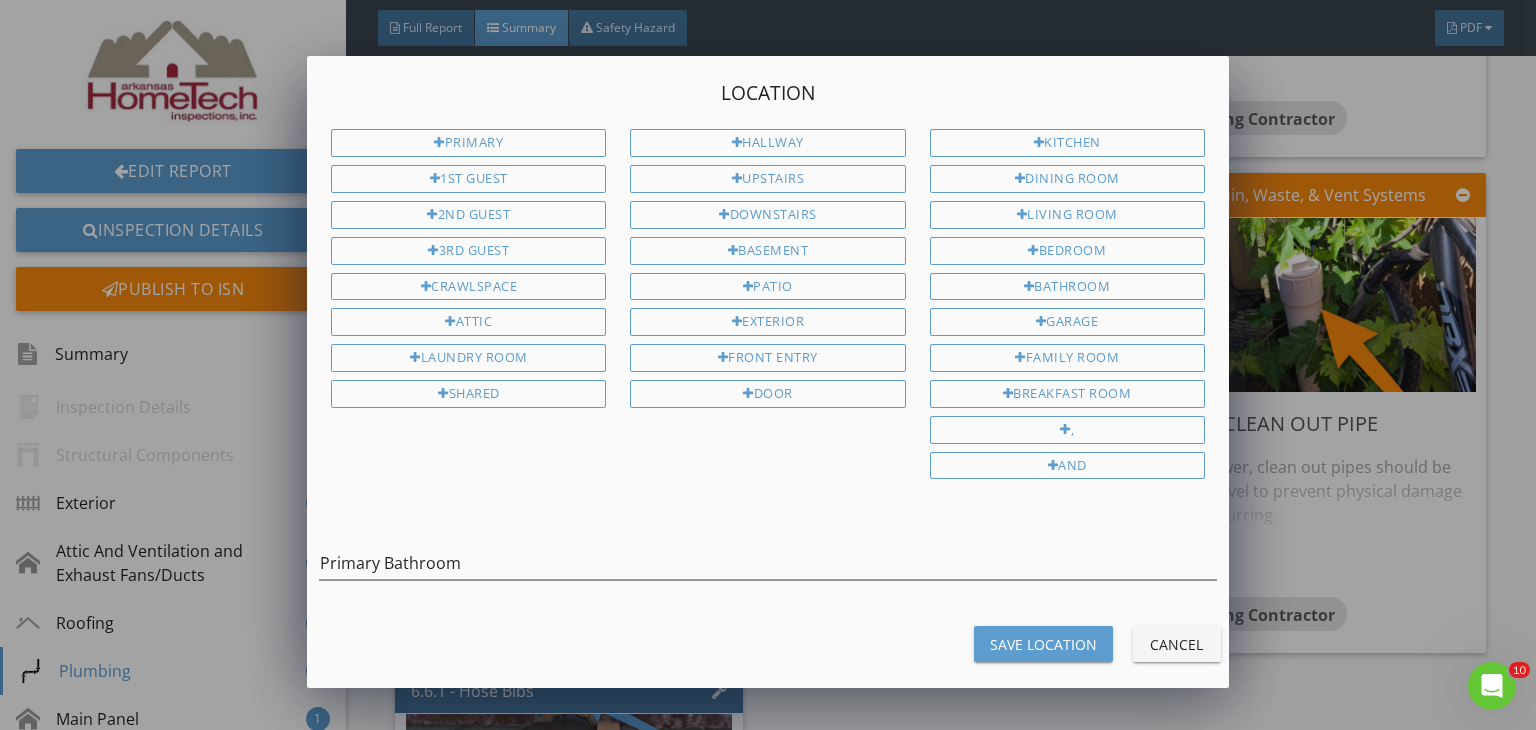 click on "Save Location" at bounding box center [1043, 644] 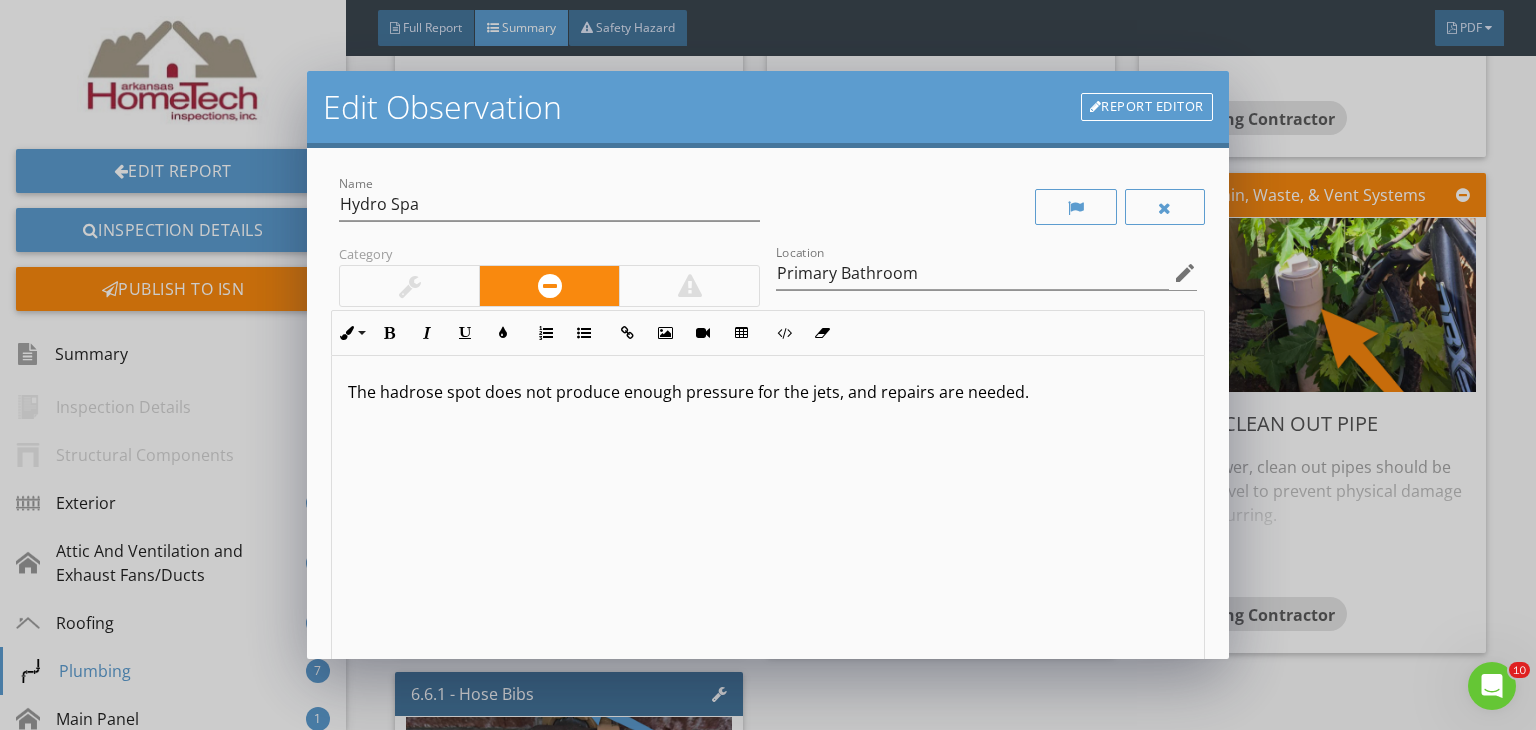scroll, scrollTop: 0, scrollLeft: 0, axis: both 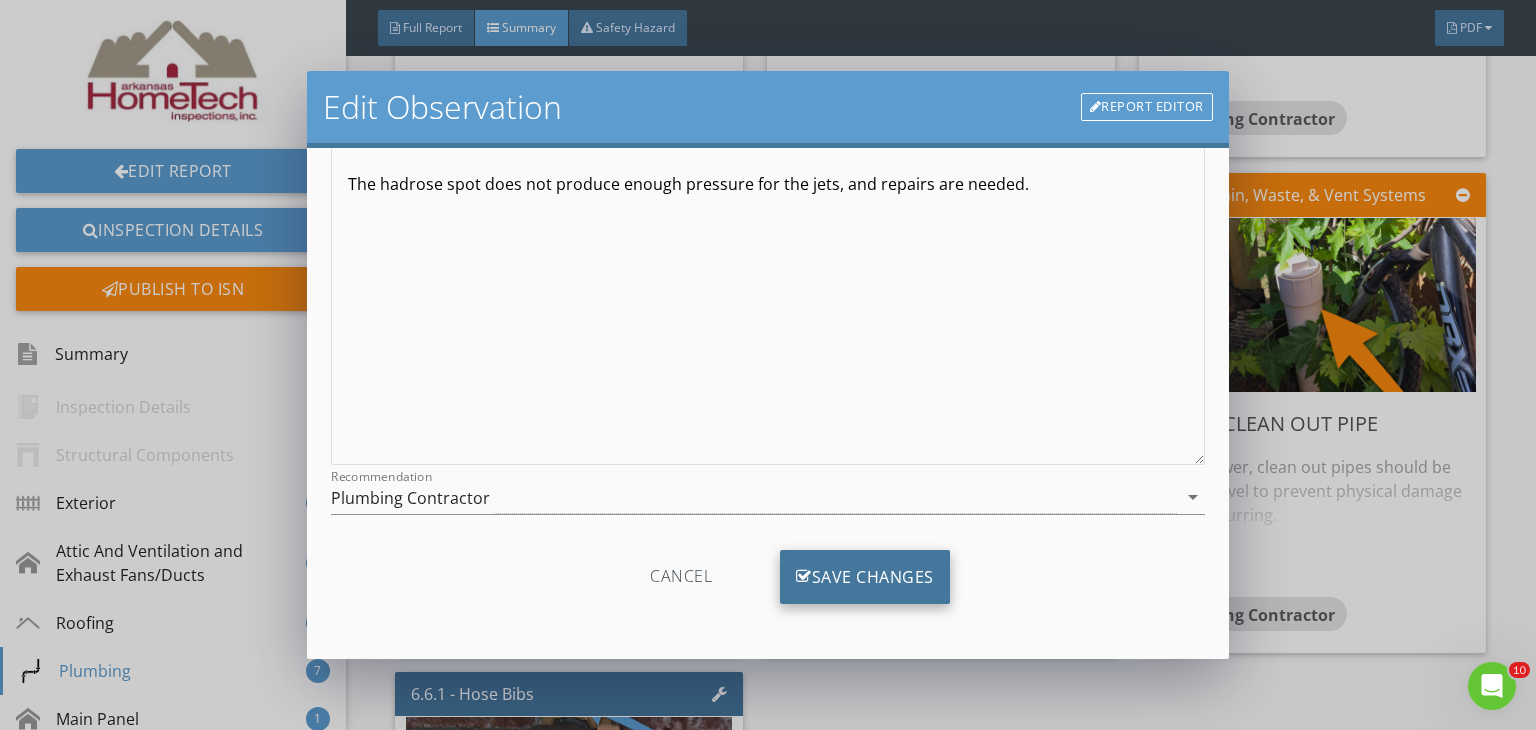 click at bounding box center [804, 577] 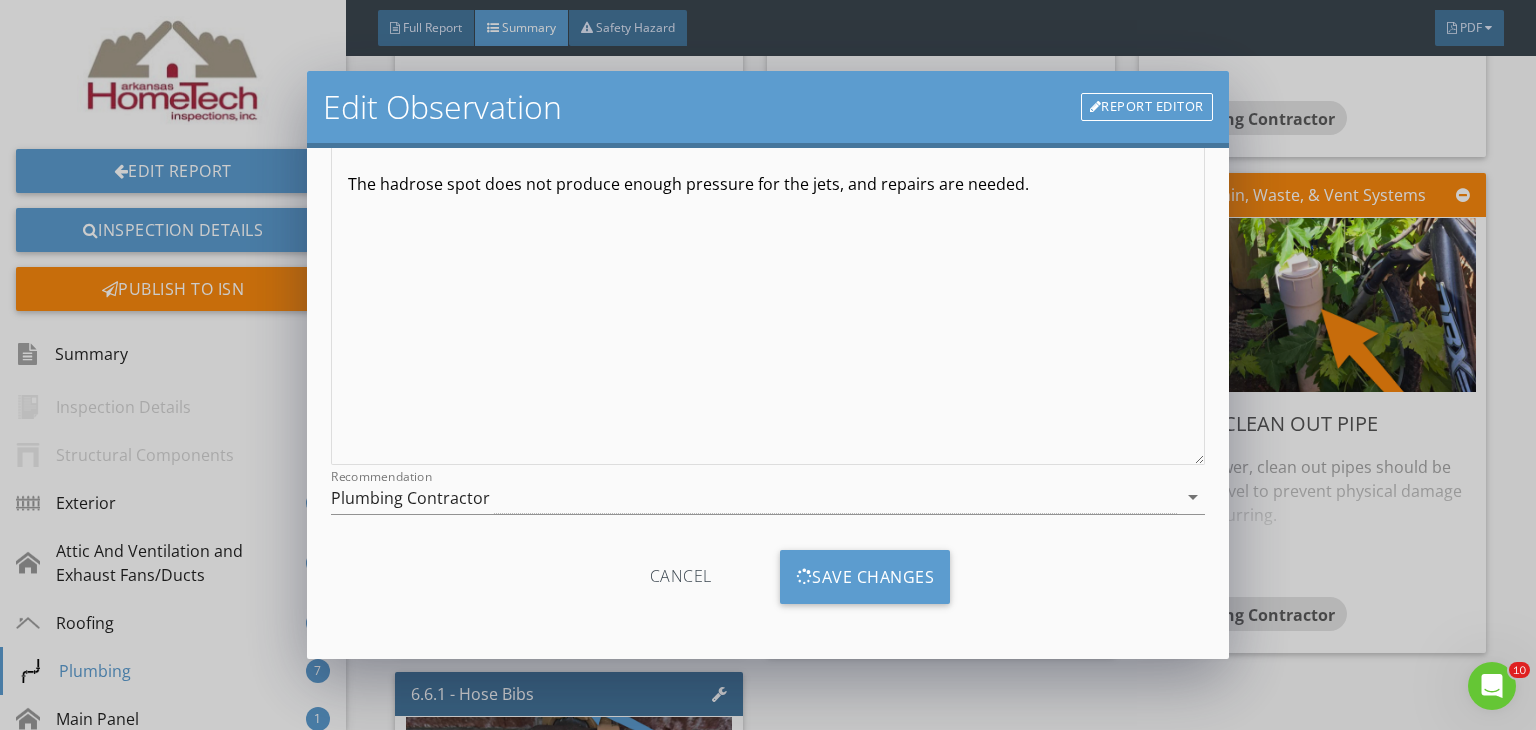 scroll, scrollTop: 0, scrollLeft: 0, axis: both 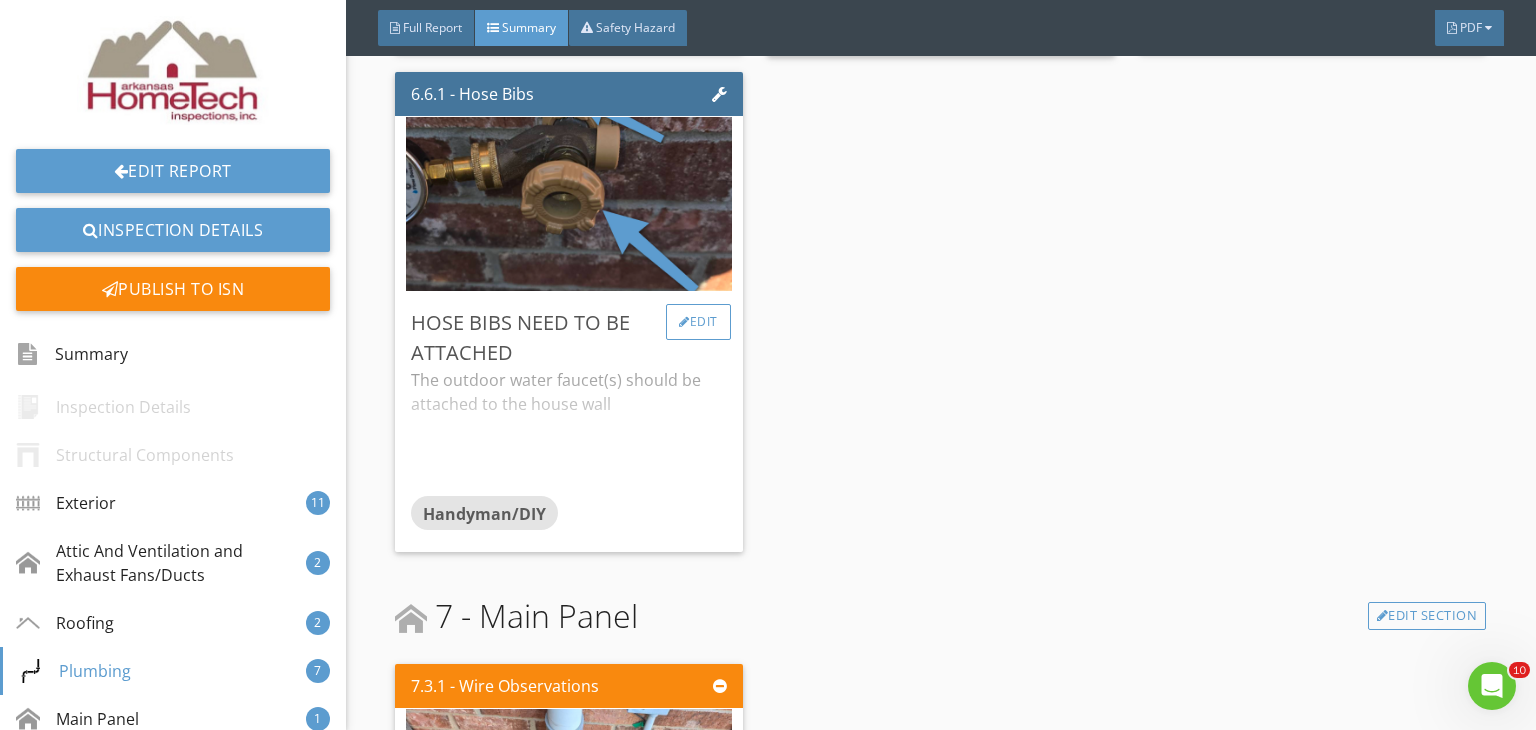 click on "Edit" at bounding box center [698, 322] 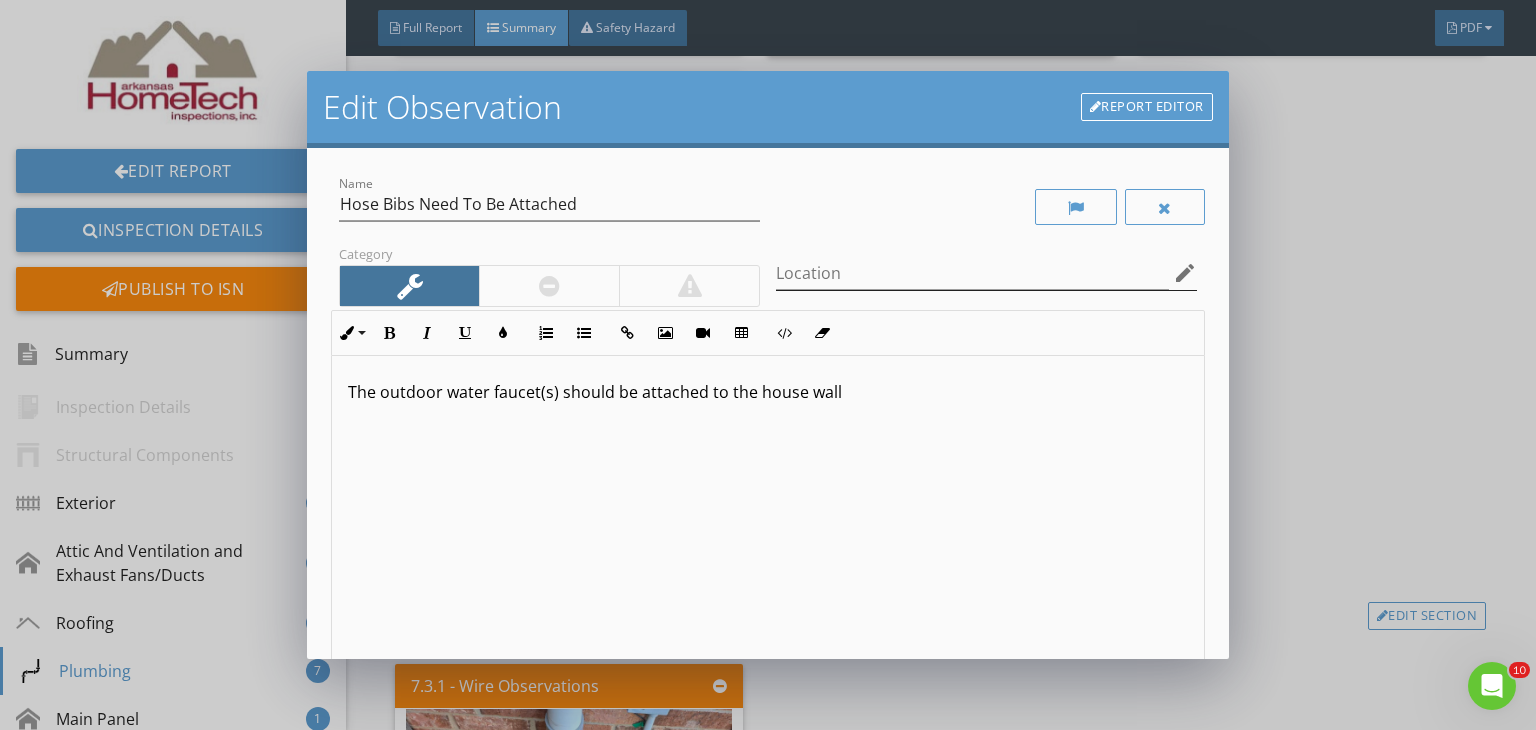 click on "edit" at bounding box center [1185, 273] 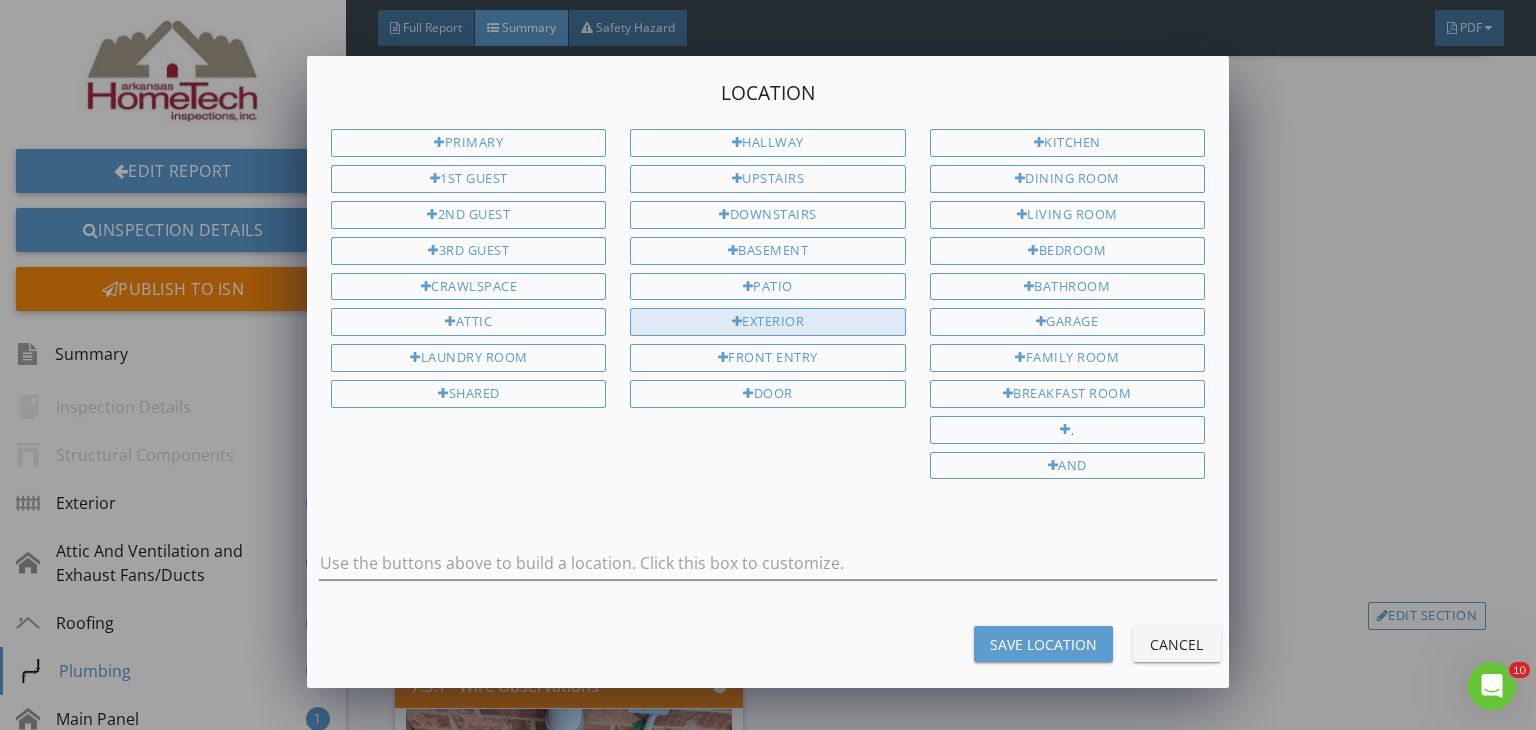click on "Exterior" at bounding box center [767, 322] 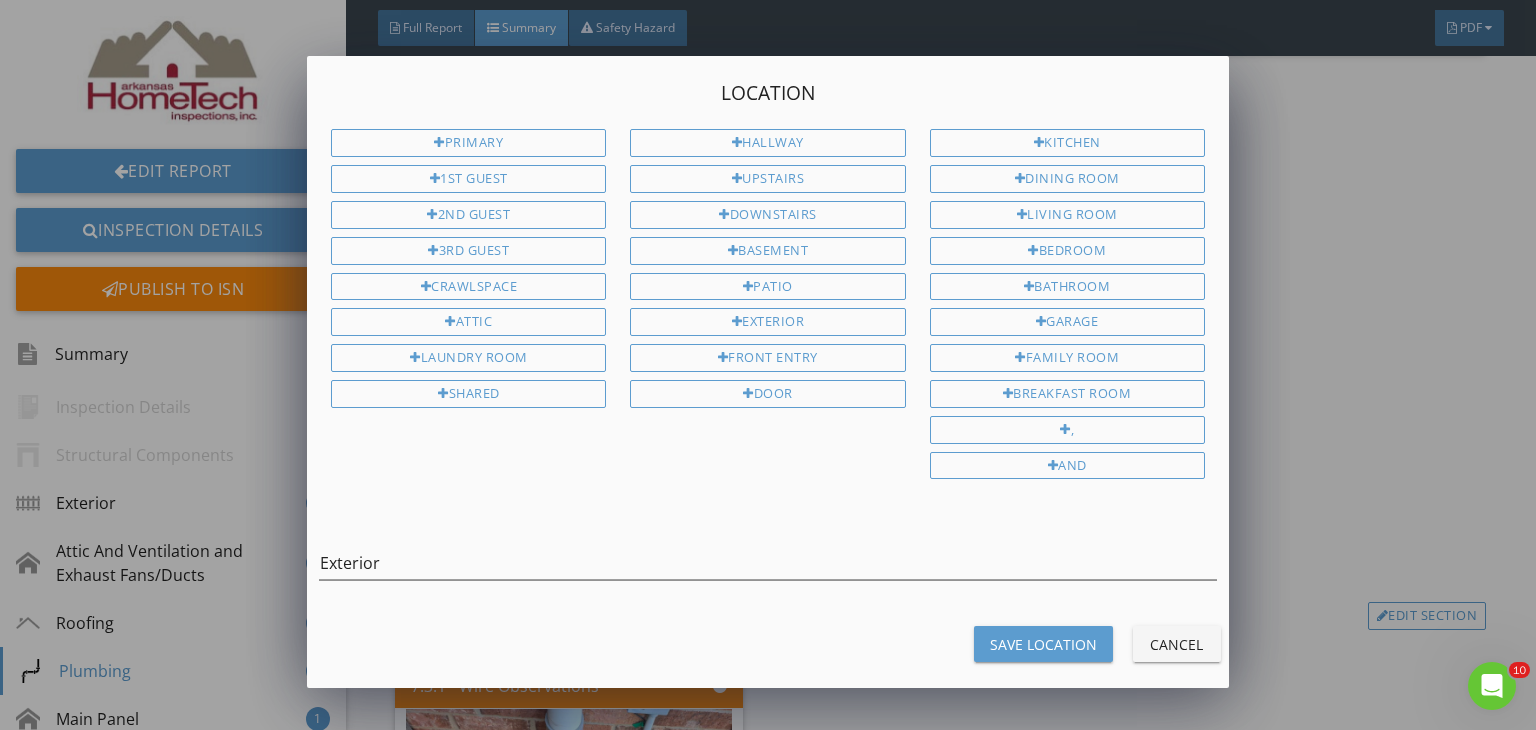 click on "Save Location" at bounding box center (1043, 644) 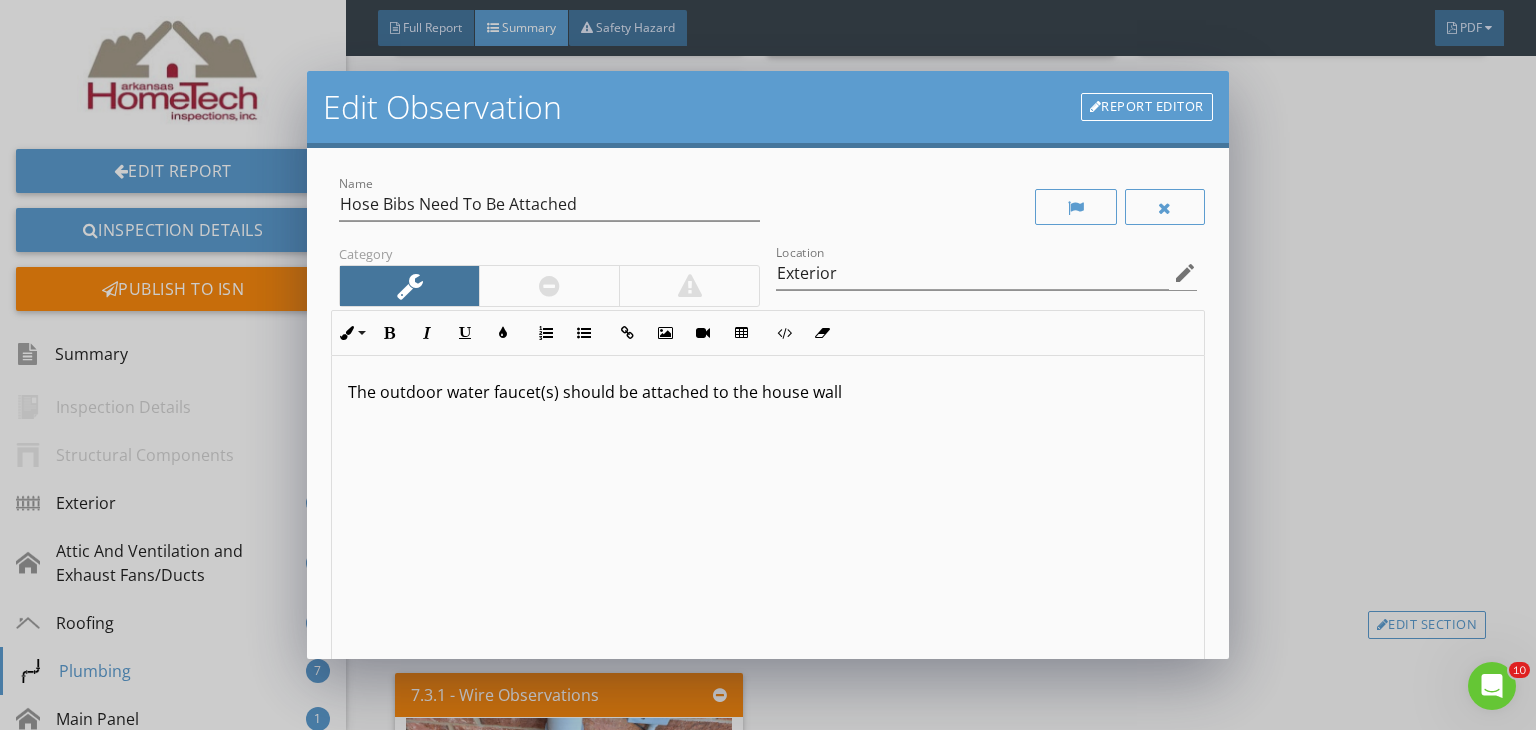 scroll, scrollTop: 0, scrollLeft: 0, axis: both 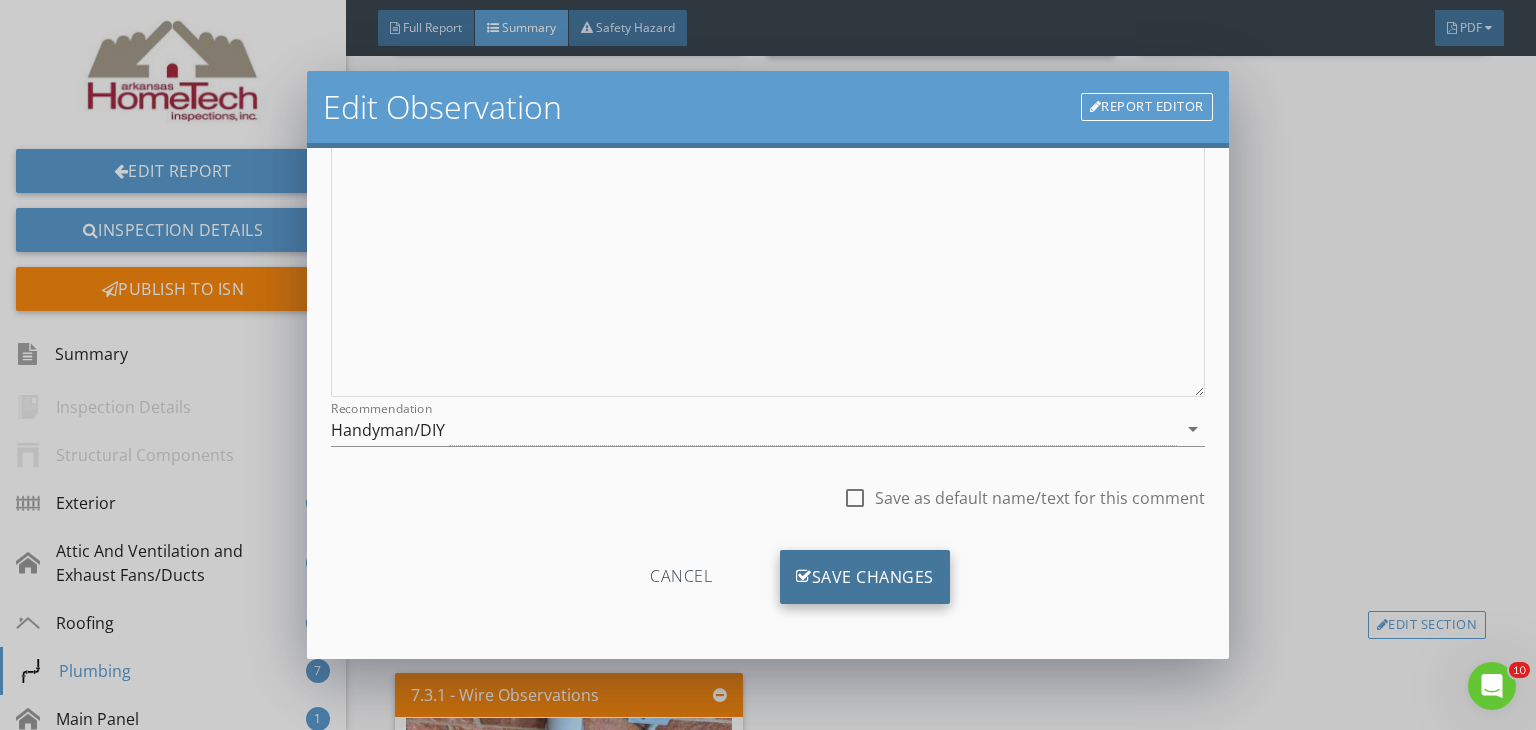 click at bounding box center (804, 577) 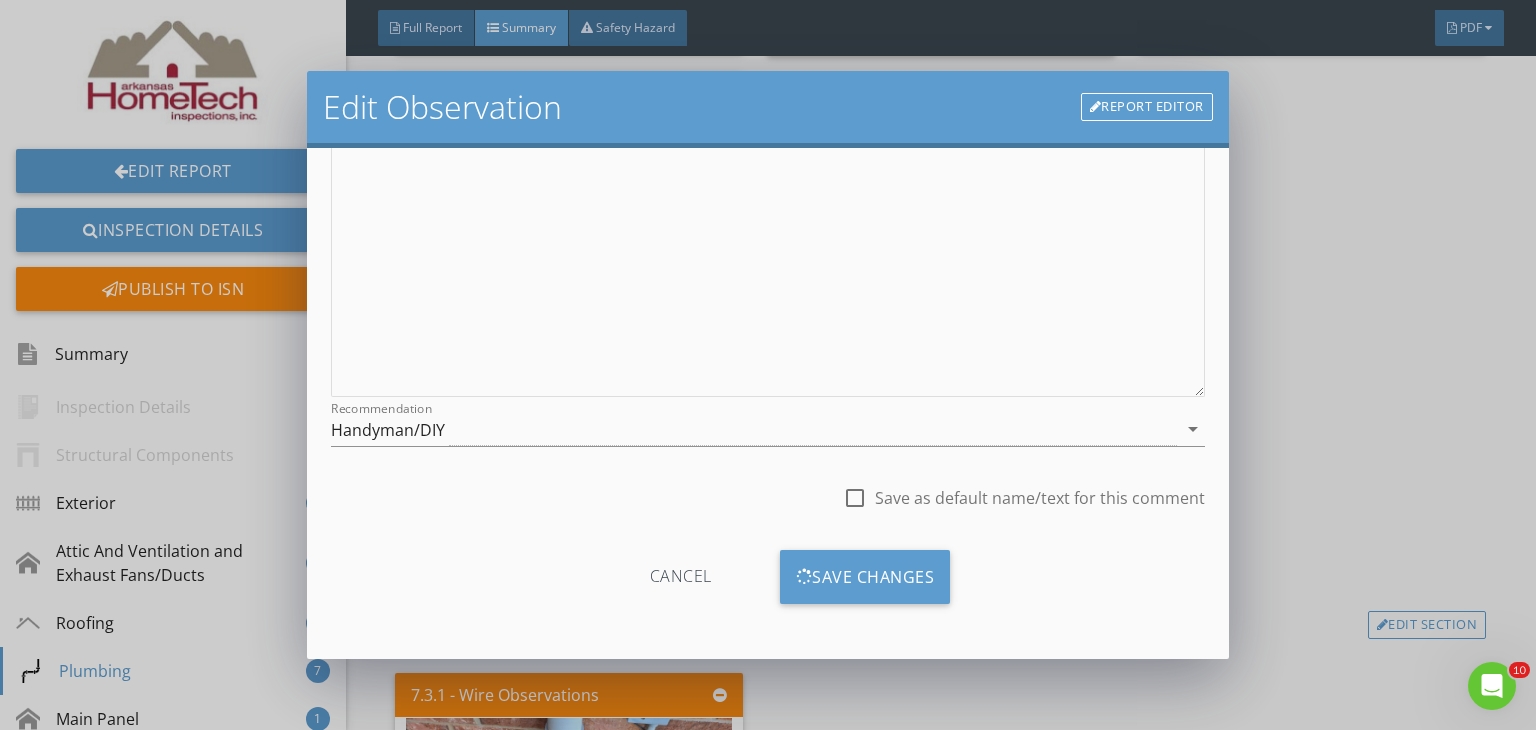 scroll, scrollTop: 39, scrollLeft: 0, axis: vertical 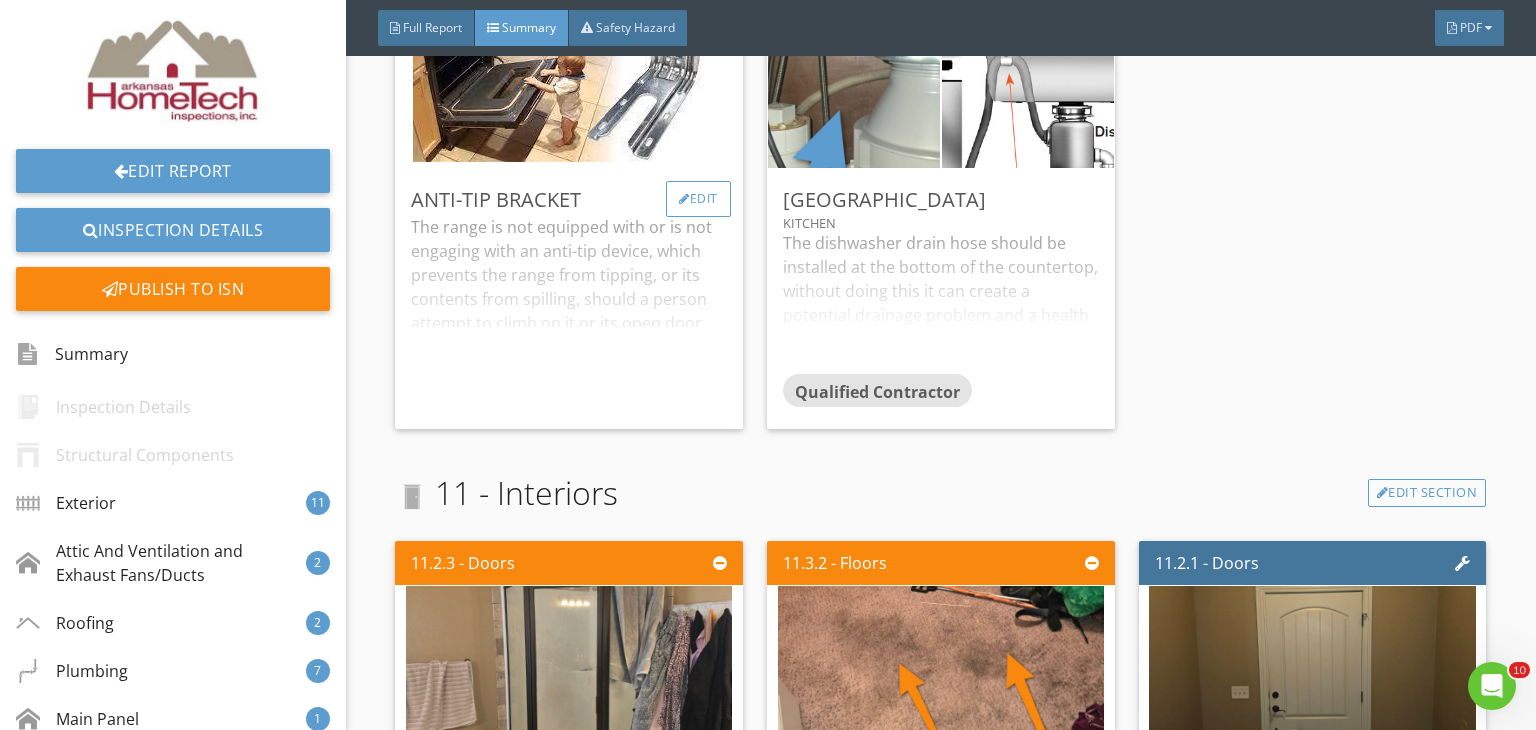 click on "Edit" at bounding box center [698, 199] 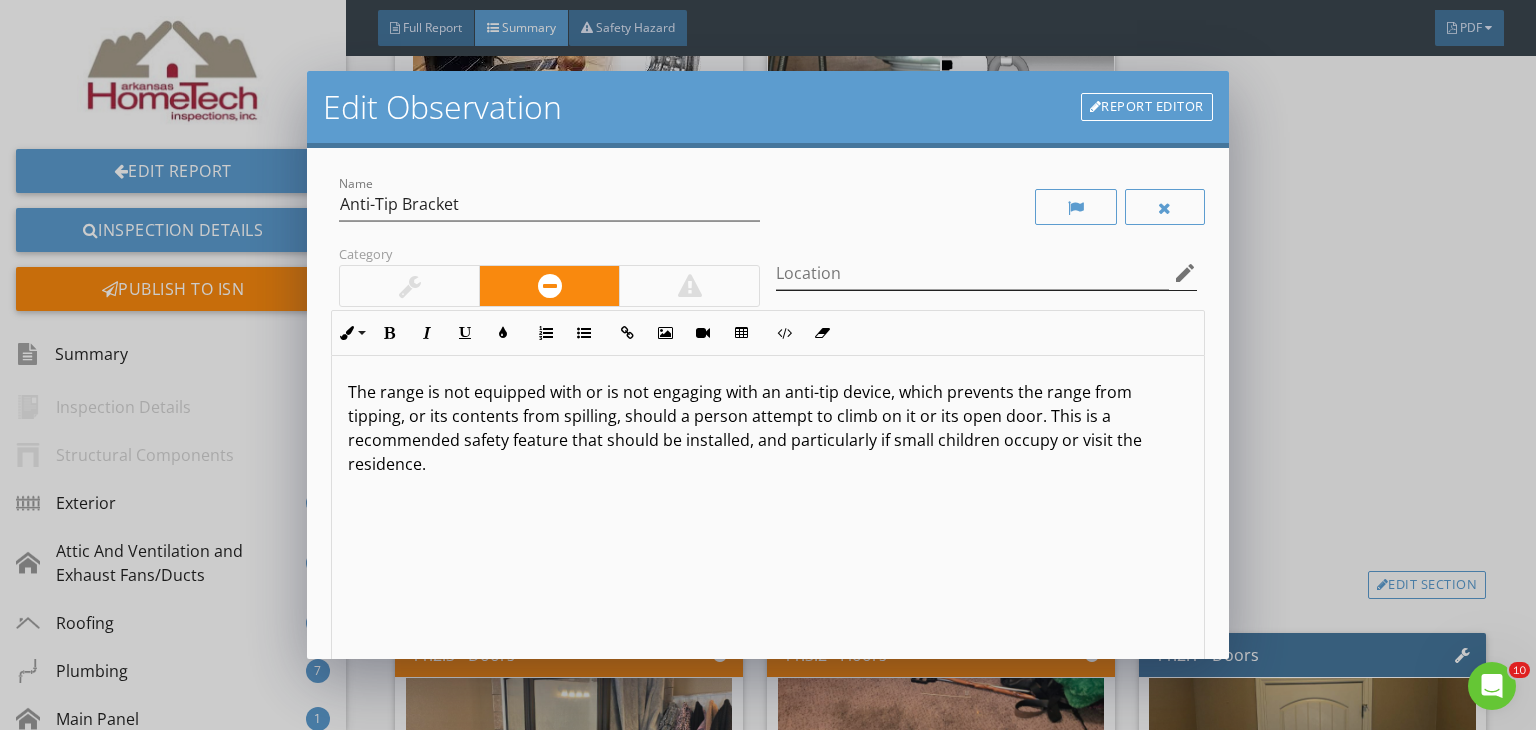click on "edit" at bounding box center (1185, 273) 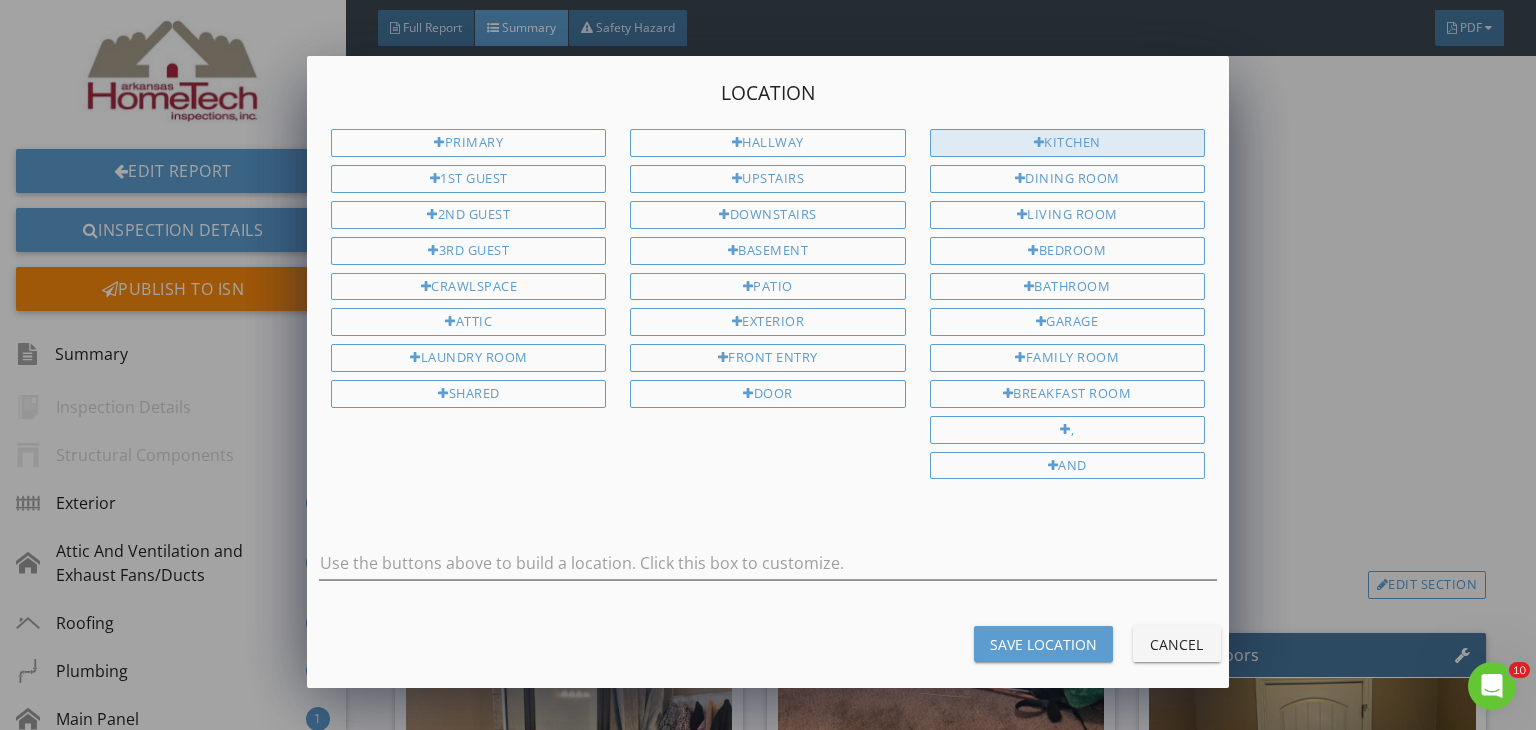 click on "Kitchen" at bounding box center (1067, 143) 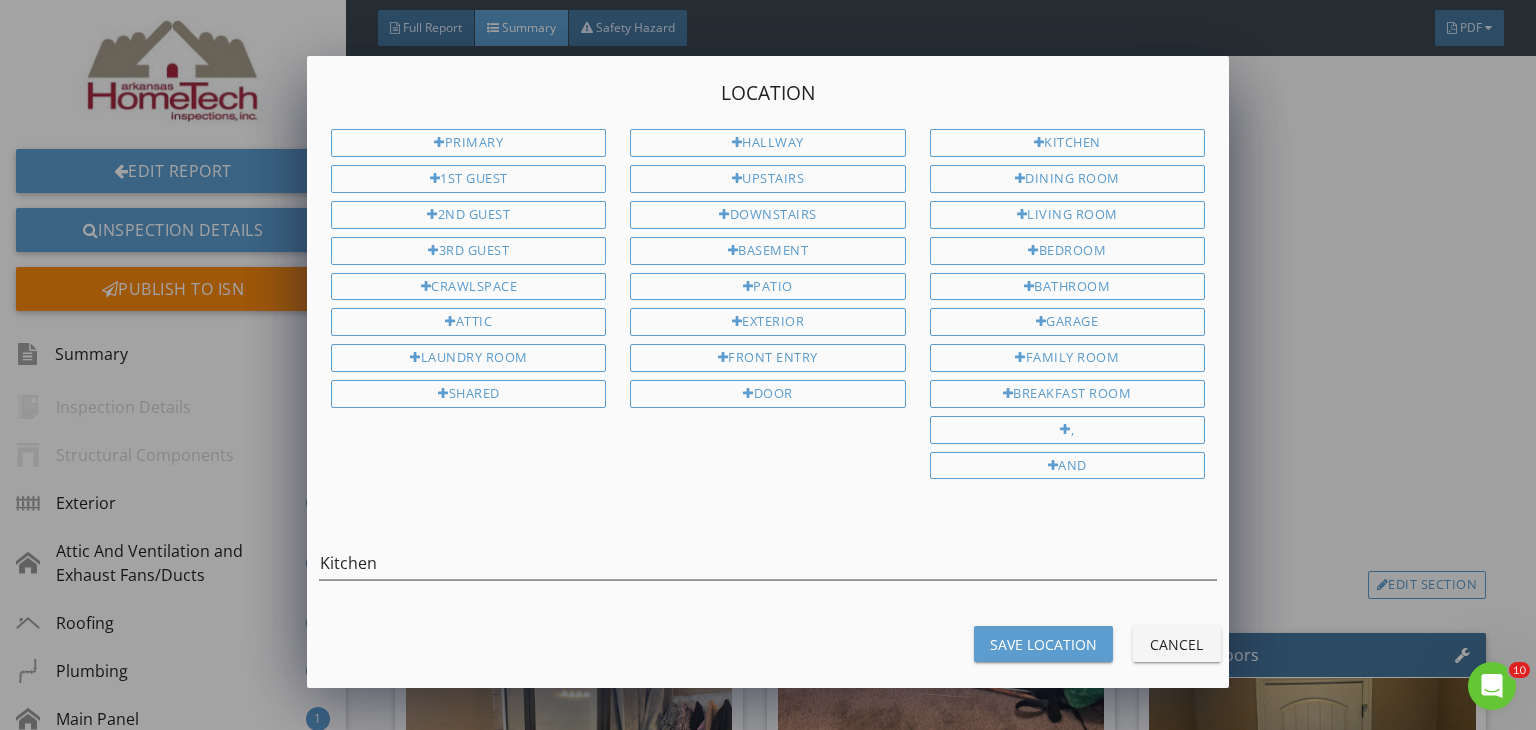 click on "Save Location" at bounding box center [1043, 644] 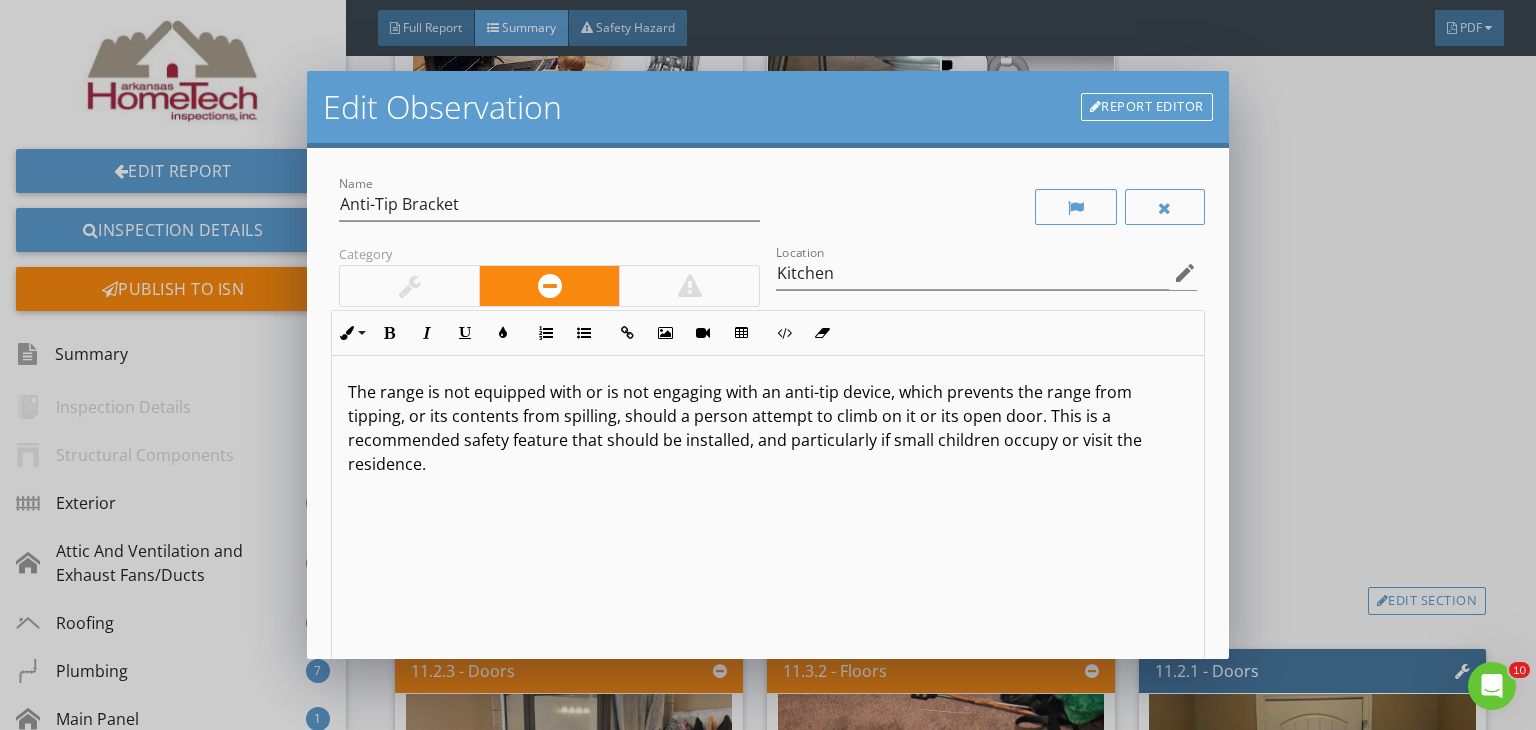 scroll, scrollTop: 0, scrollLeft: 0, axis: both 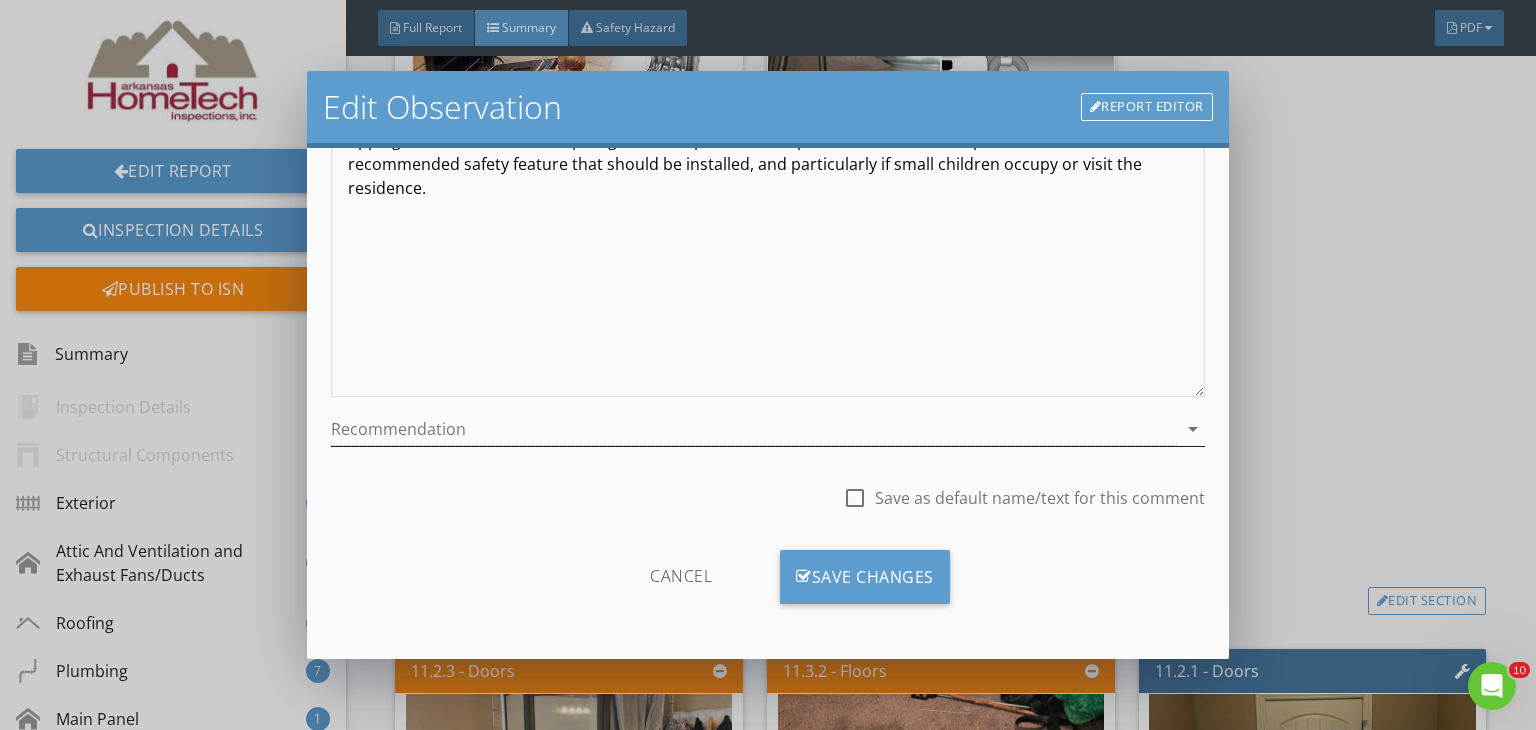 click on "arrow_drop_down" at bounding box center [1193, 429] 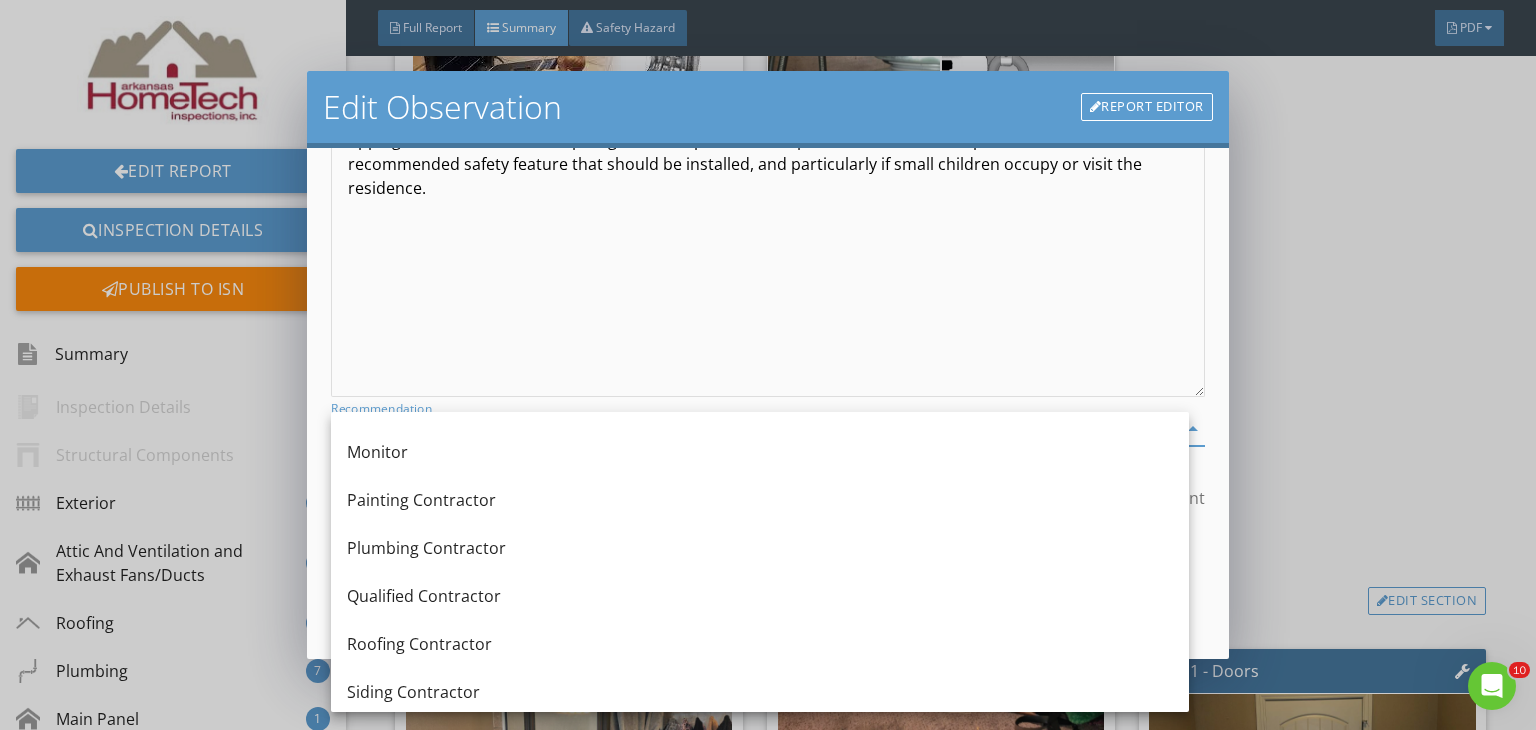 scroll, scrollTop: 1000, scrollLeft: 0, axis: vertical 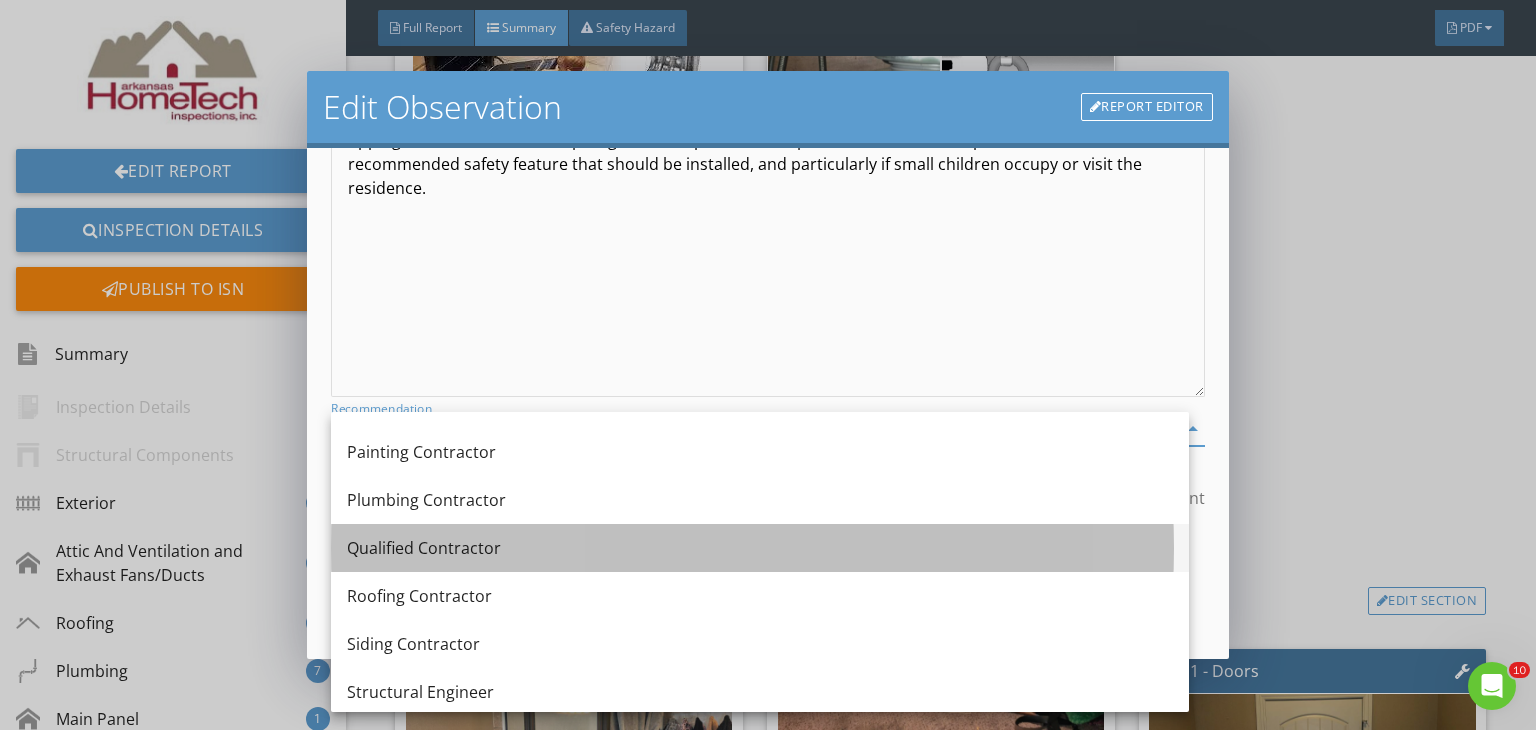 click on "Qualified Contractor" at bounding box center (760, 548) 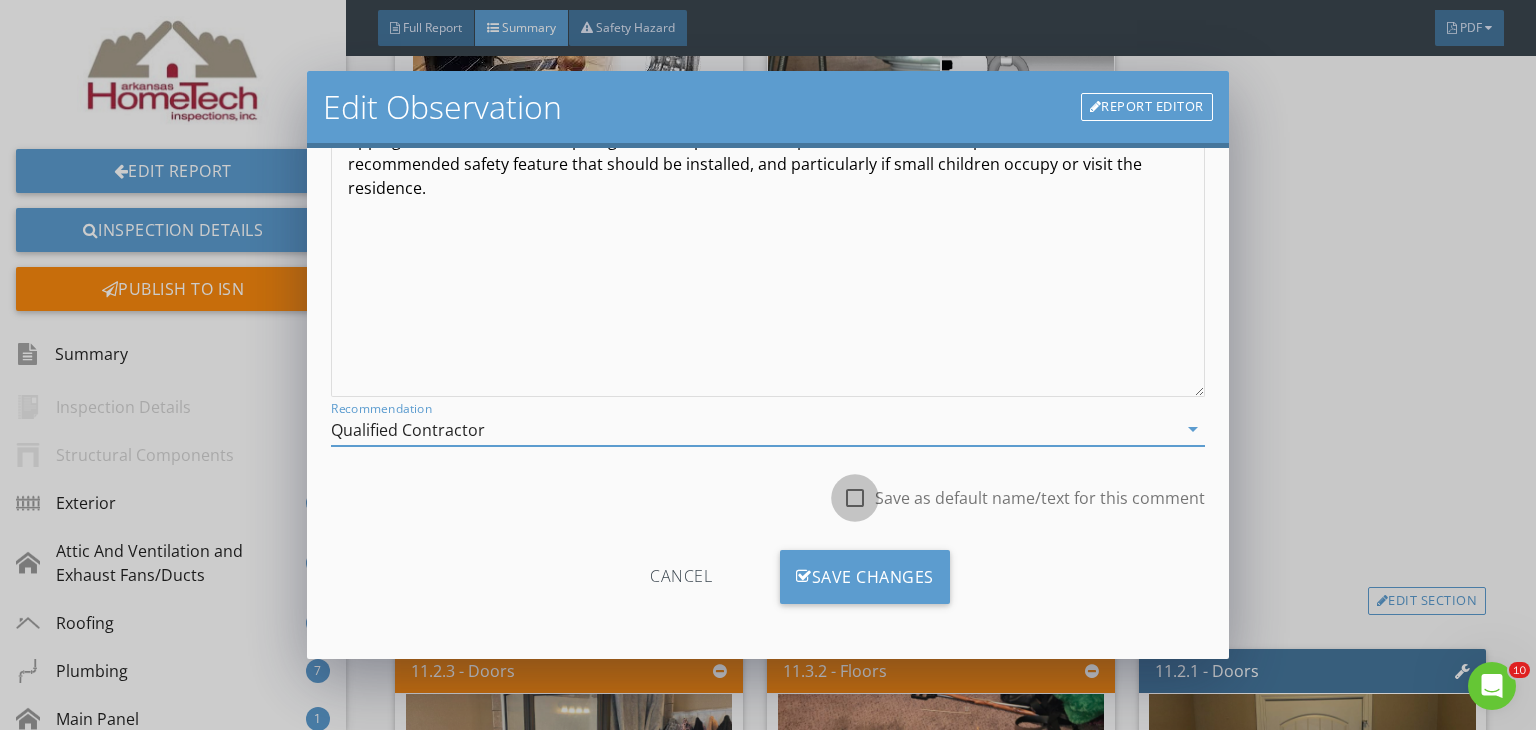 click at bounding box center (855, 498) 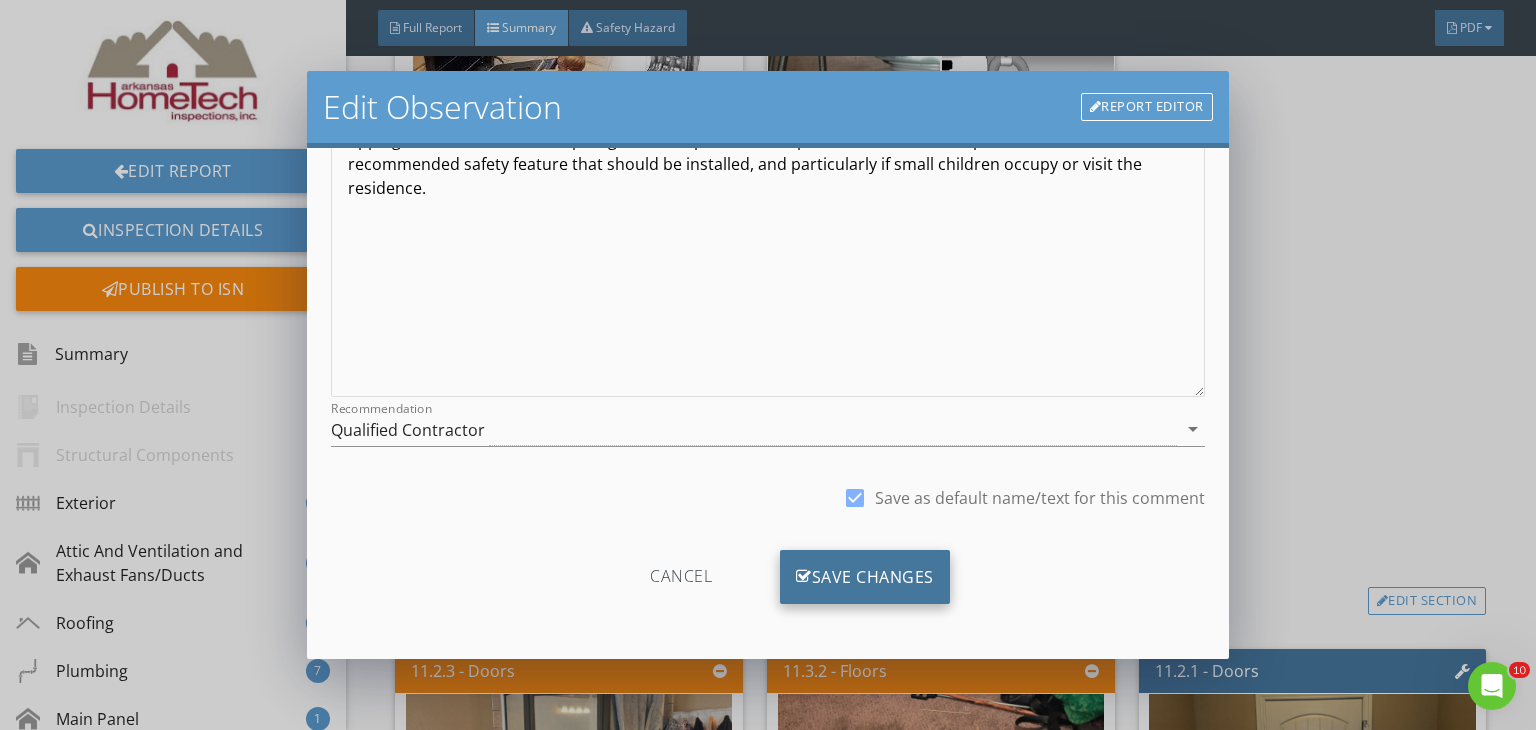 click on "Save Changes" at bounding box center [865, 577] 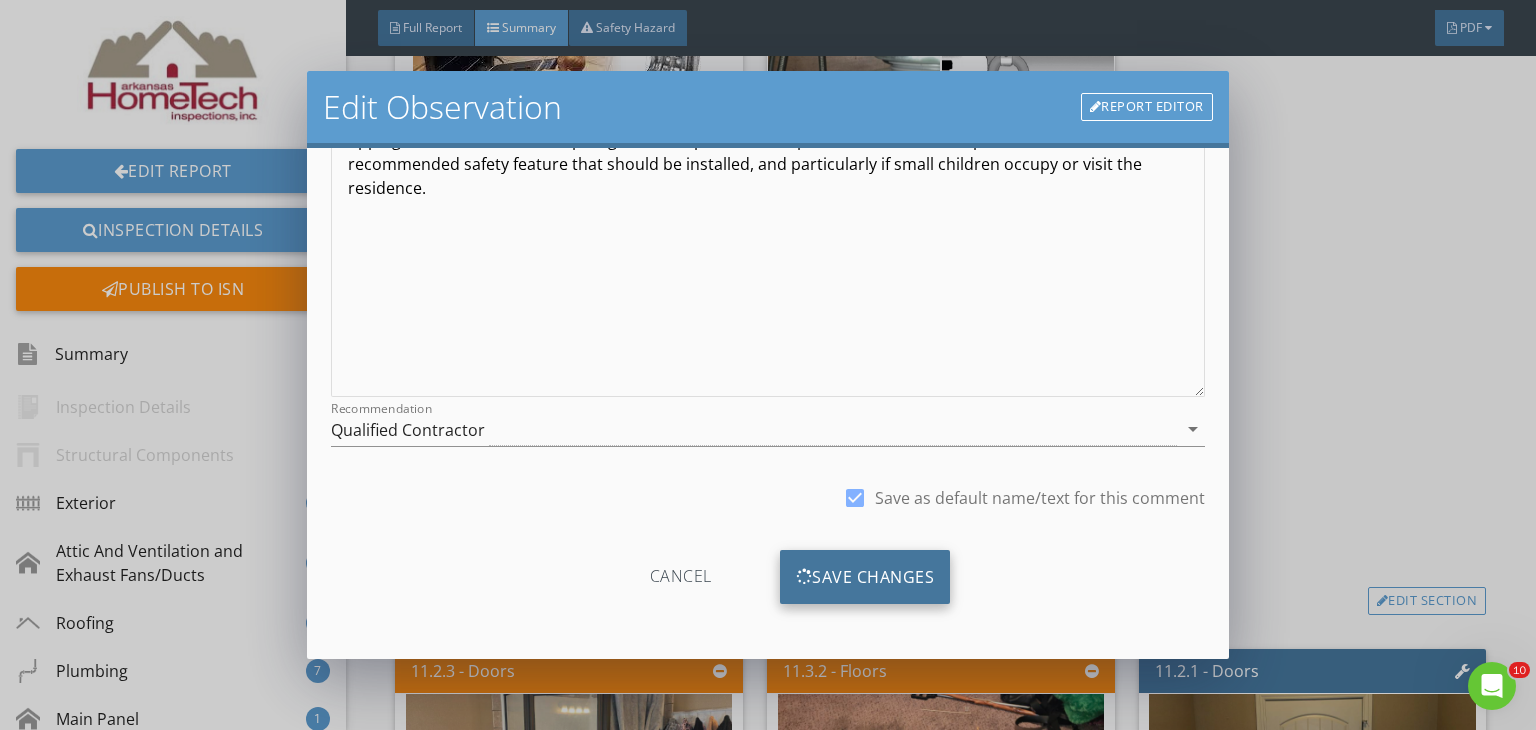 scroll, scrollTop: 39, scrollLeft: 0, axis: vertical 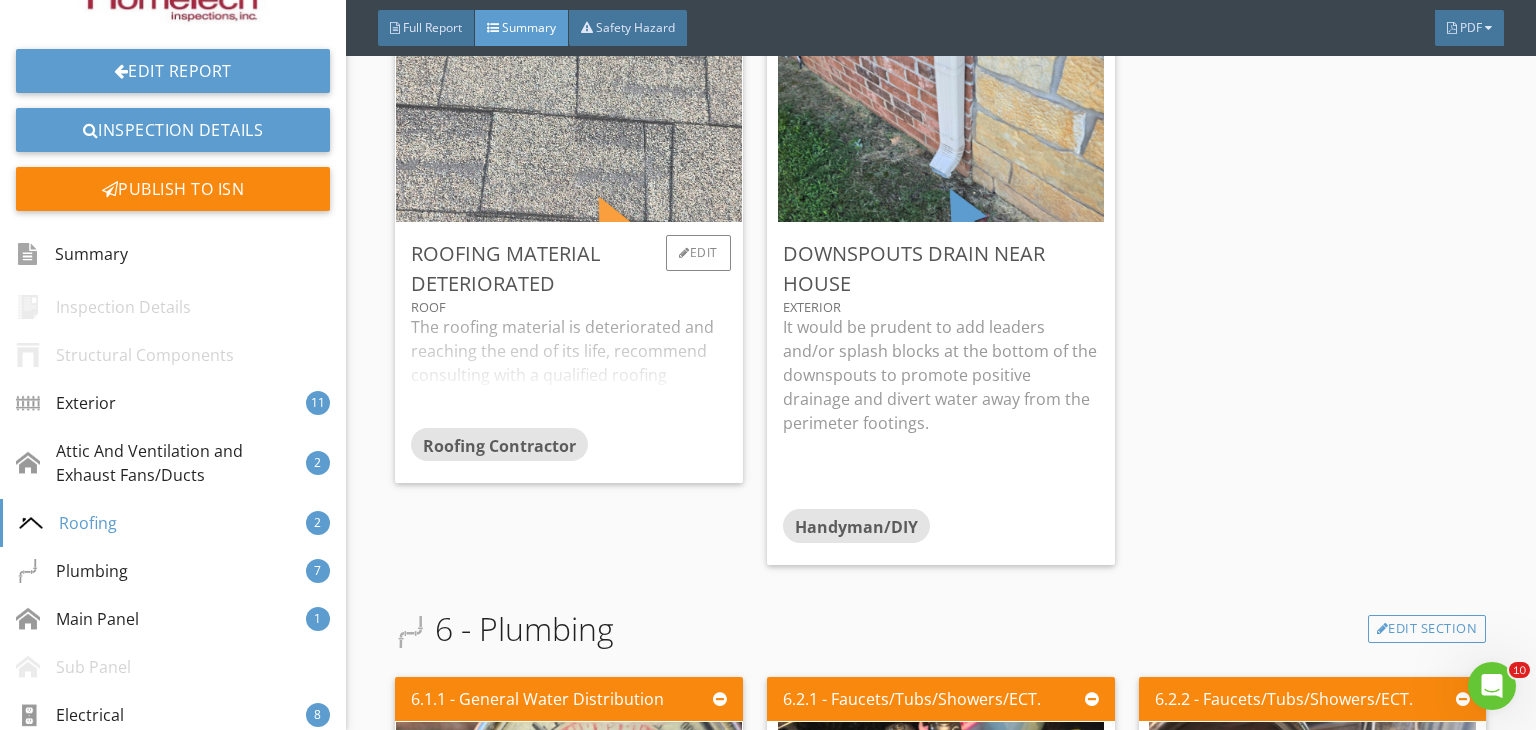 click at bounding box center (569, 135) 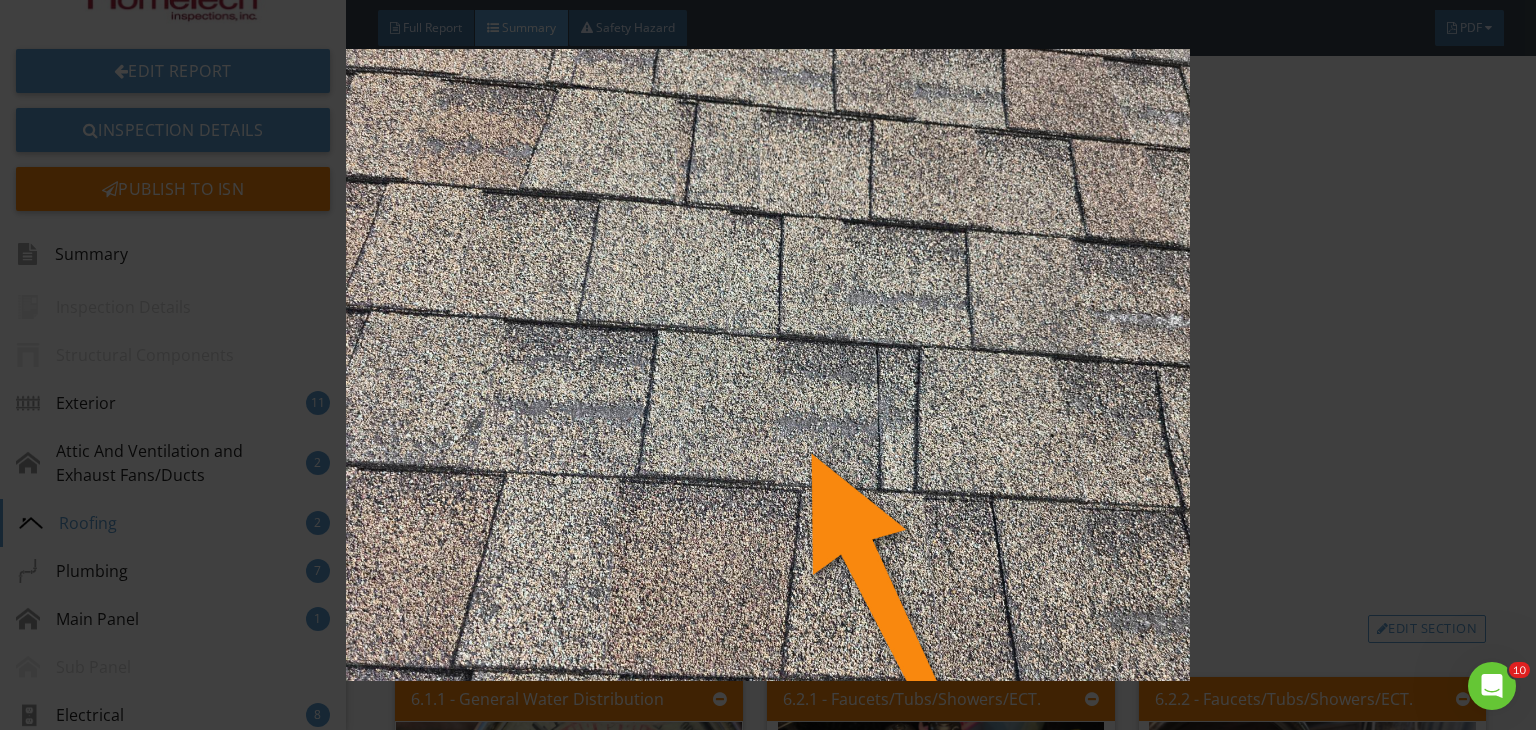 click at bounding box center [768, 365] 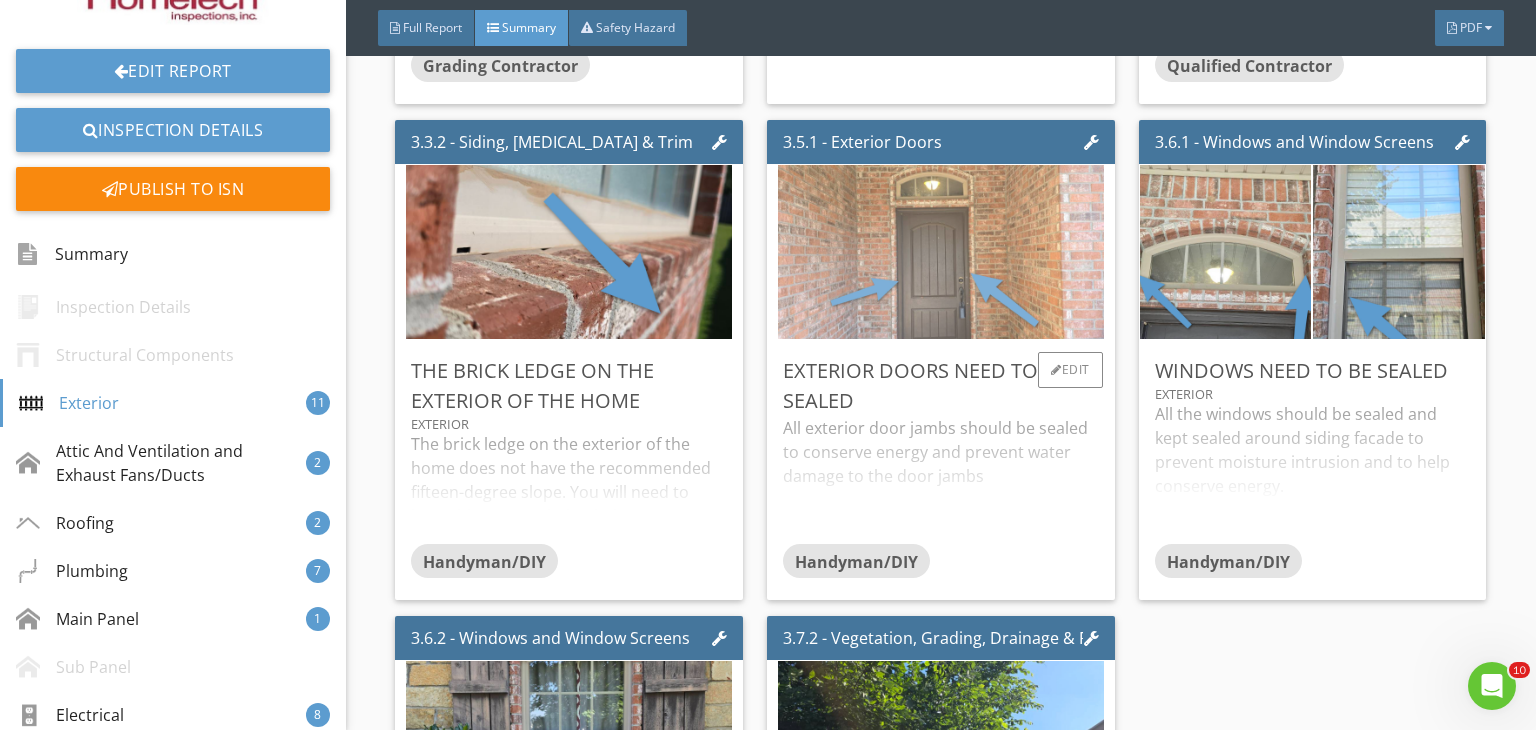 scroll, scrollTop: 0, scrollLeft: 0, axis: both 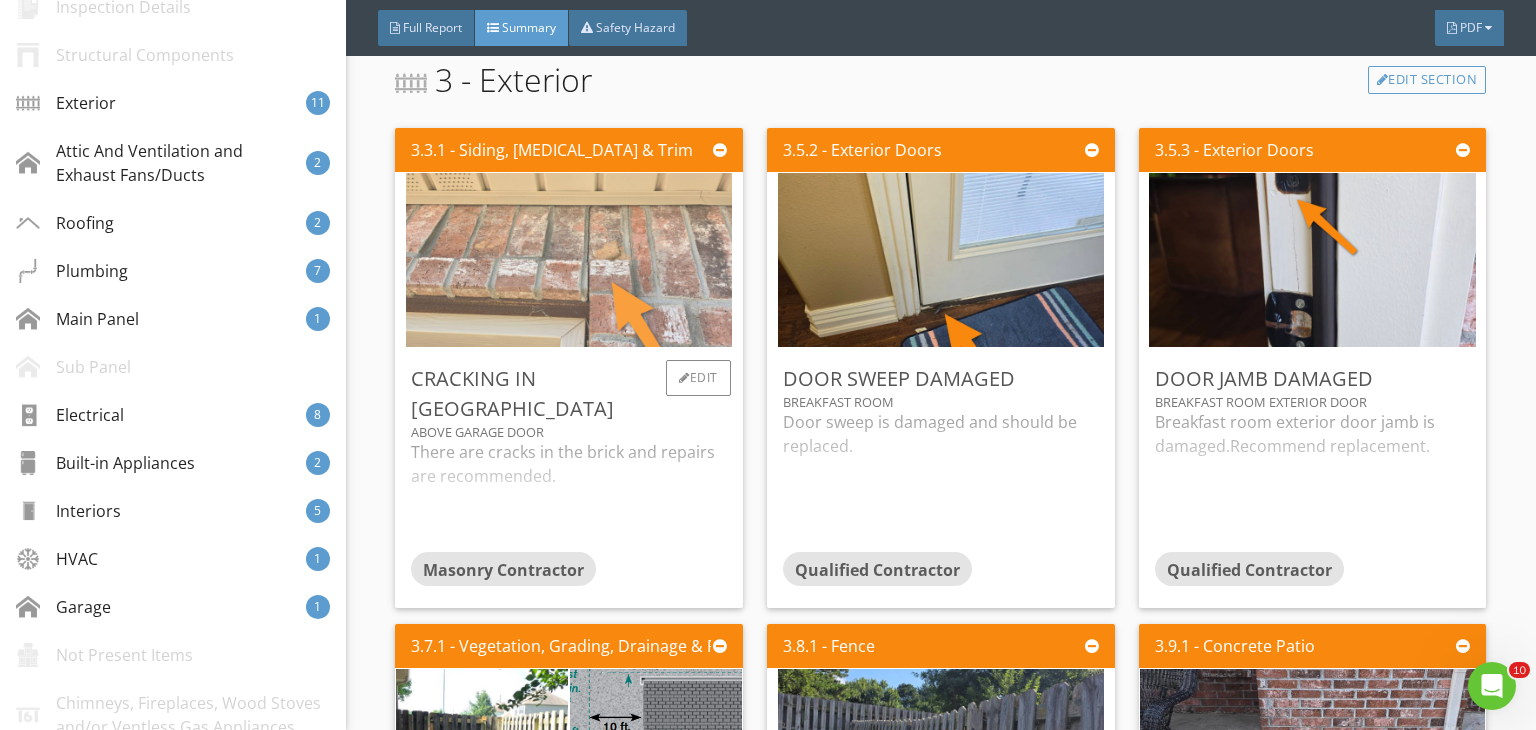click at bounding box center [569, 260] 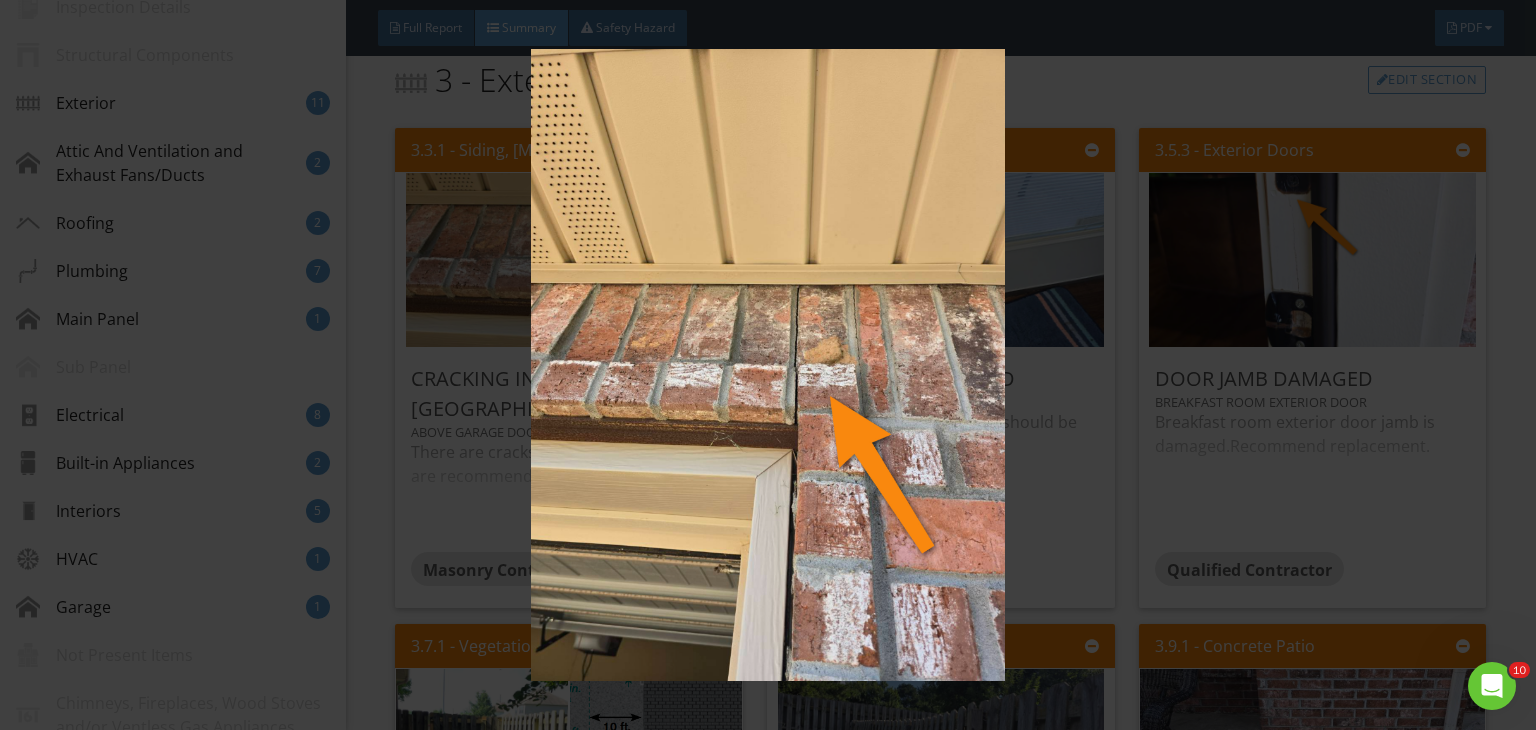 click at bounding box center [768, 365] 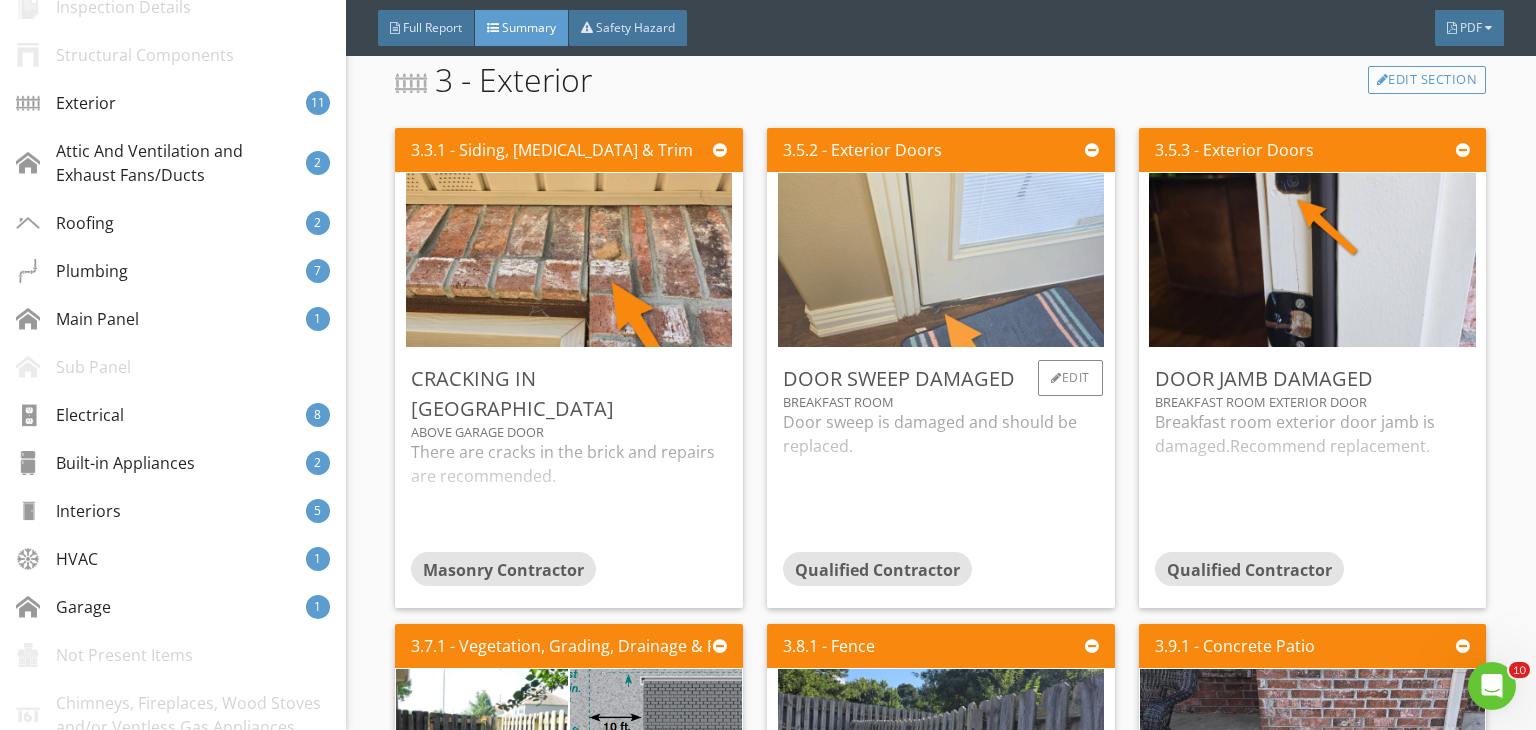 click at bounding box center [941, 260] 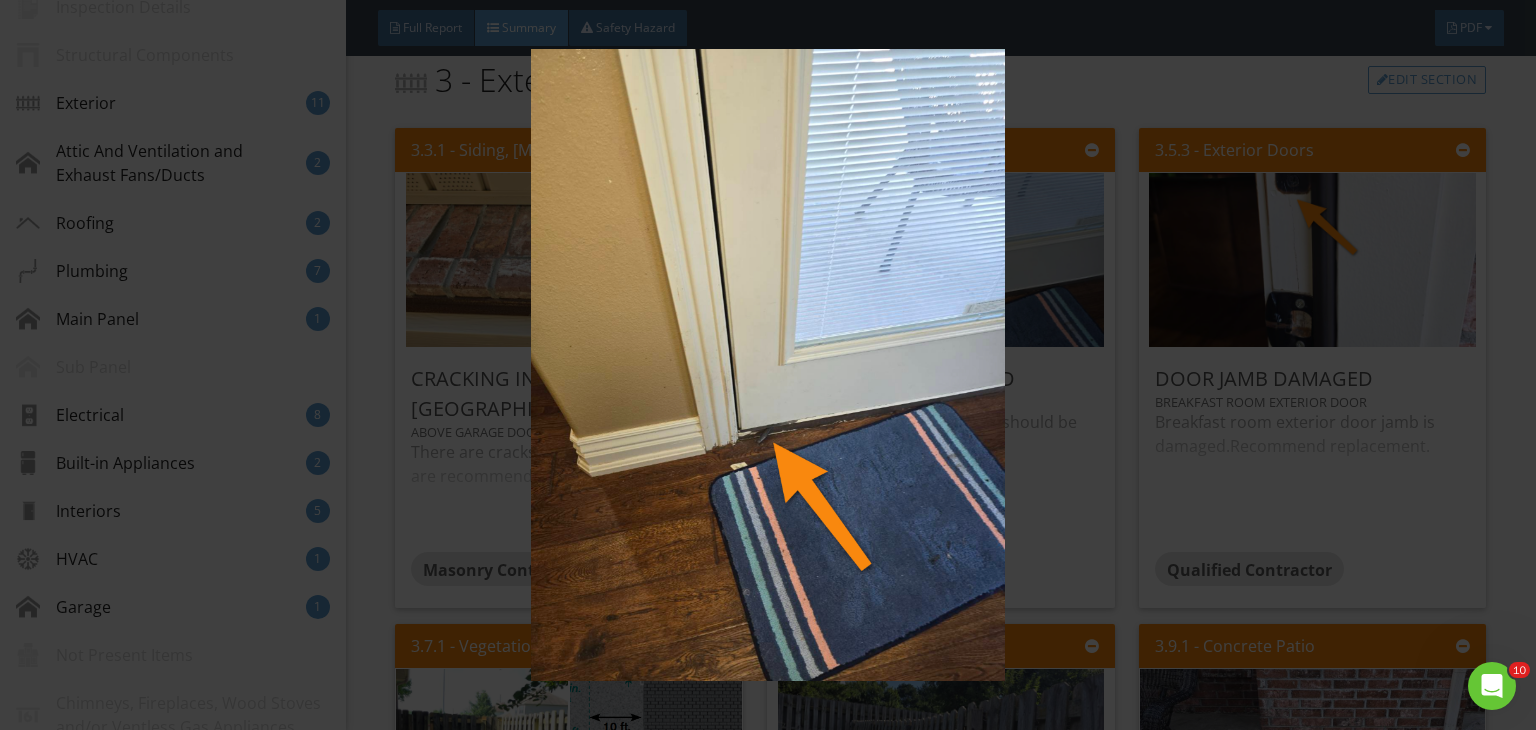 click at bounding box center [768, 365] 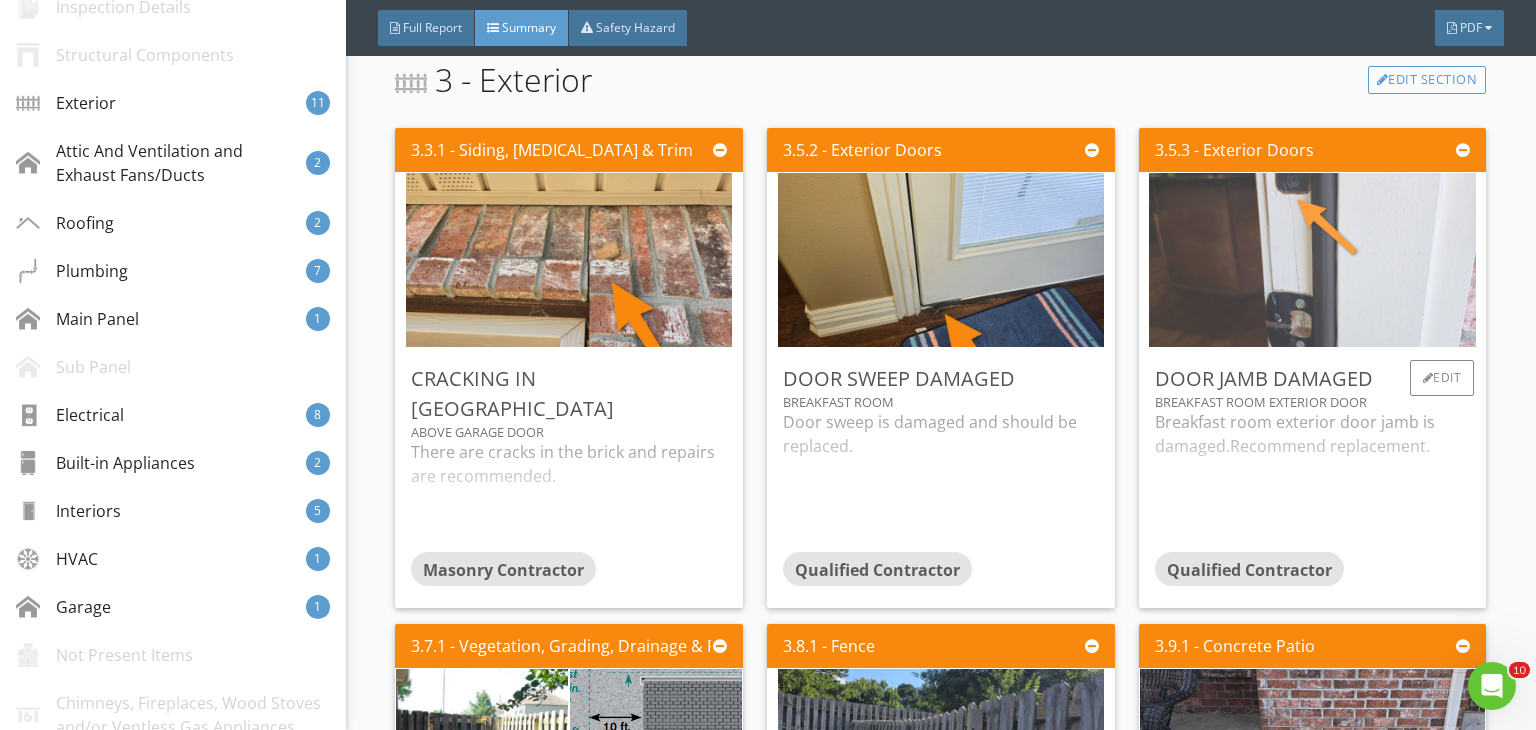 click at bounding box center [1312, 260] 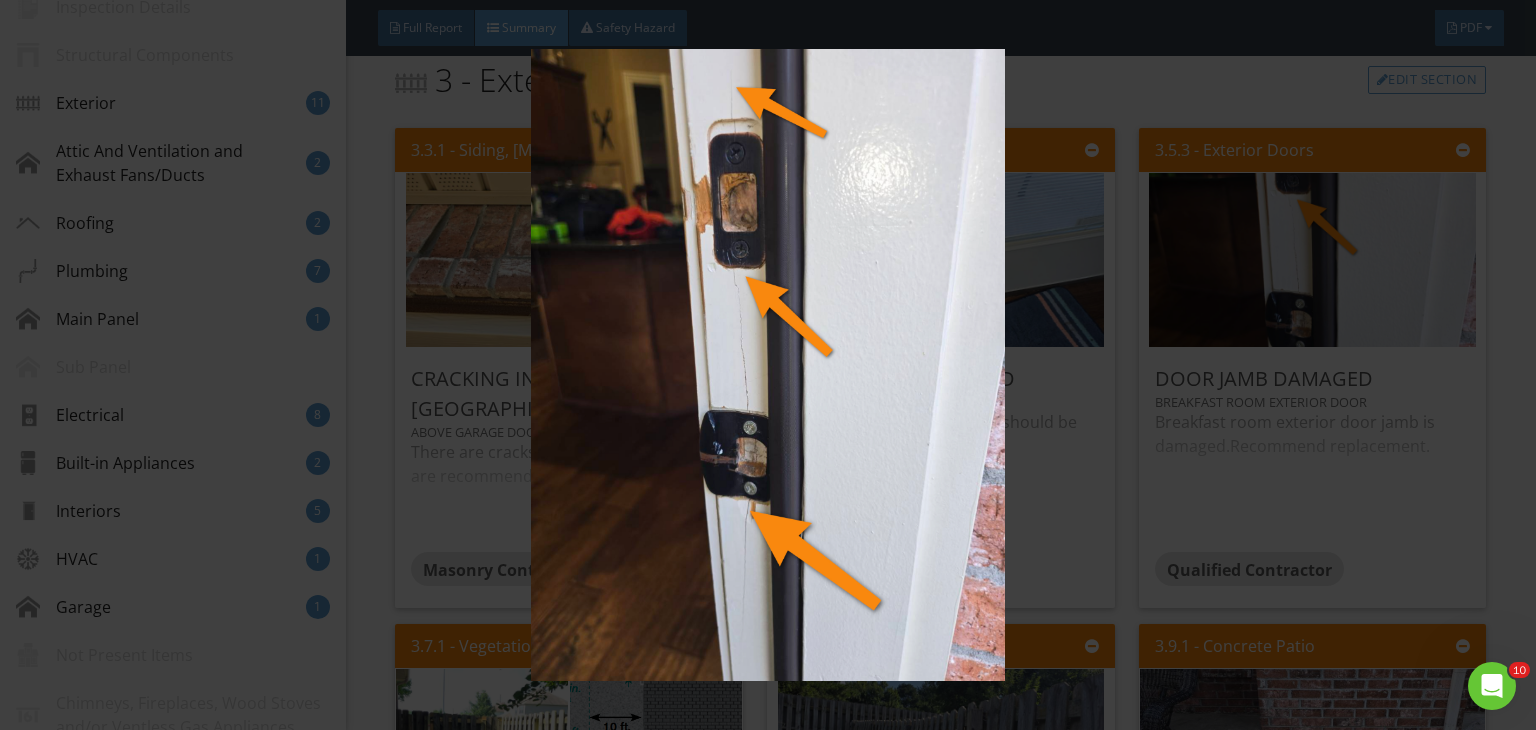 click at bounding box center [768, 365] 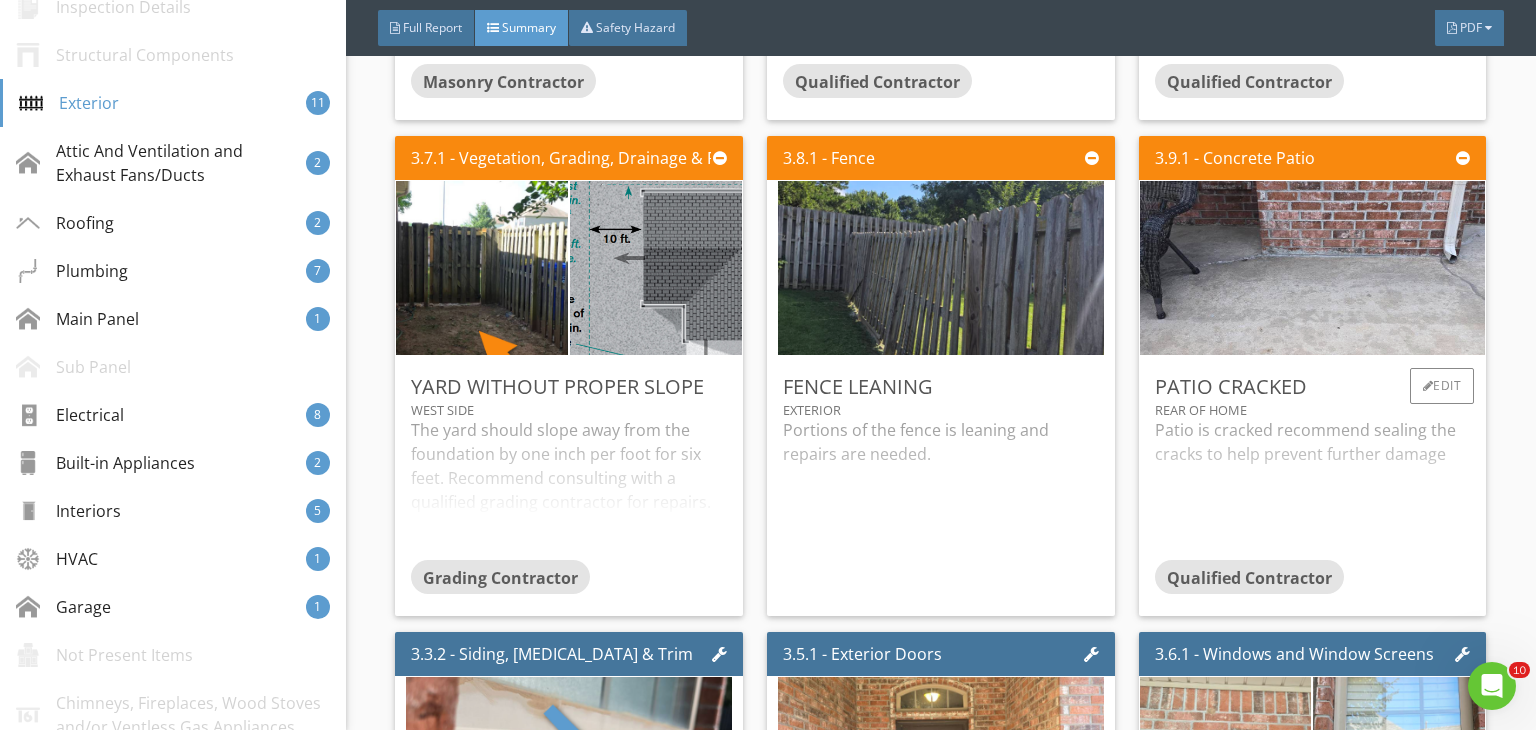 scroll, scrollTop: 1100, scrollLeft: 0, axis: vertical 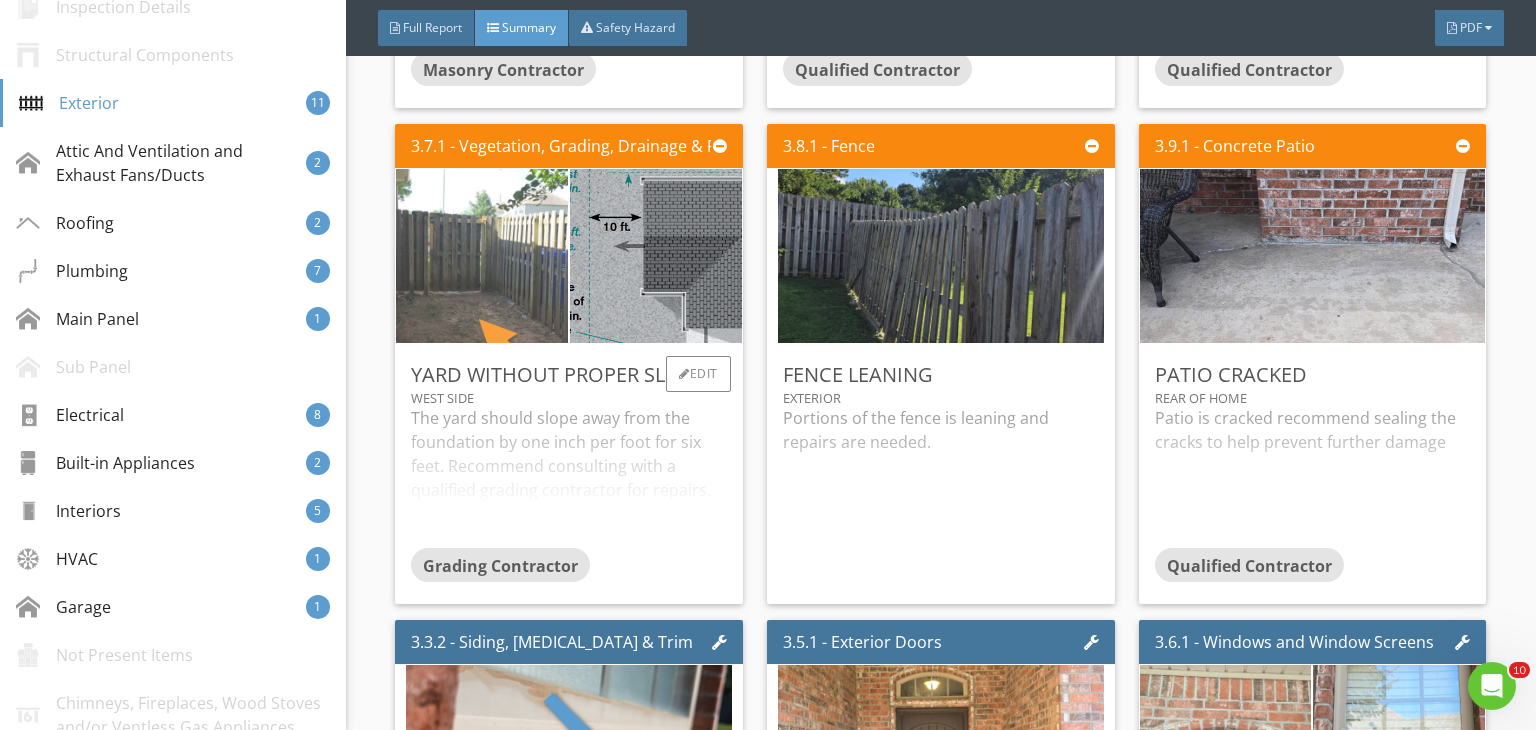 click at bounding box center [482, 256] 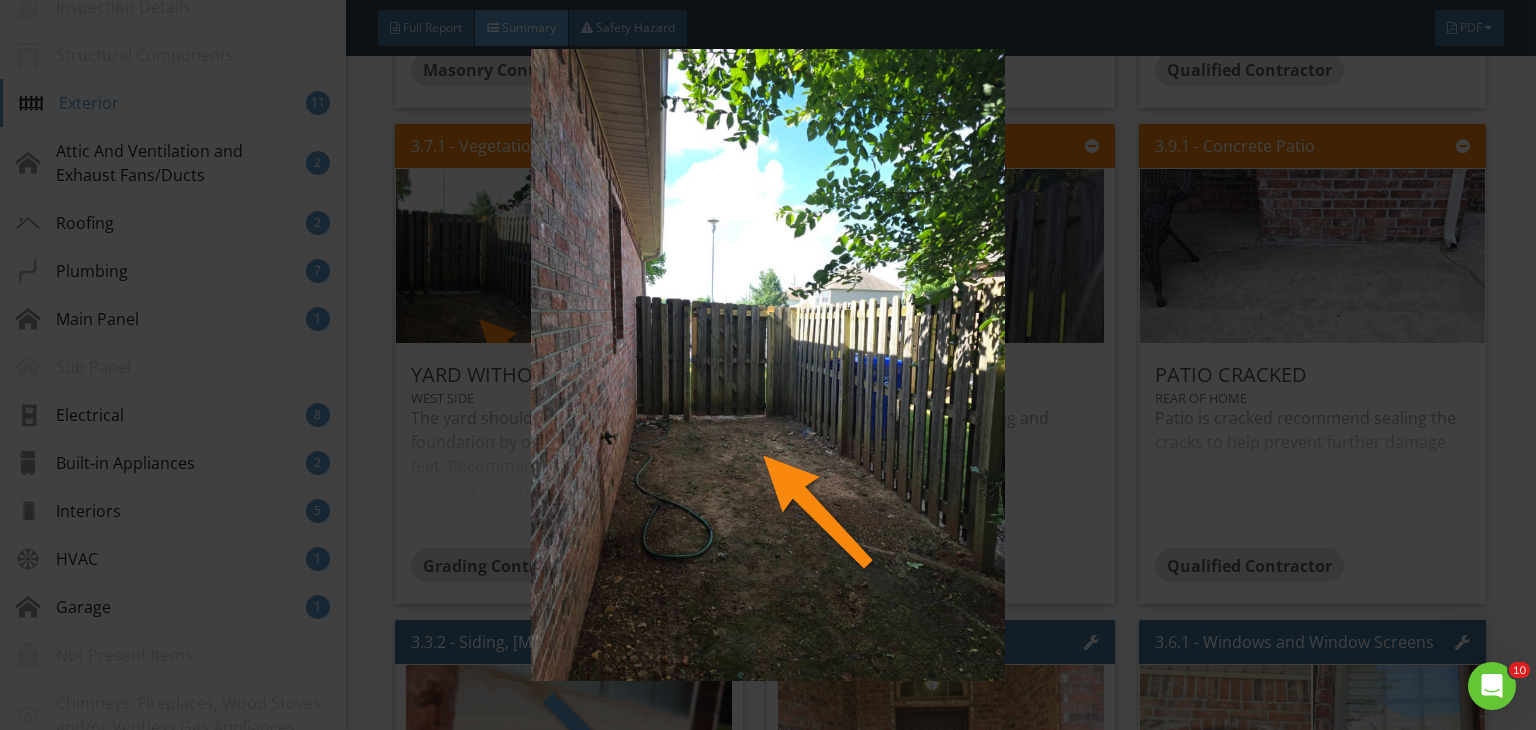 click at bounding box center (768, 365) 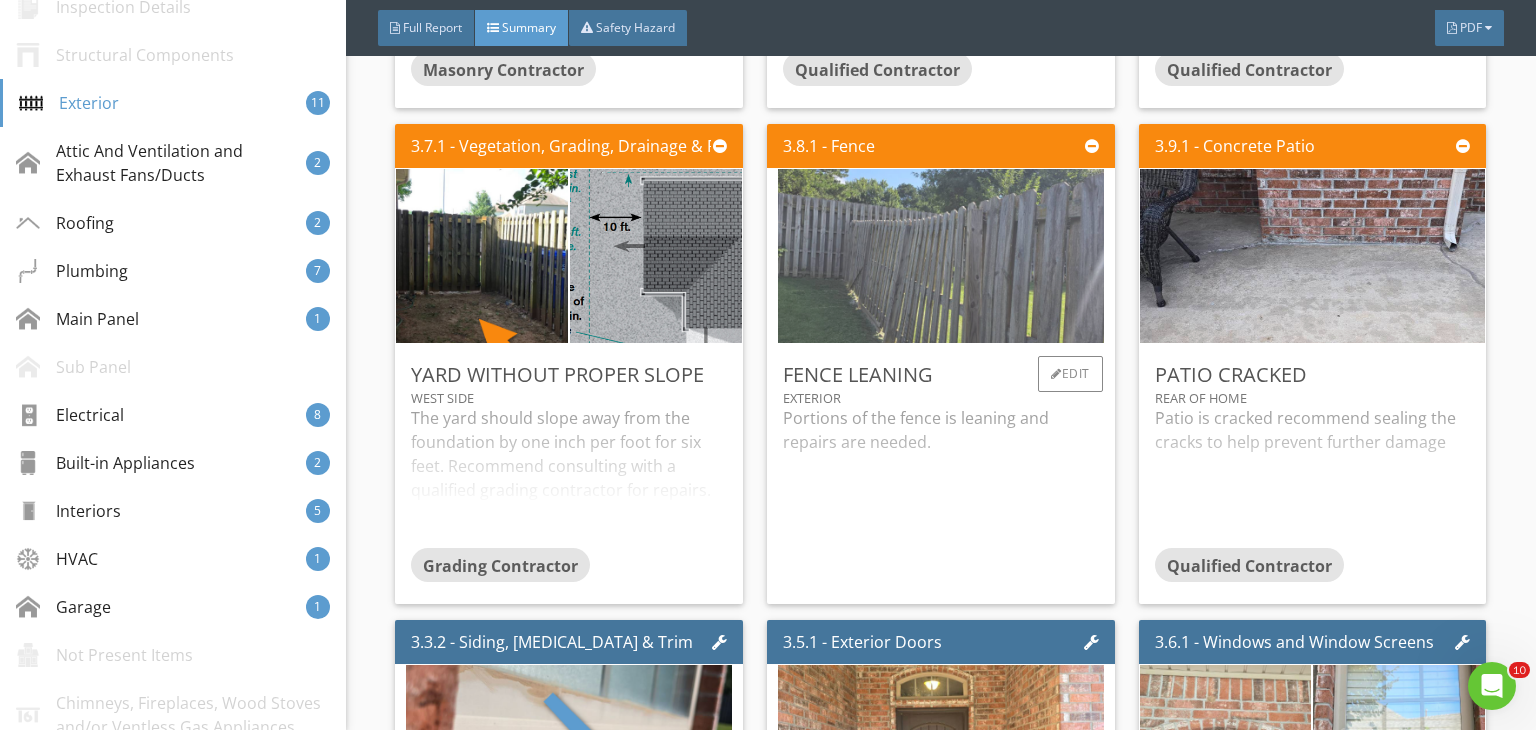 click at bounding box center (941, 256) 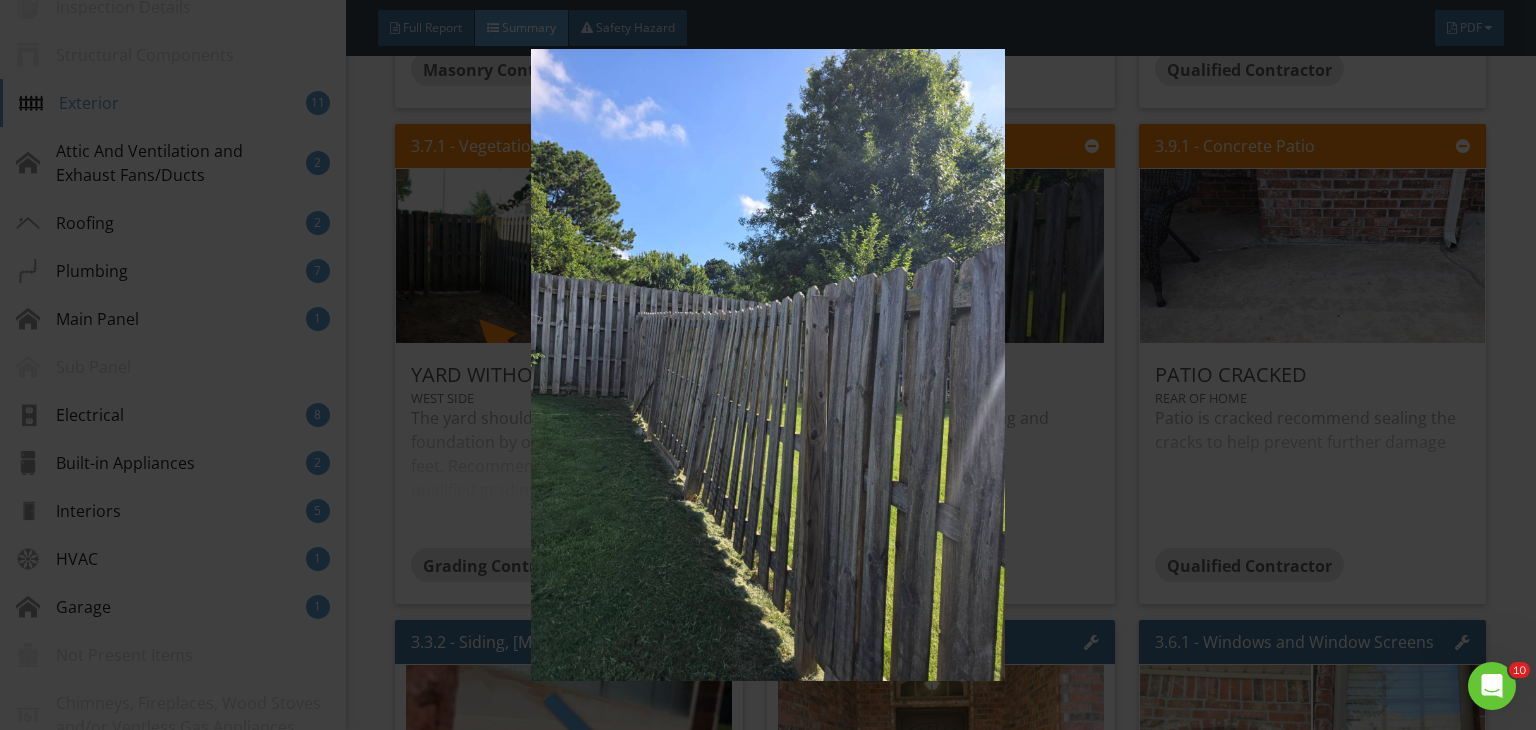 click at bounding box center (768, 365) 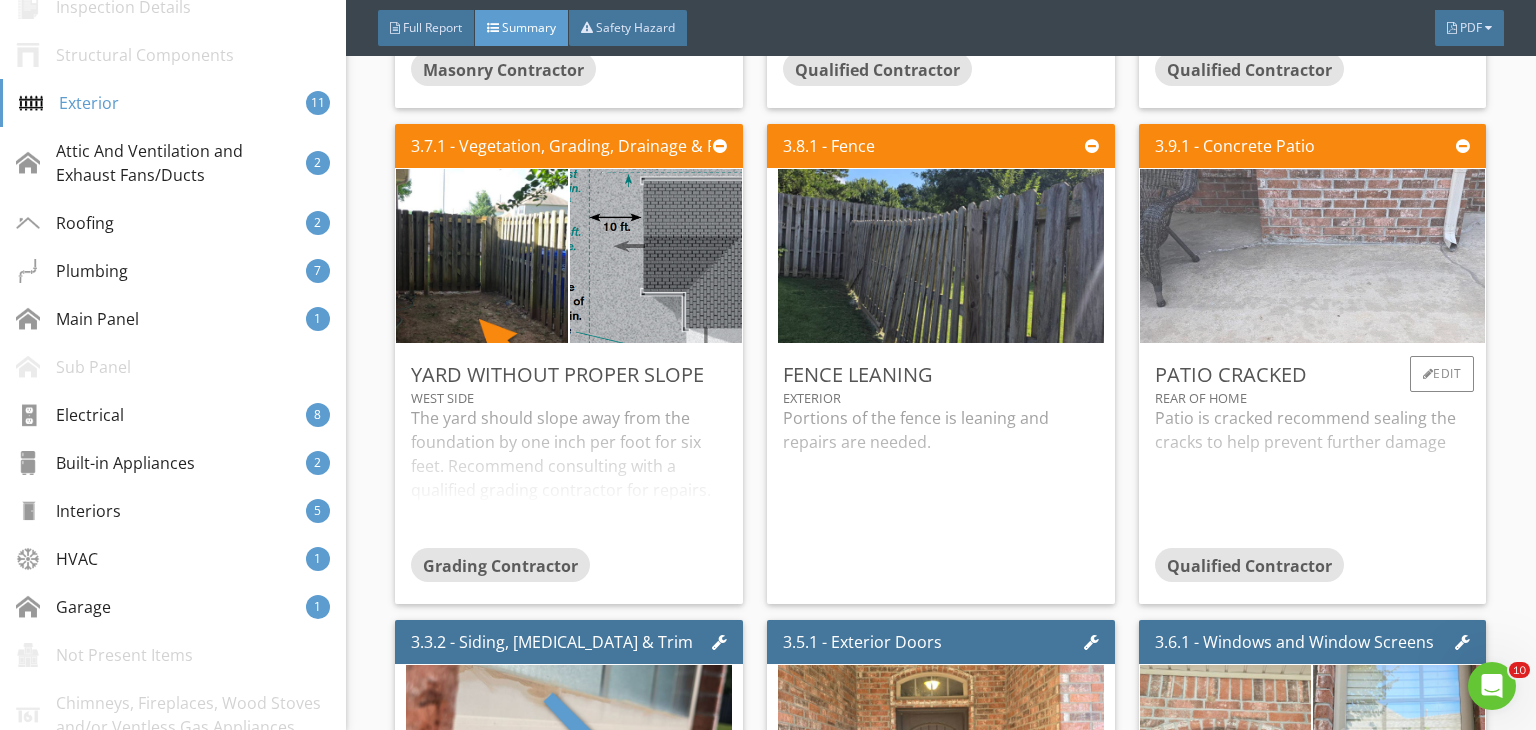 click at bounding box center [1312, 256] 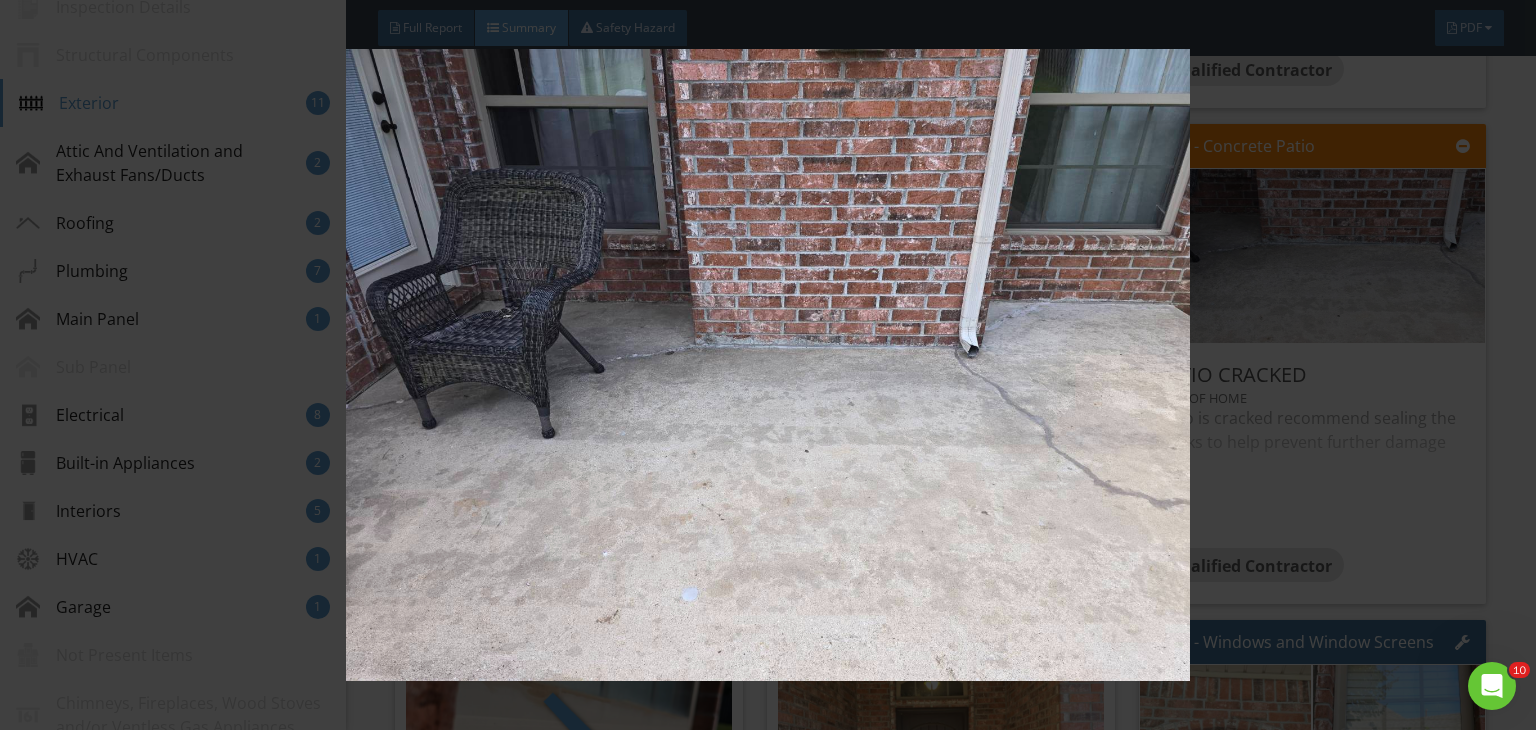 click at bounding box center [768, 365] 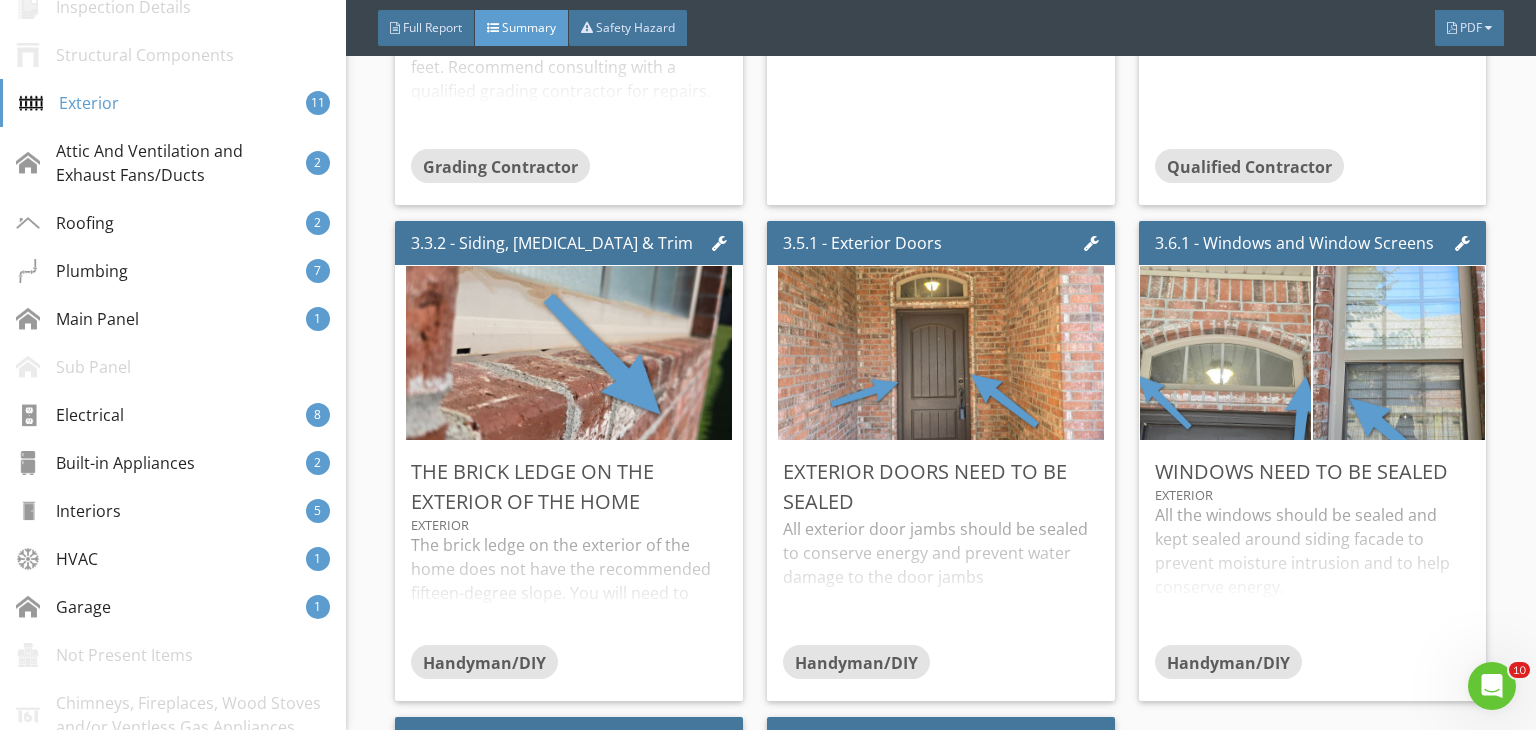 scroll, scrollTop: 1500, scrollLeft: 0, axis: vertical 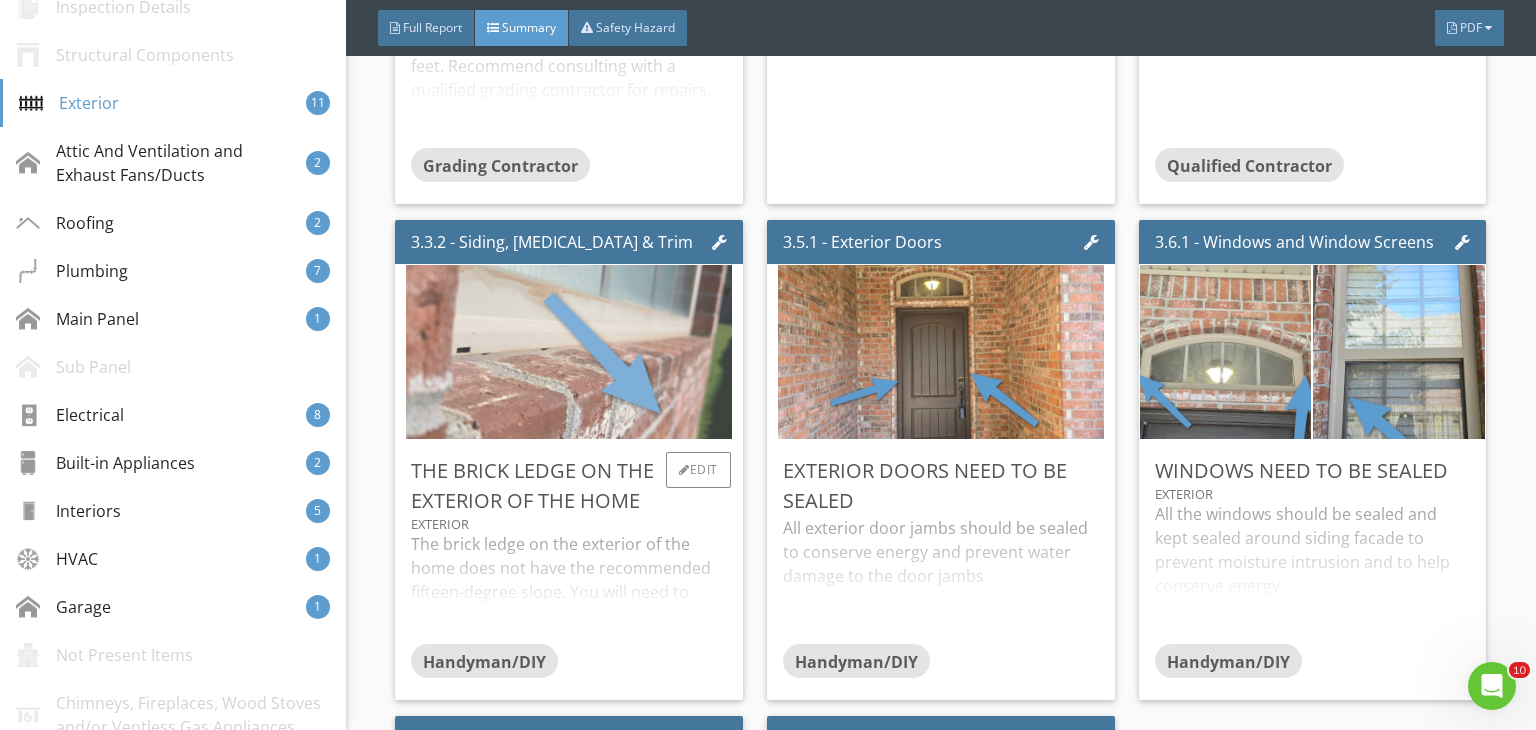 click at bounding box center [569, 352] 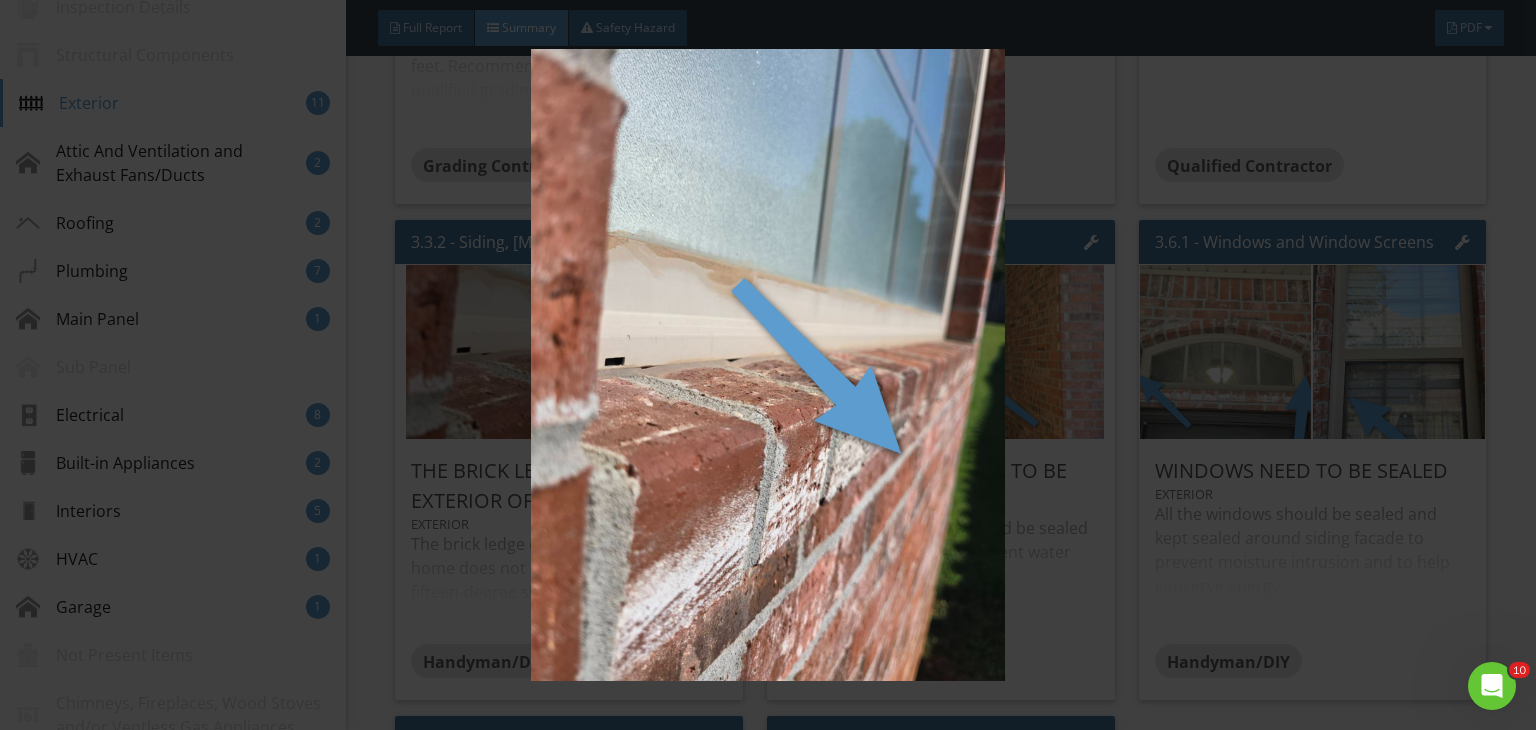 click at bounding box center (768, 365) 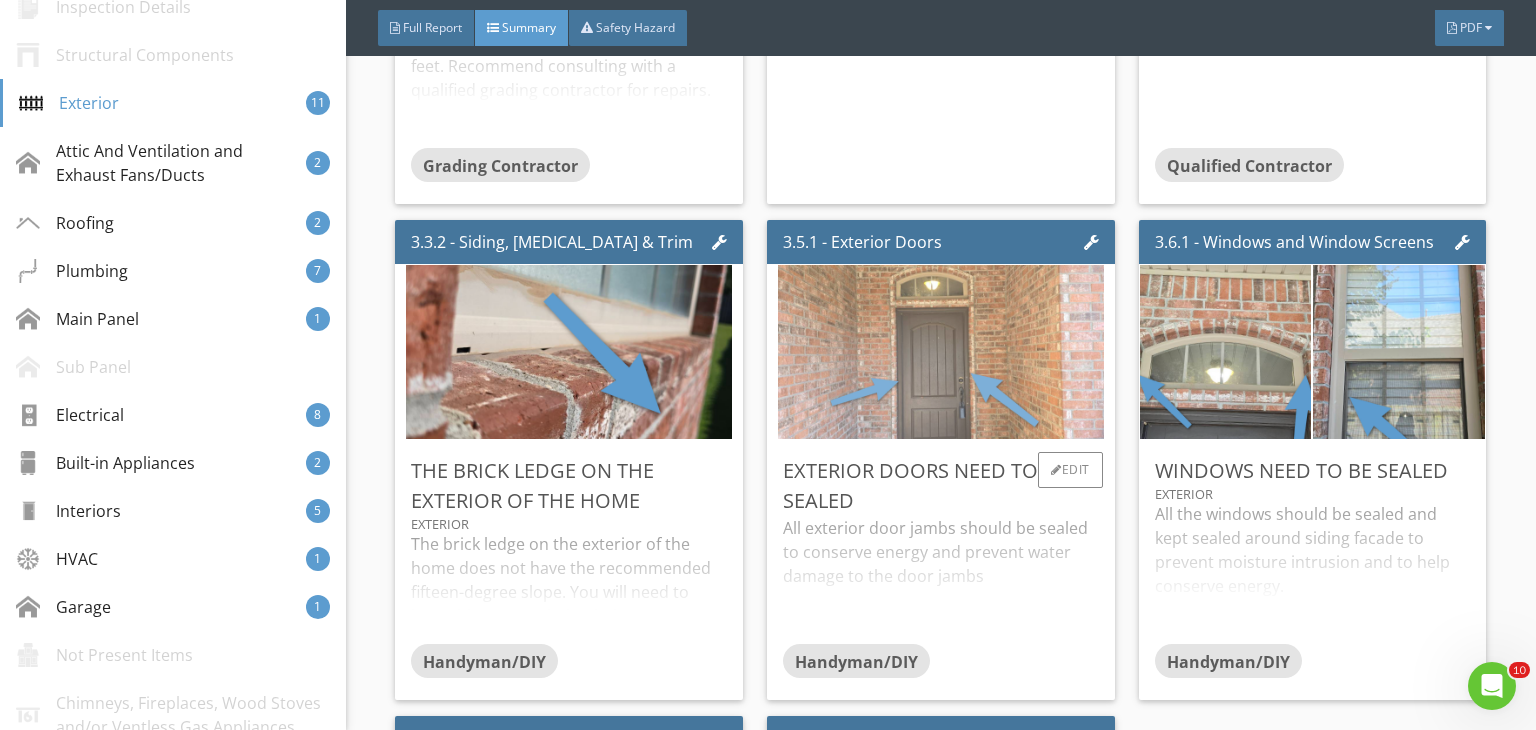 click at bounding box center [941, 352] 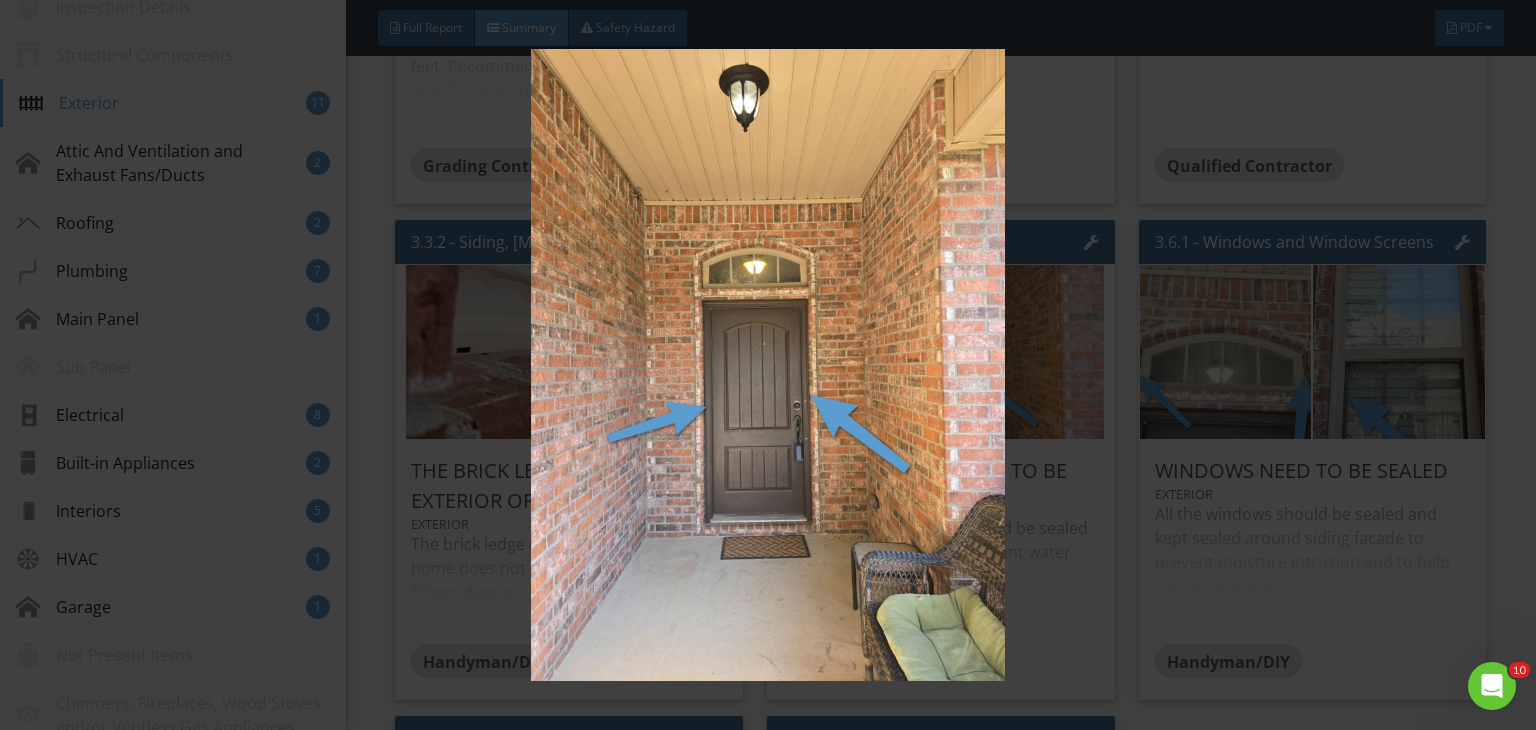 click at bounding box center (768, 365) 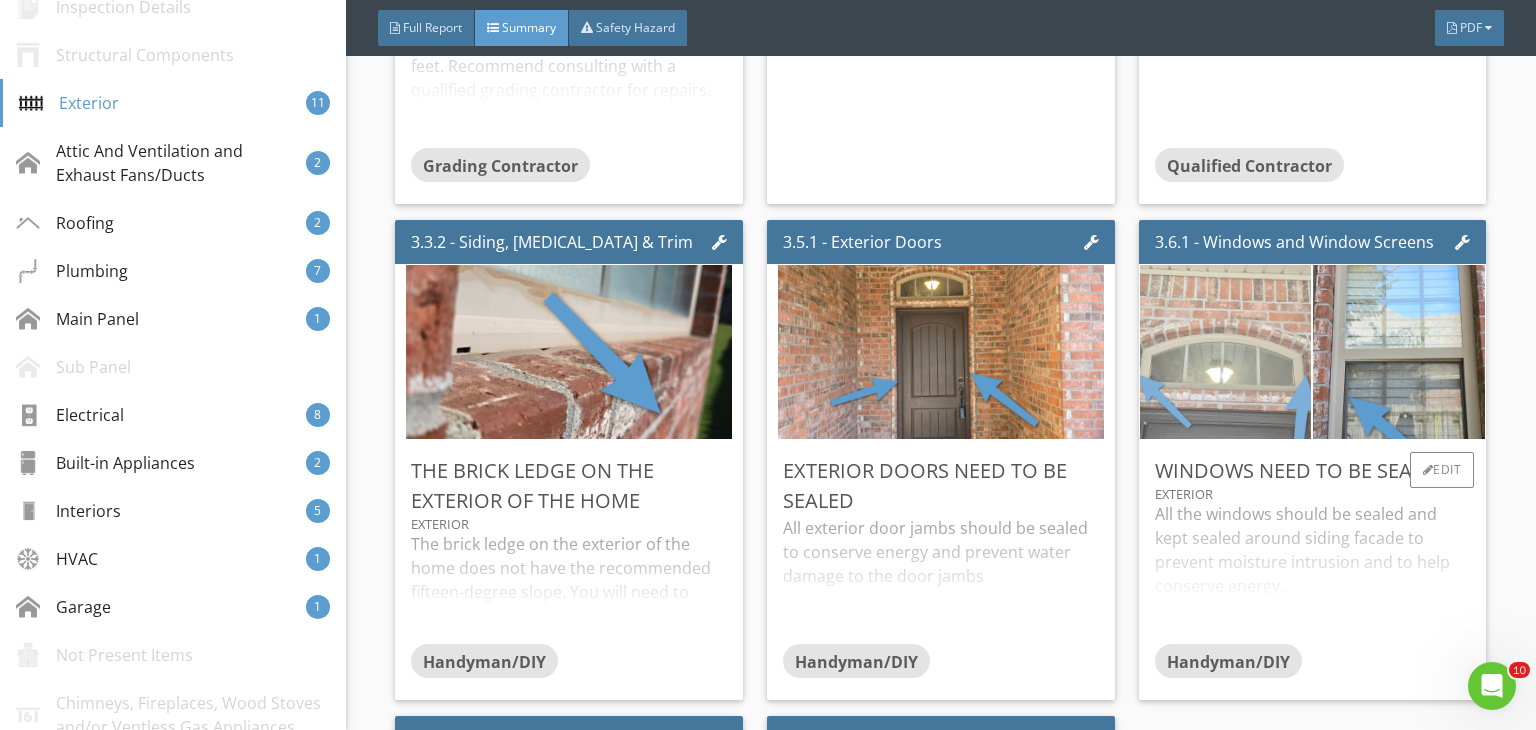 click at bounding box center [1225, 352] 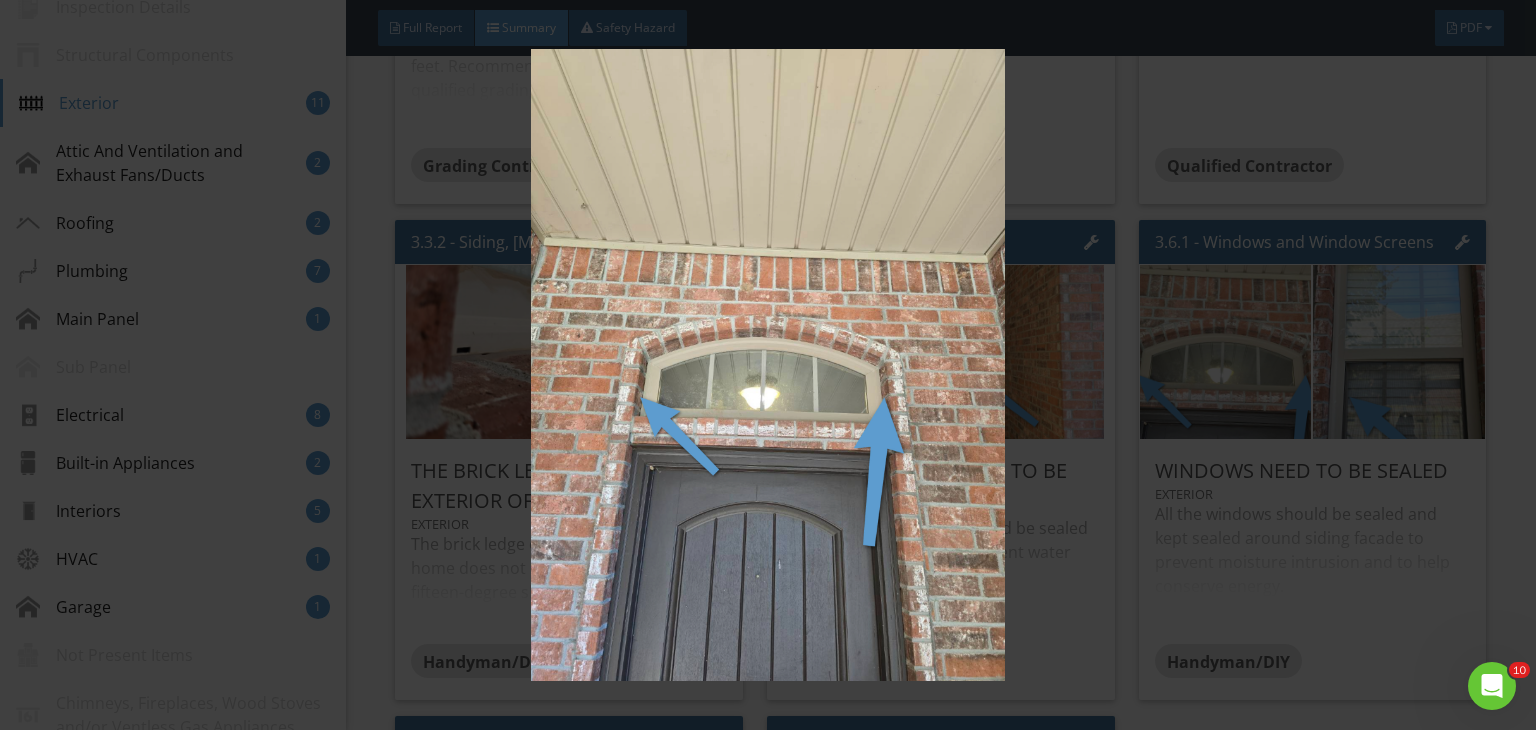 click at bounding box center [768, 365] 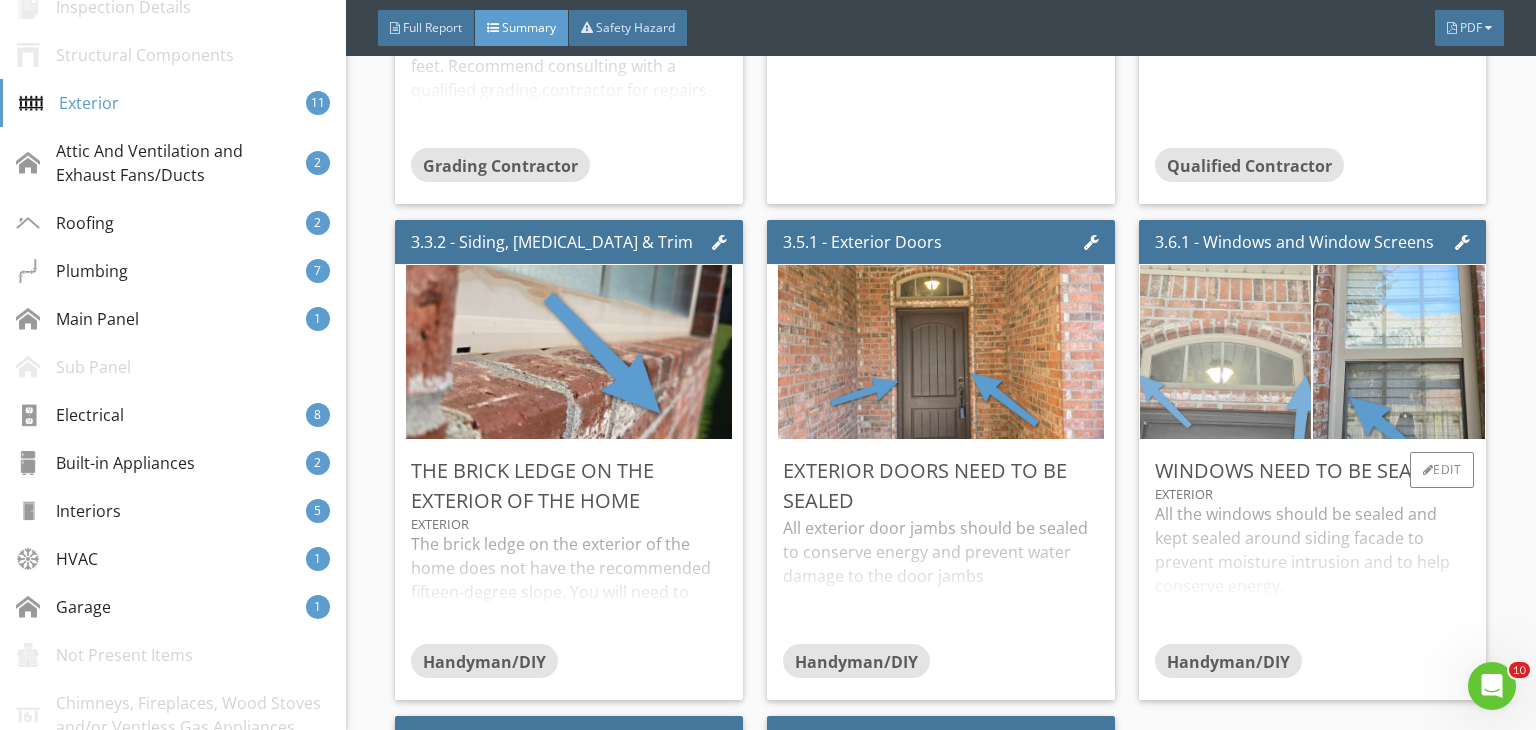 click at bounding box center (1225, 352) 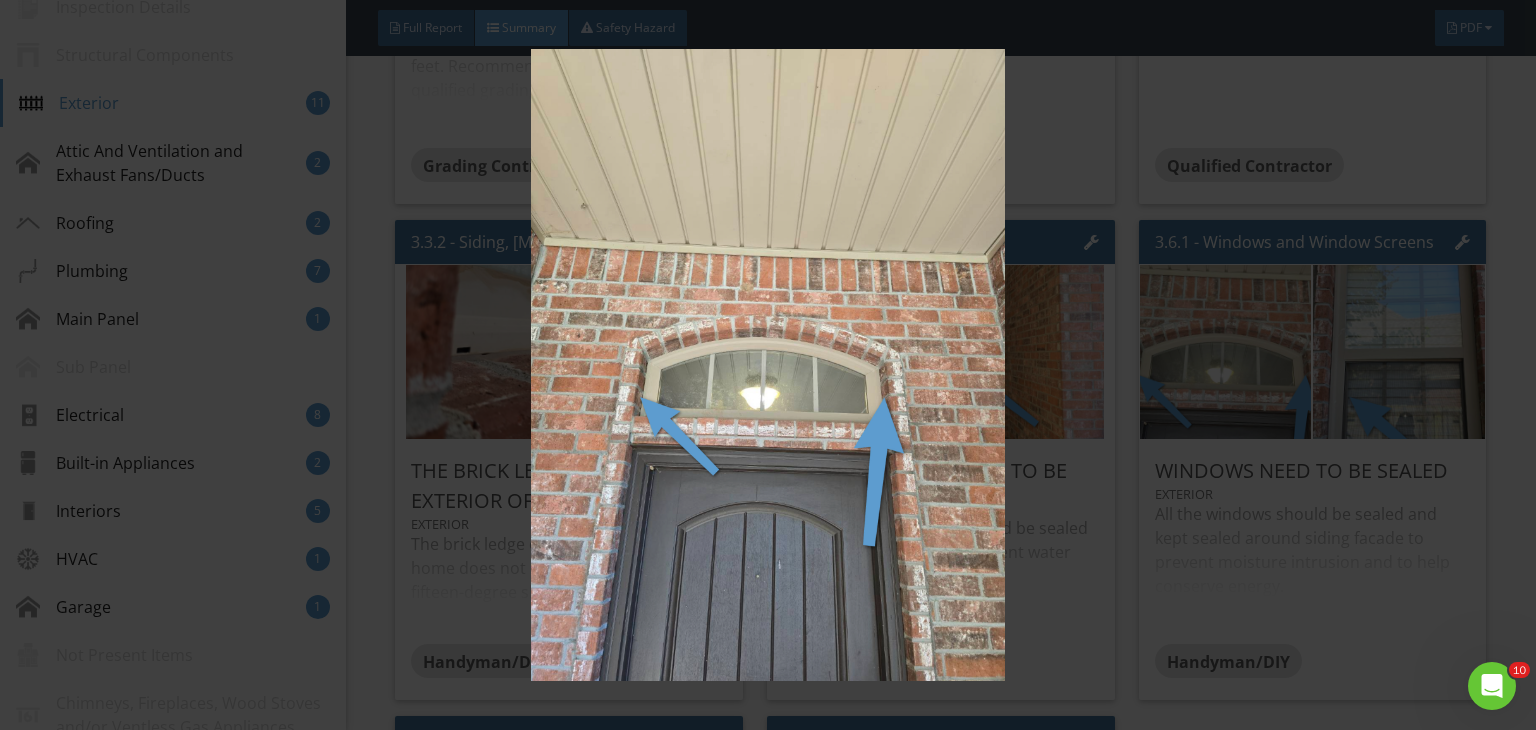 click at bounding box center (768, 365) 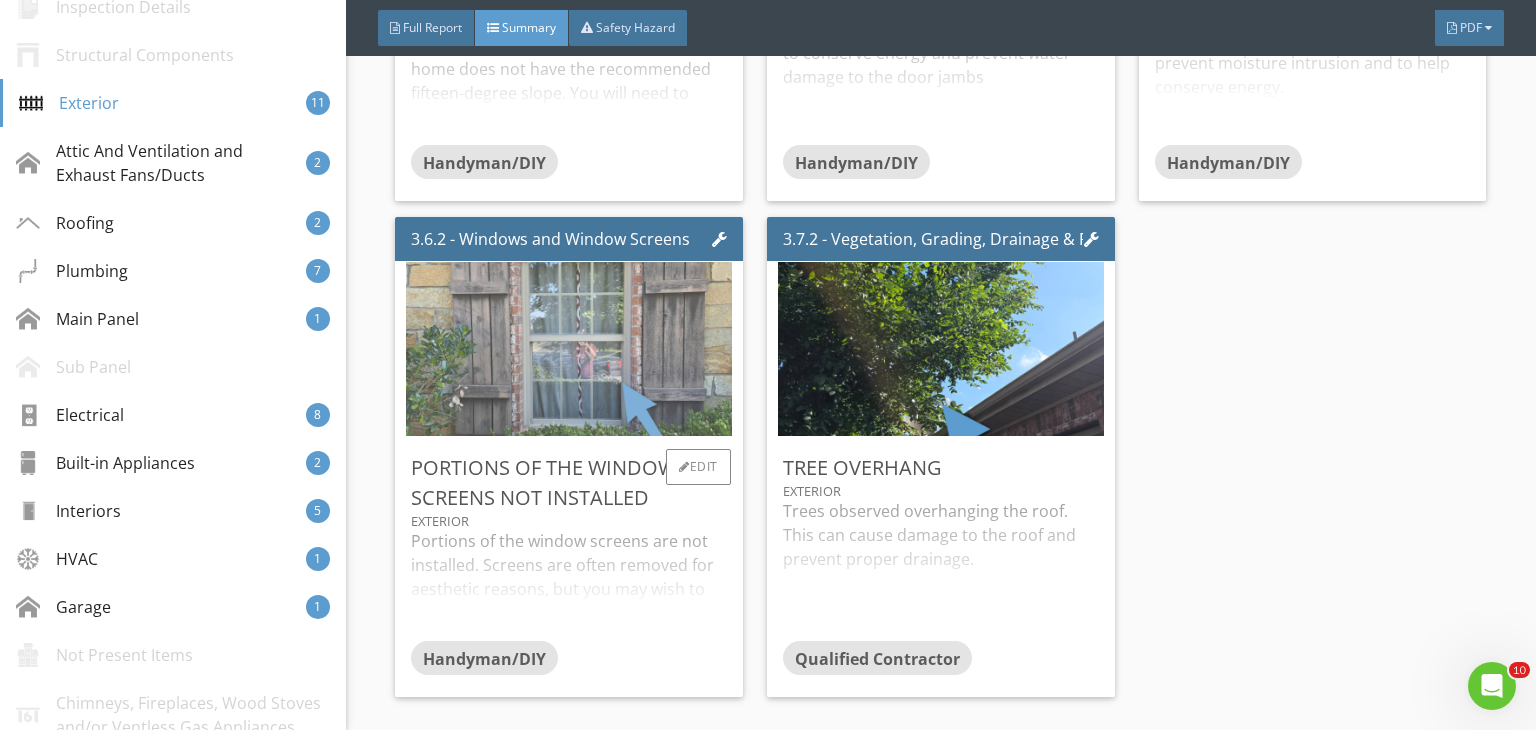 scroll, scrollTop: 2000, scrollLeft: 0, axis: vertical 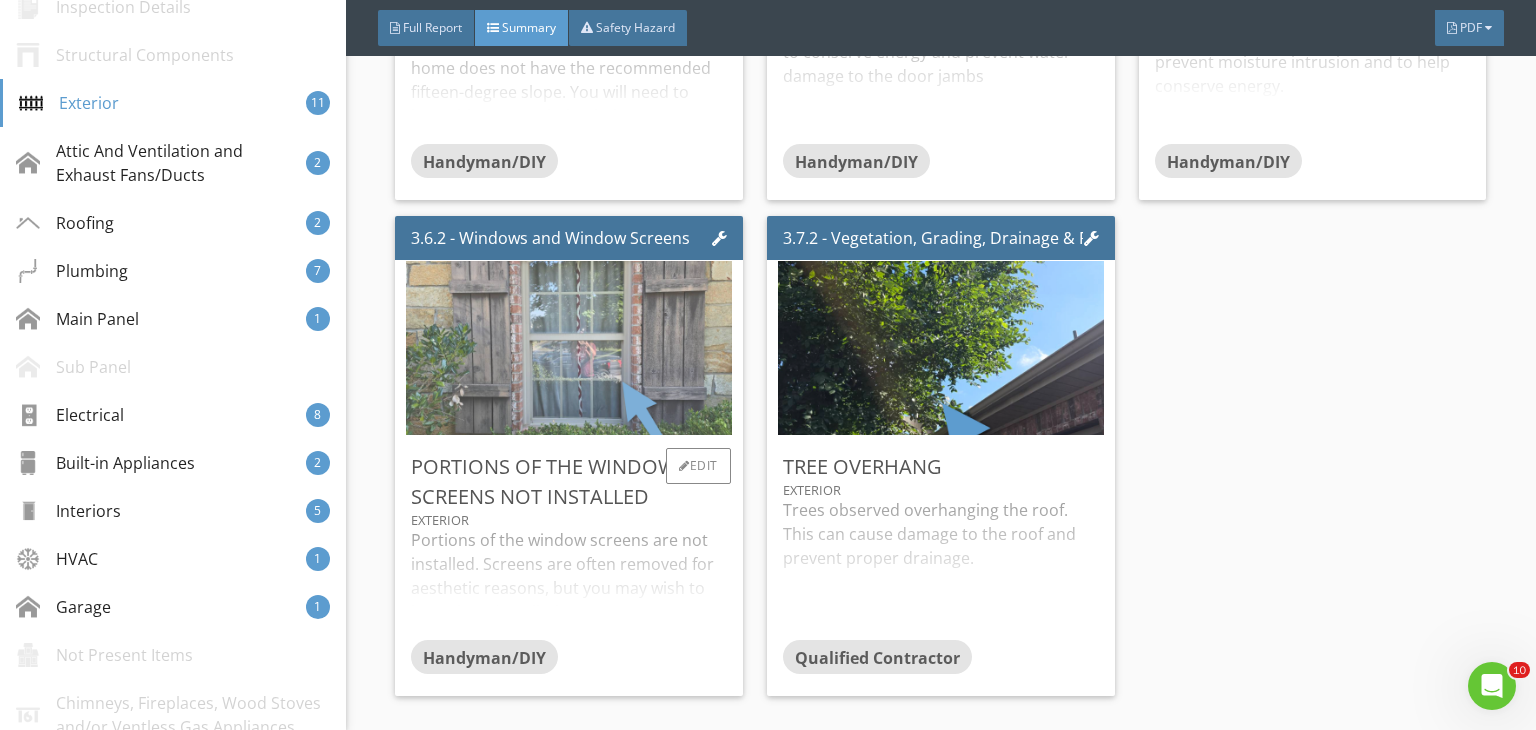 click at bounding box center (569, 348) 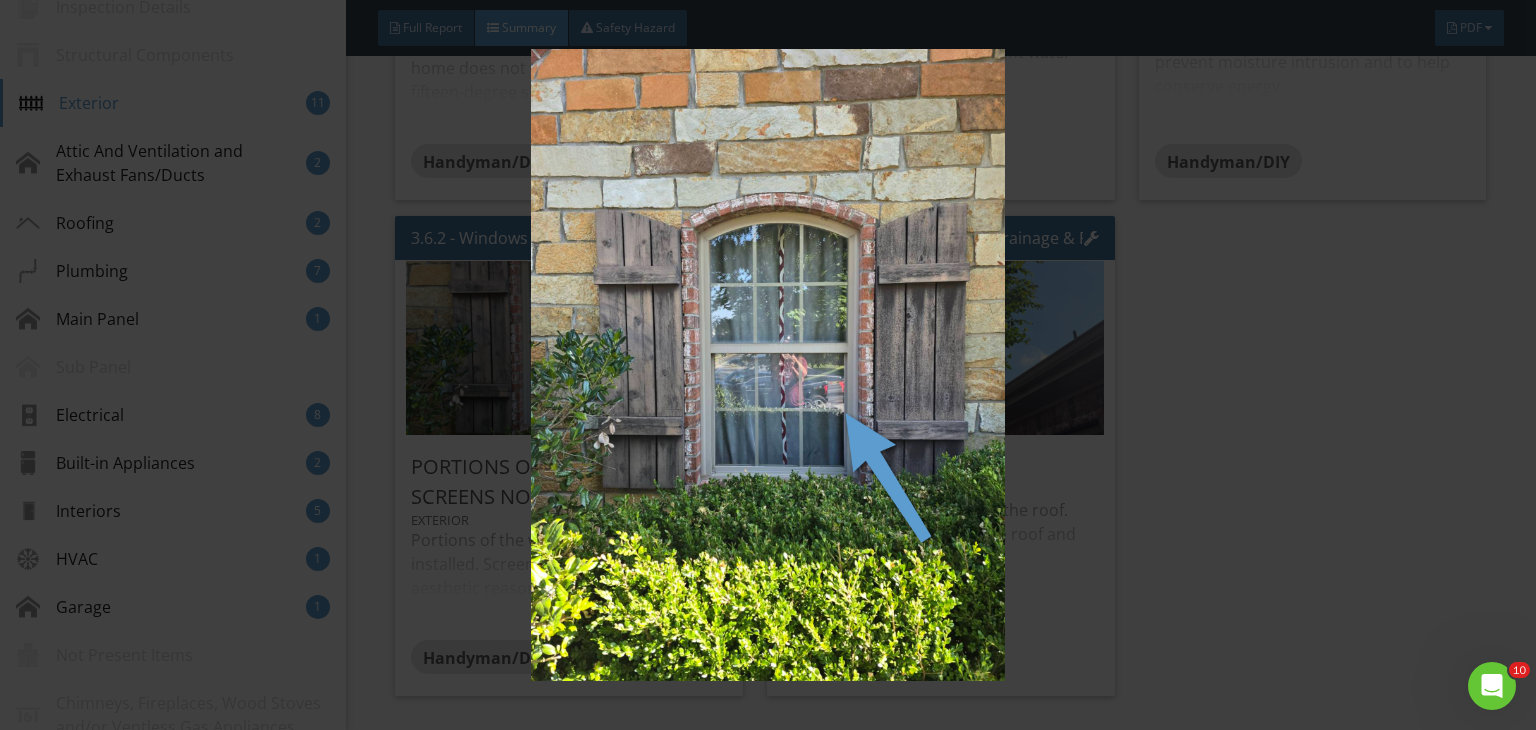 click at bounding box center (768, 365) 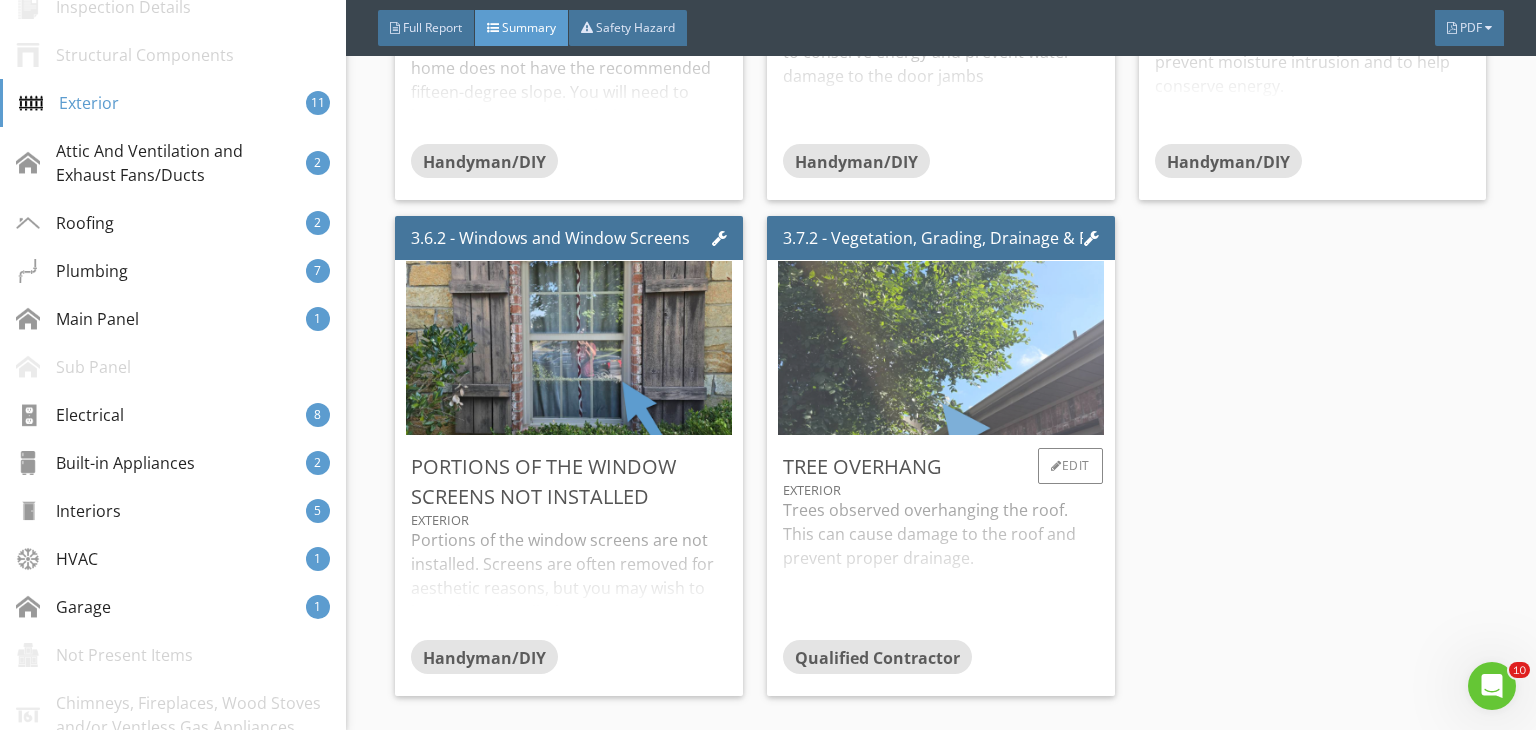 click at bounding box center [941, 348] 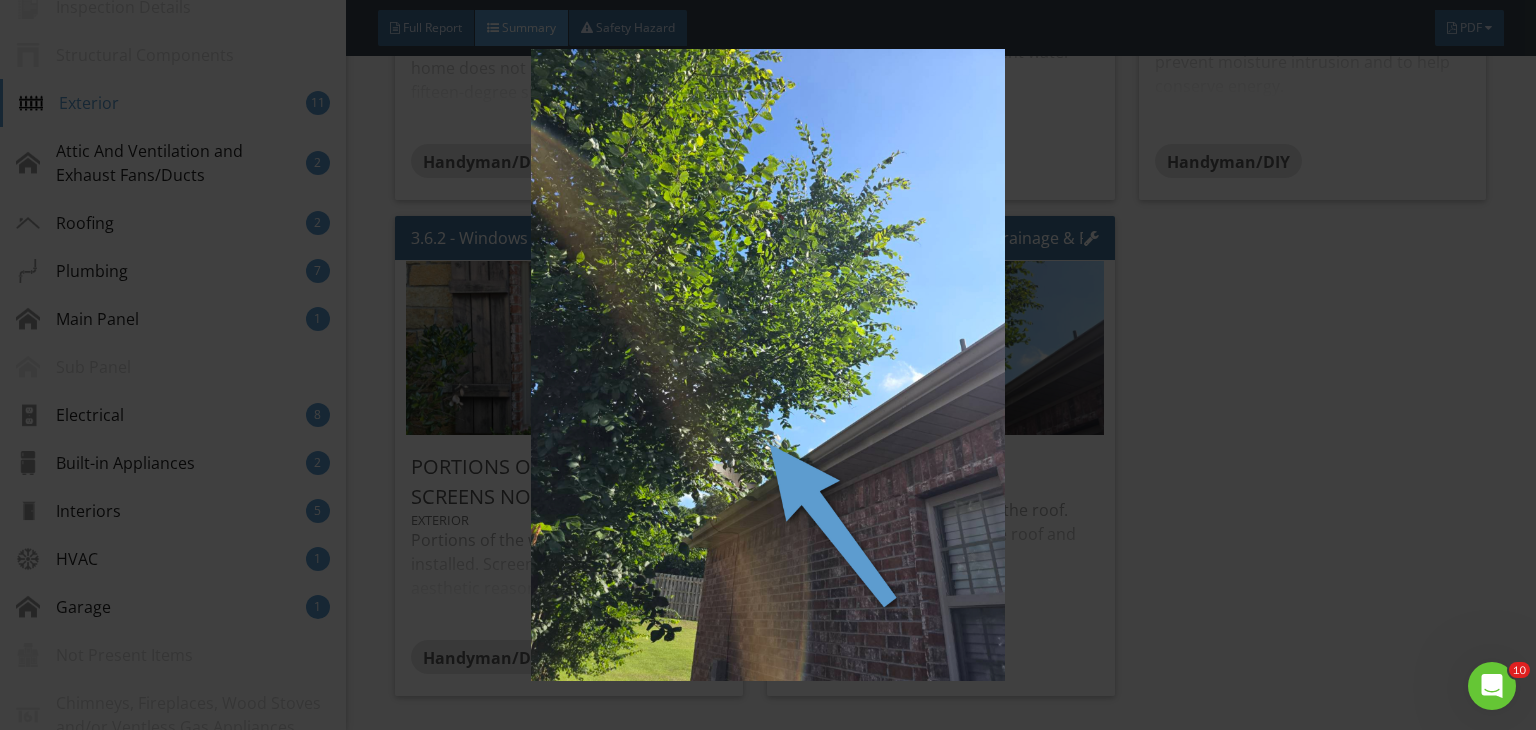 click at bounding box center (768, 365) 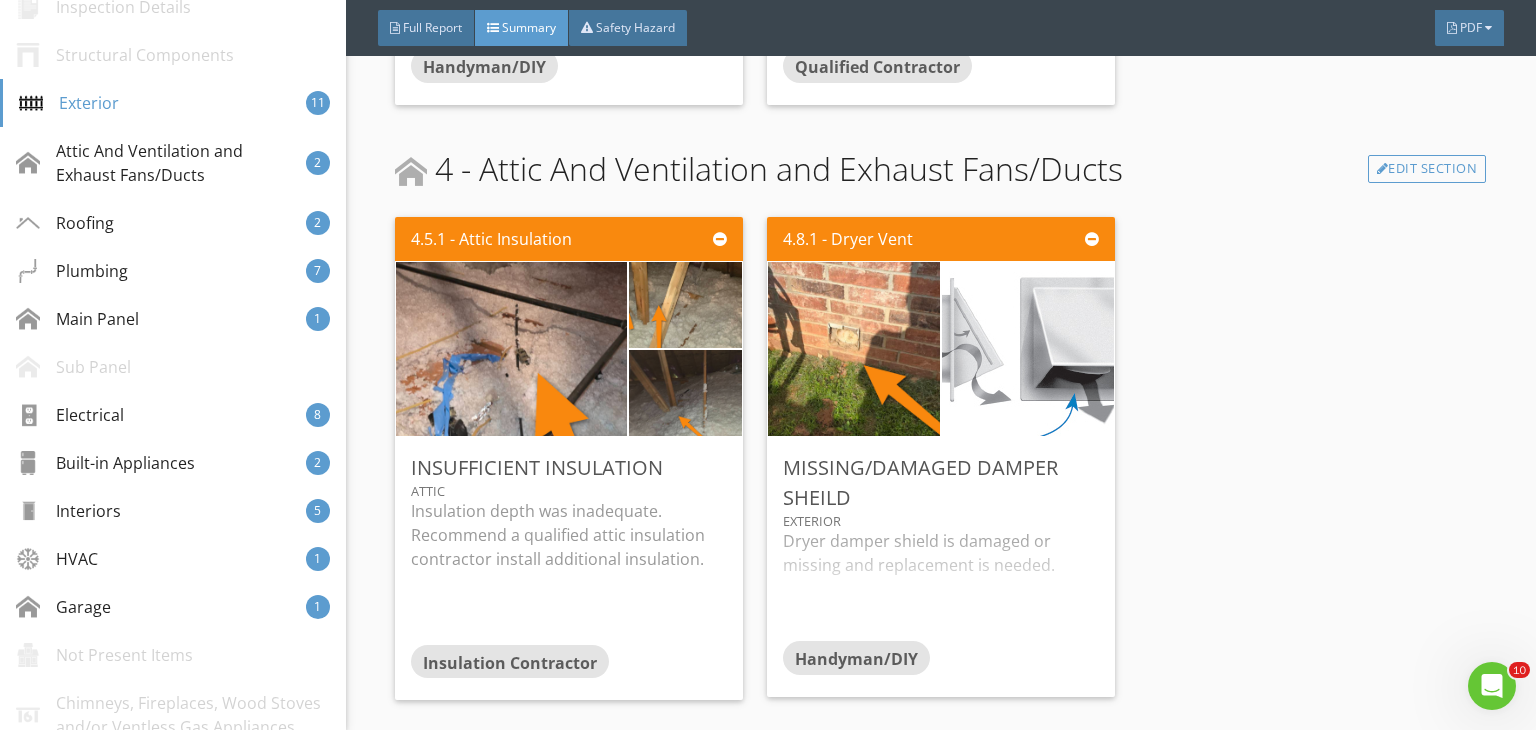 scroll, scrollTop: 2700, scrollLeft: 0, axis: vertical 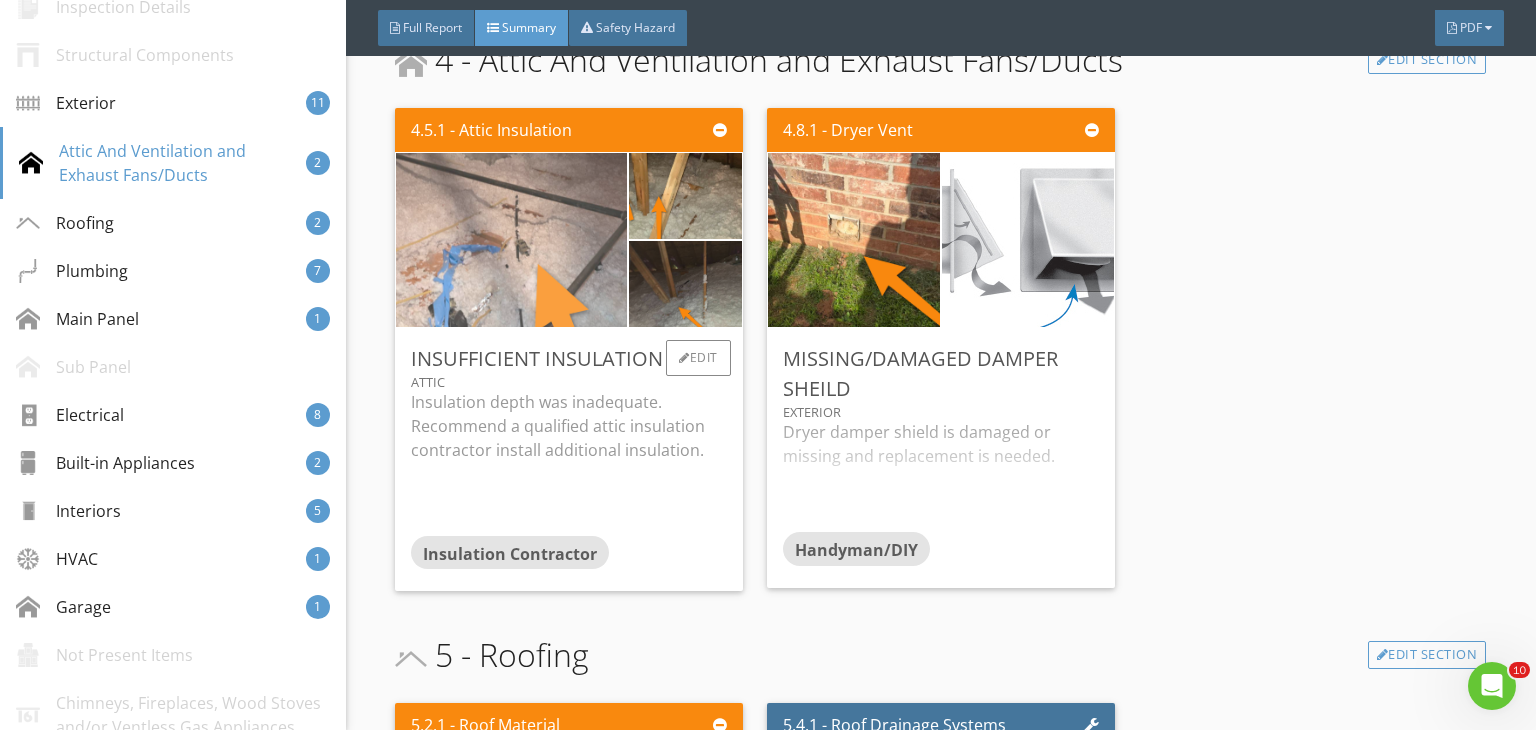 click at bounding box center (511, 240) 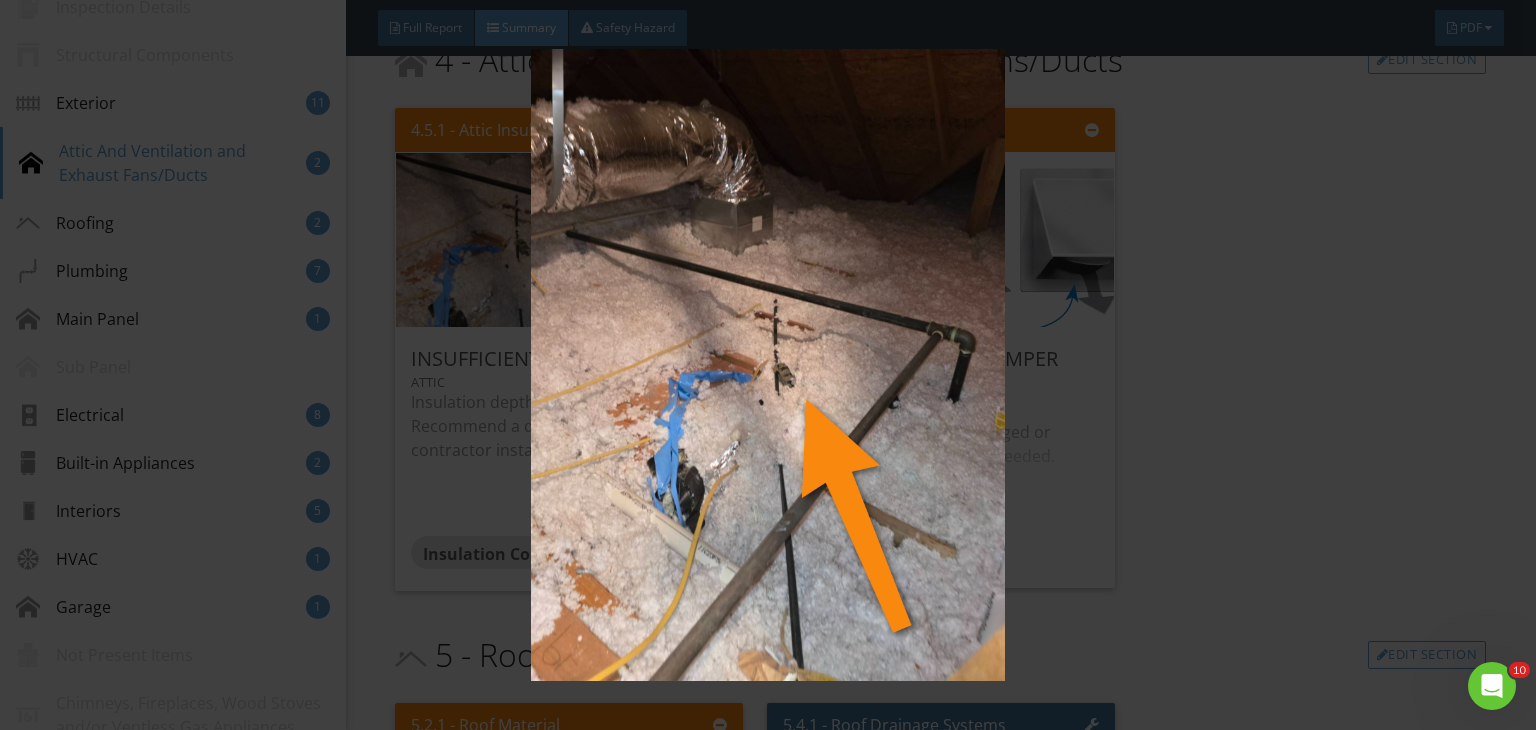 click at bounding box center [768, 365] 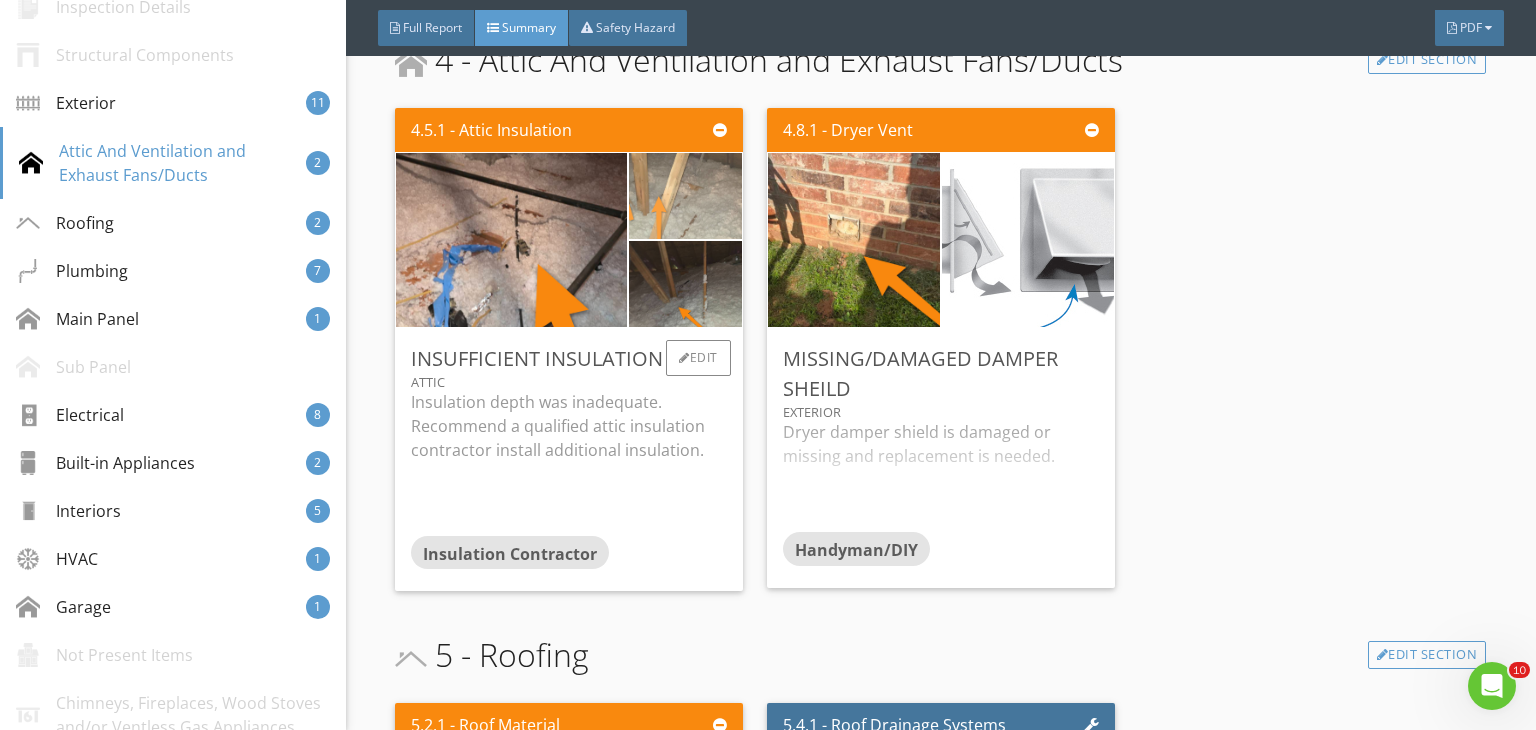 click at bounding box center [685, 196] 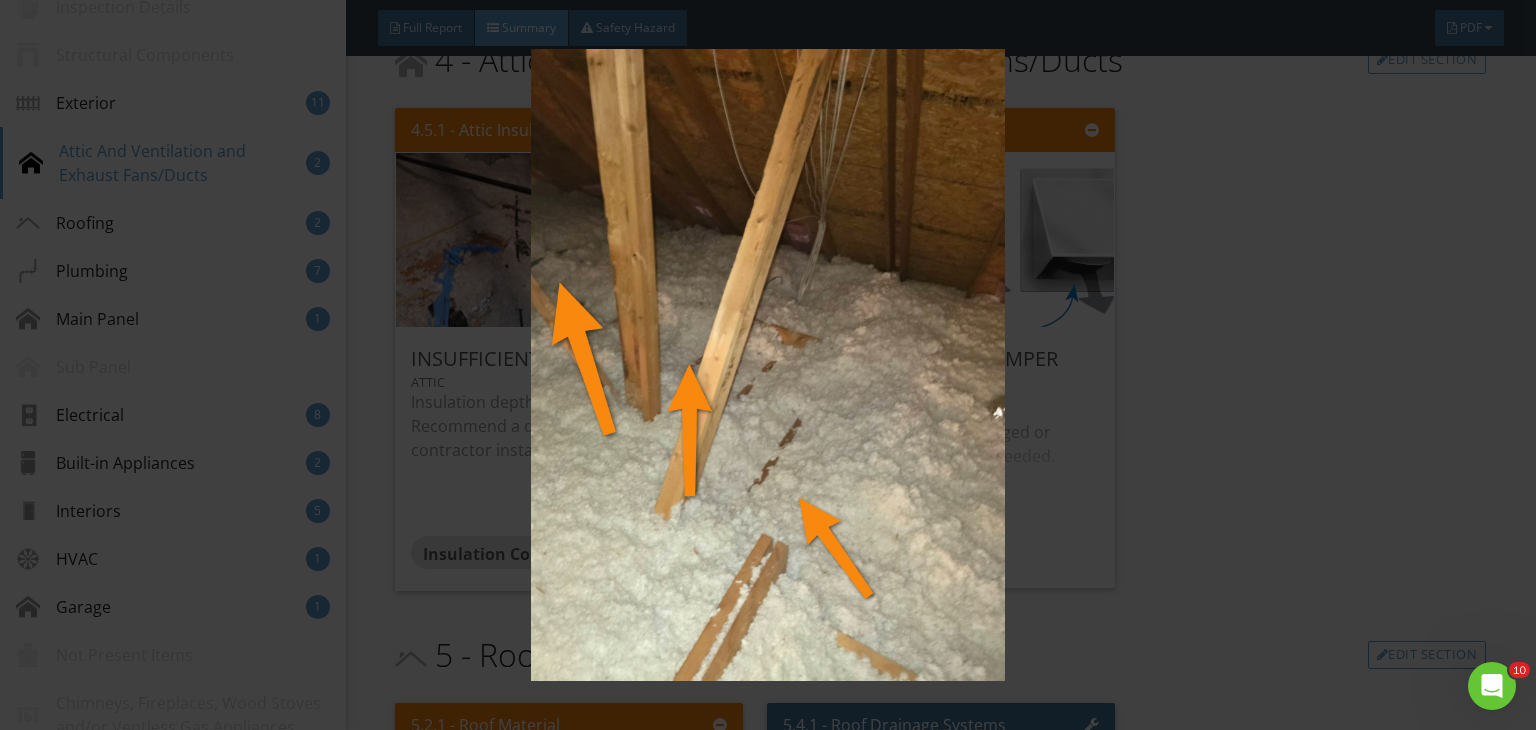 click at bounding box center (768, 365) 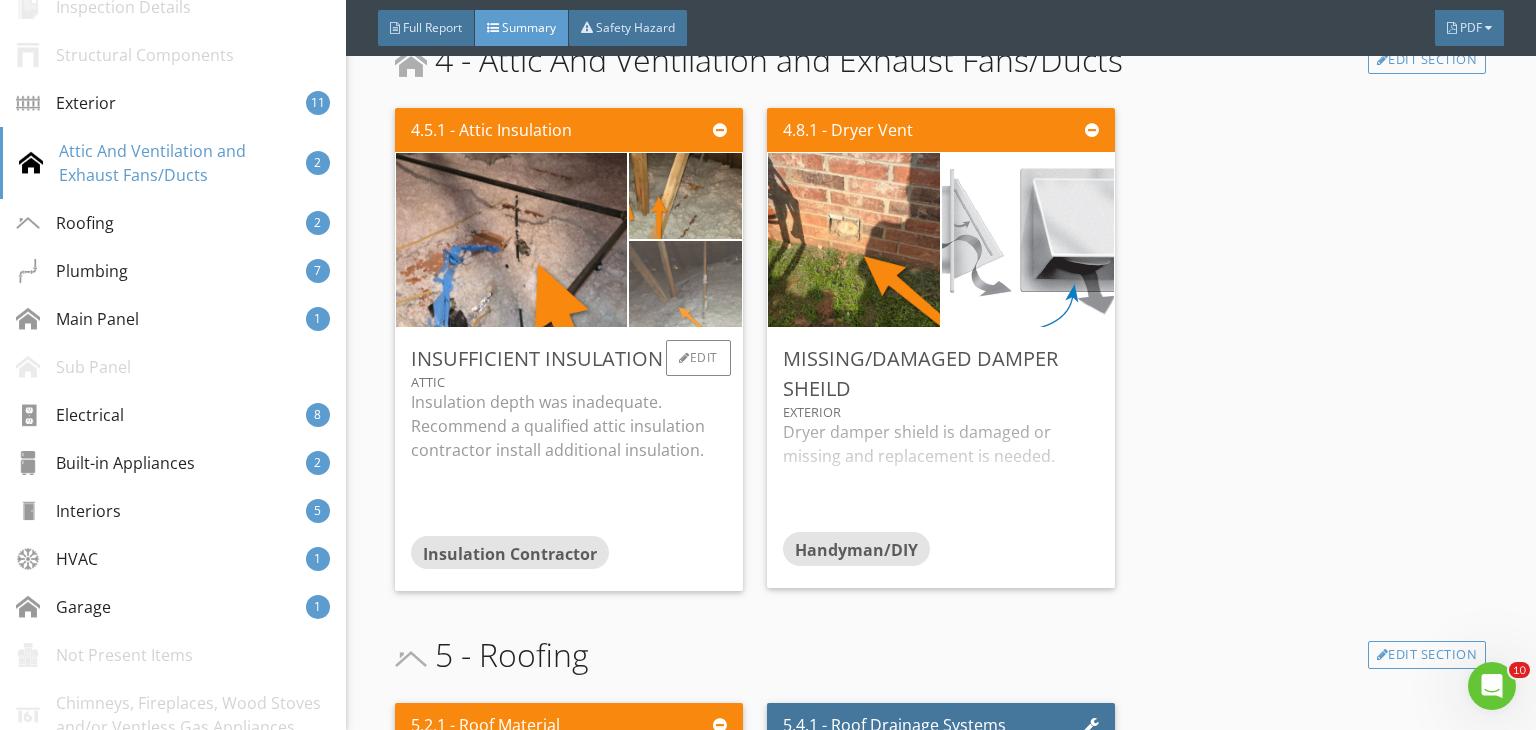 click at bounding box center [685, 284] 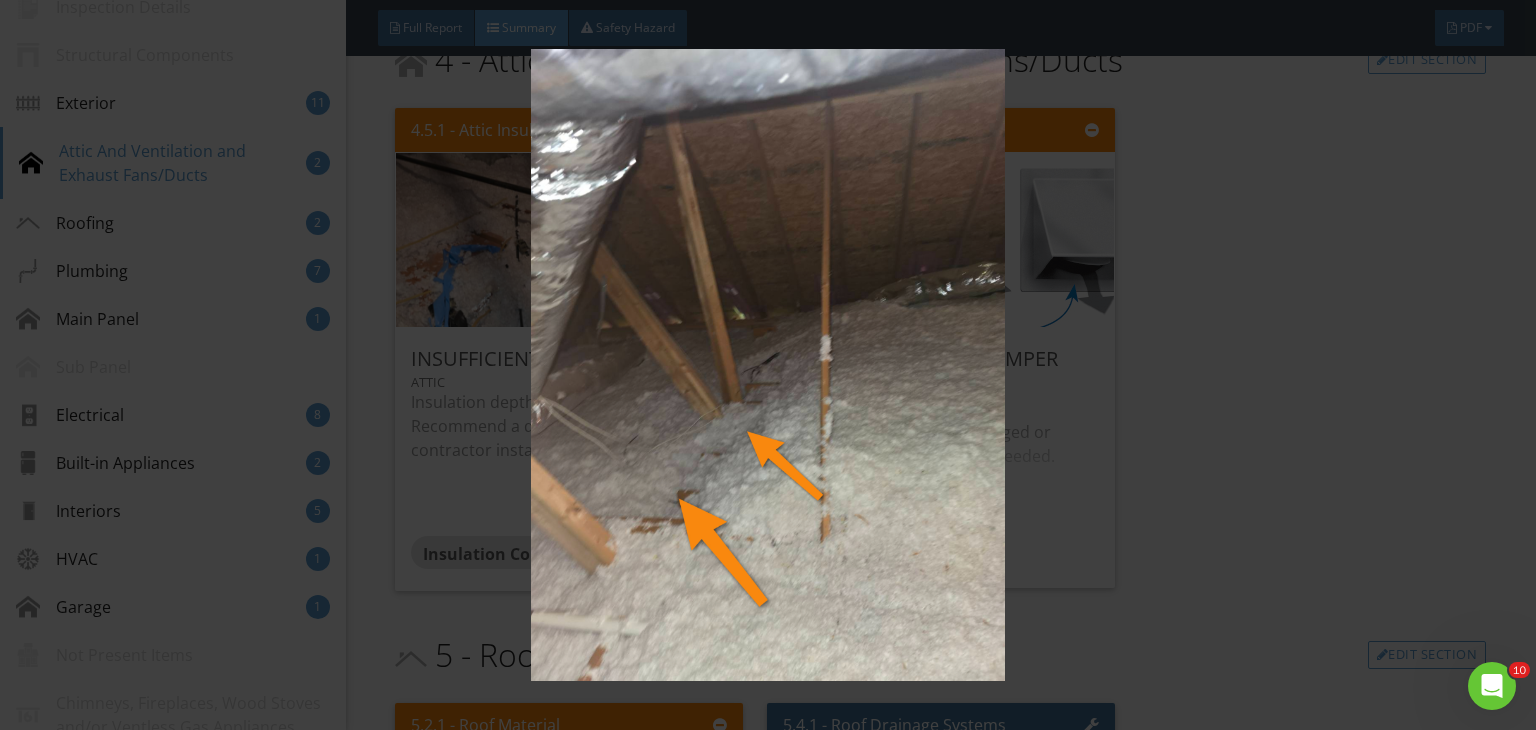 click at bounding box center [768, 365] 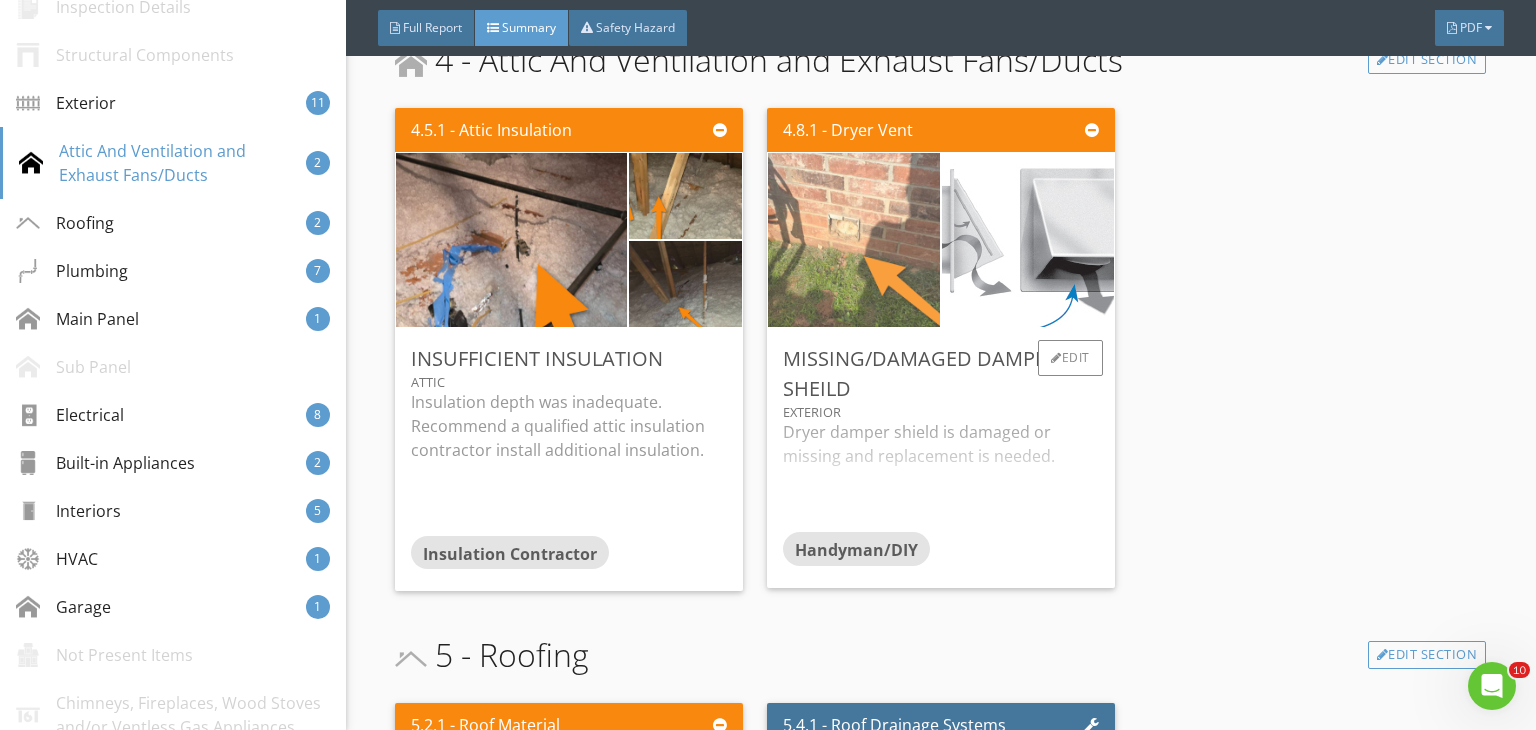 click at bounding box center [854, 240] 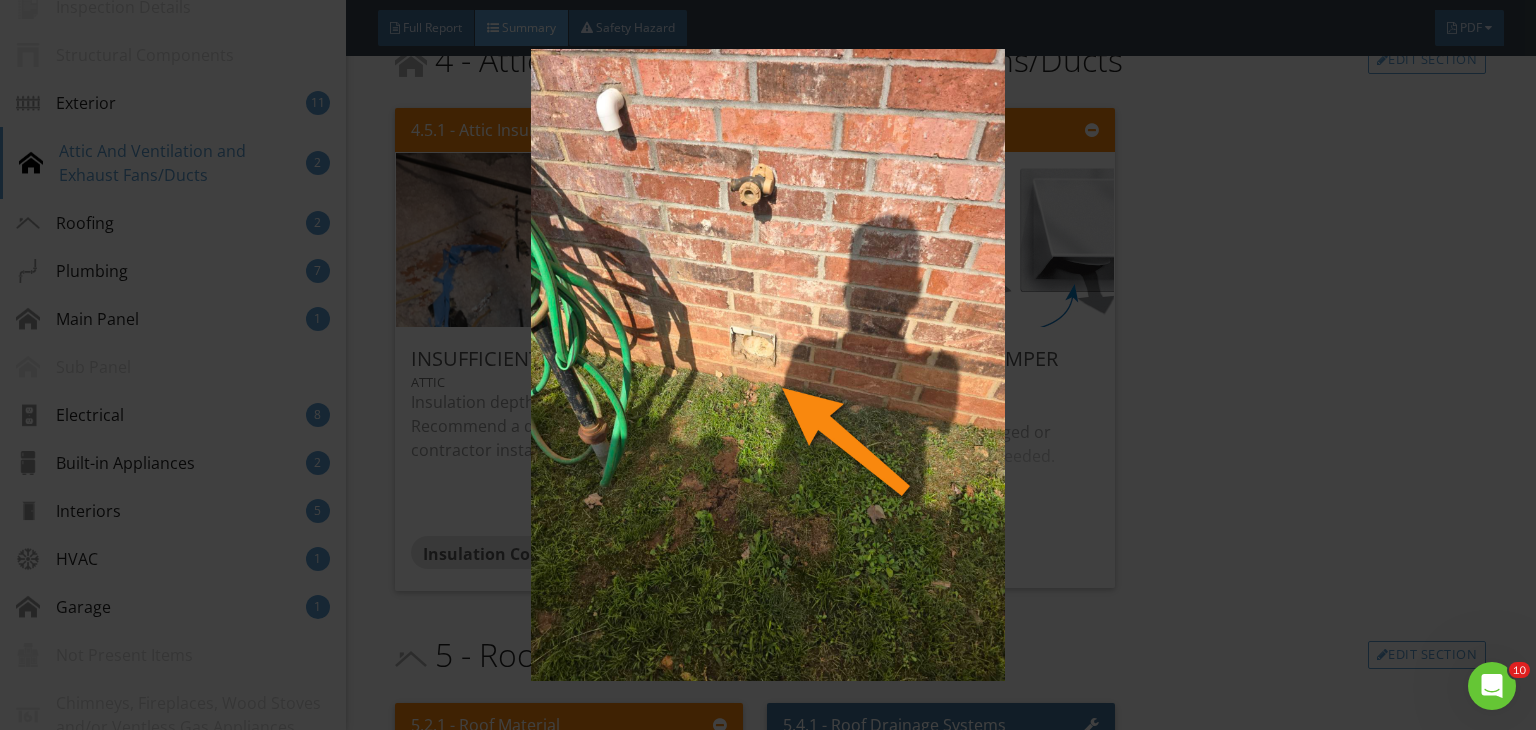 click at bounding box center (768, 365) 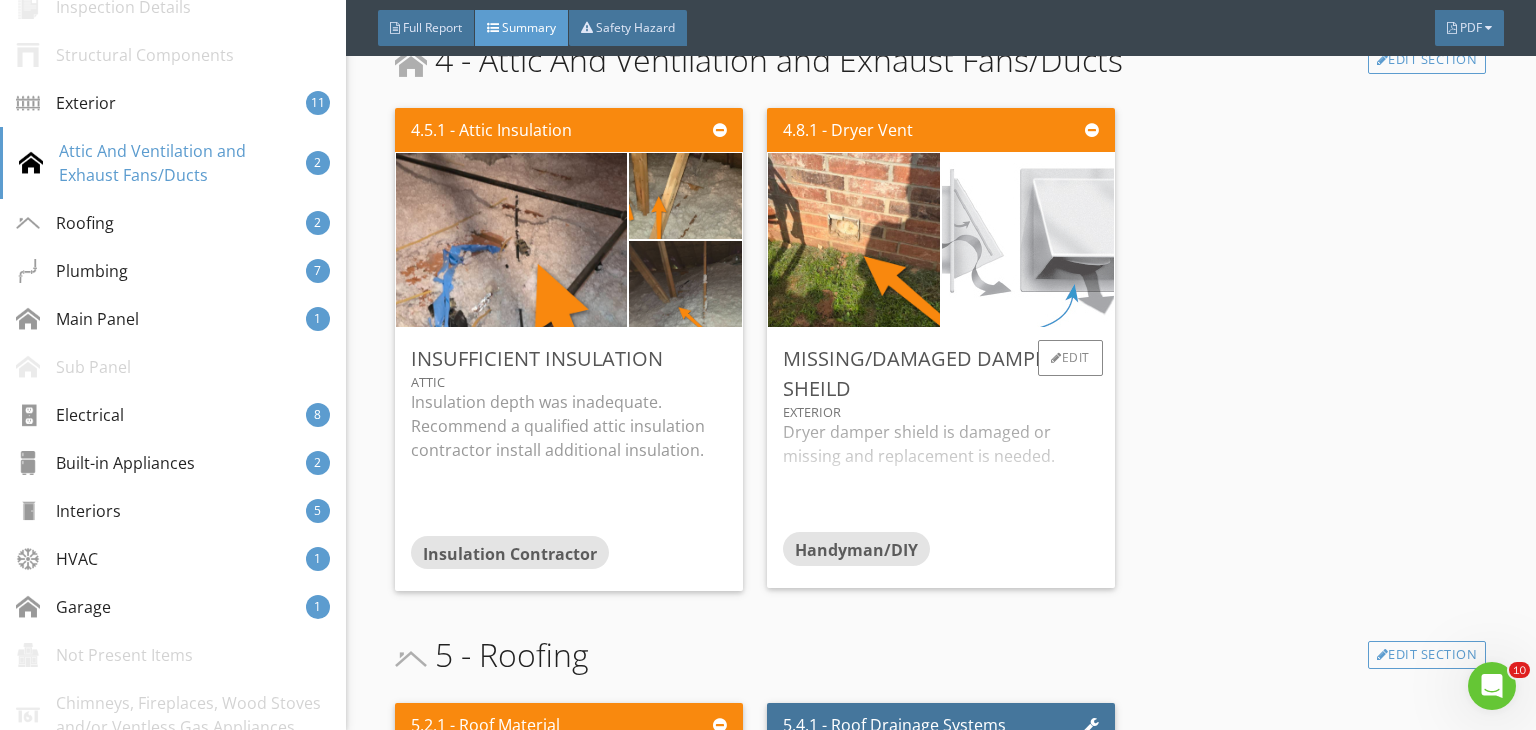 click at bounding box center (1027, 240) 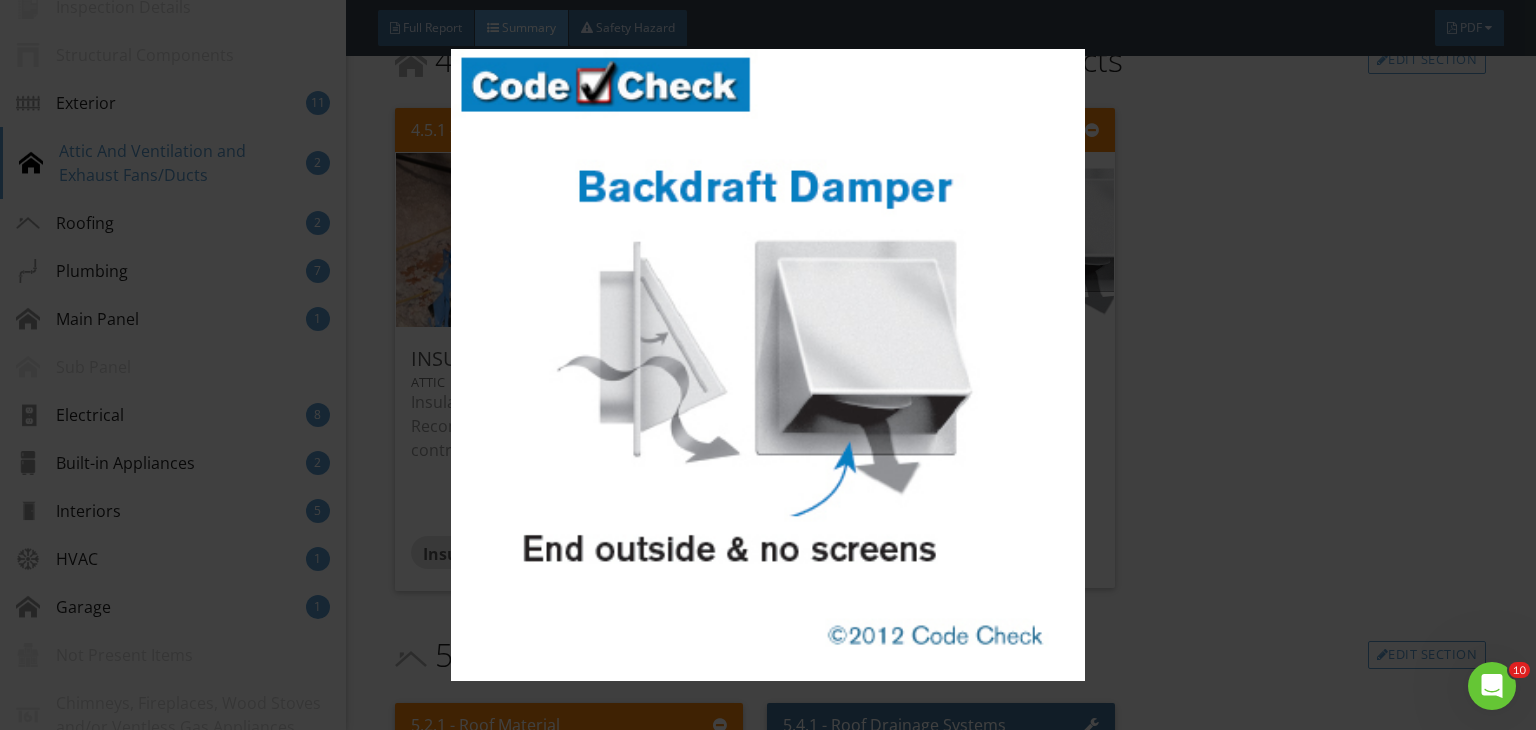 click at bounding box center [768, 365] 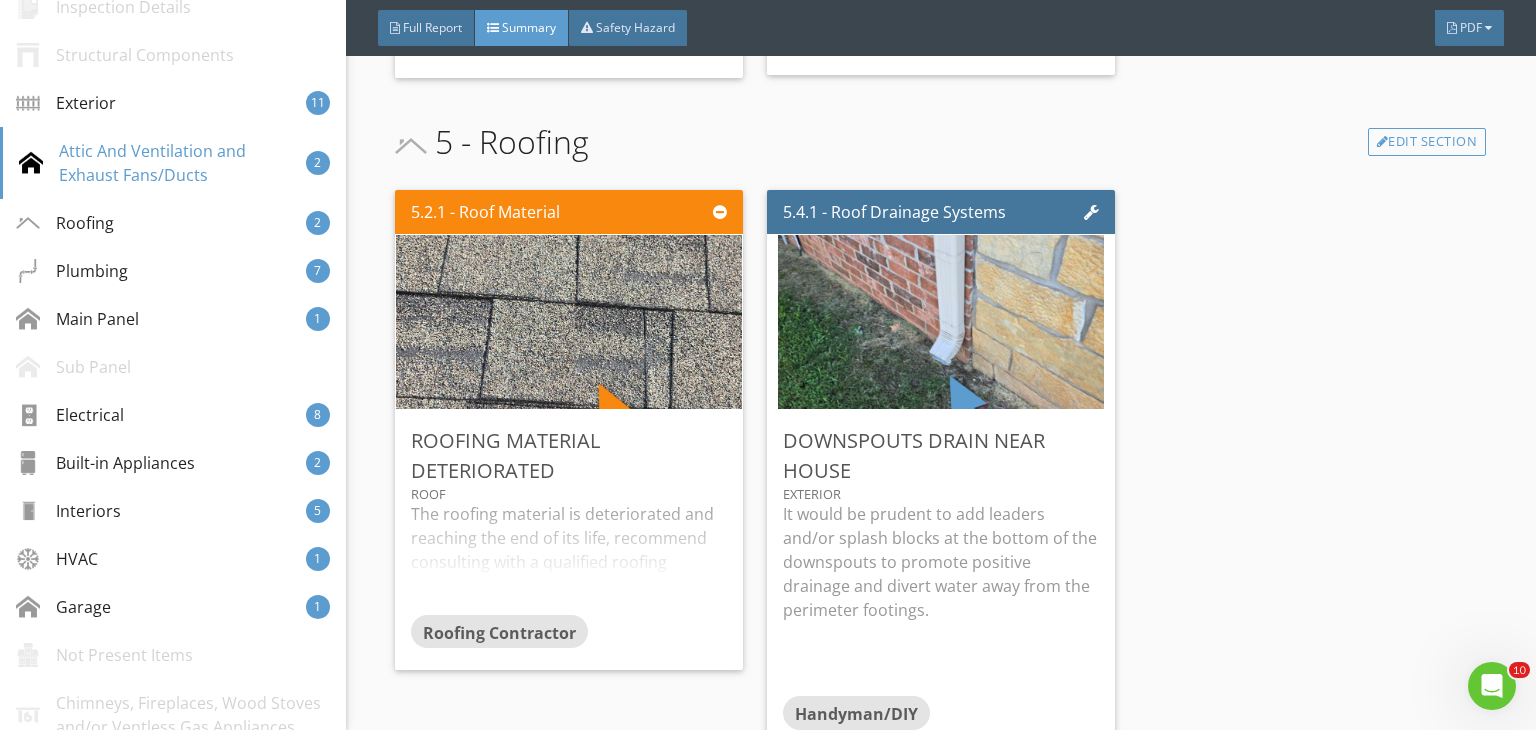 scroll, scrollTop: 3300, scrollLeft: 0, axis: vertical 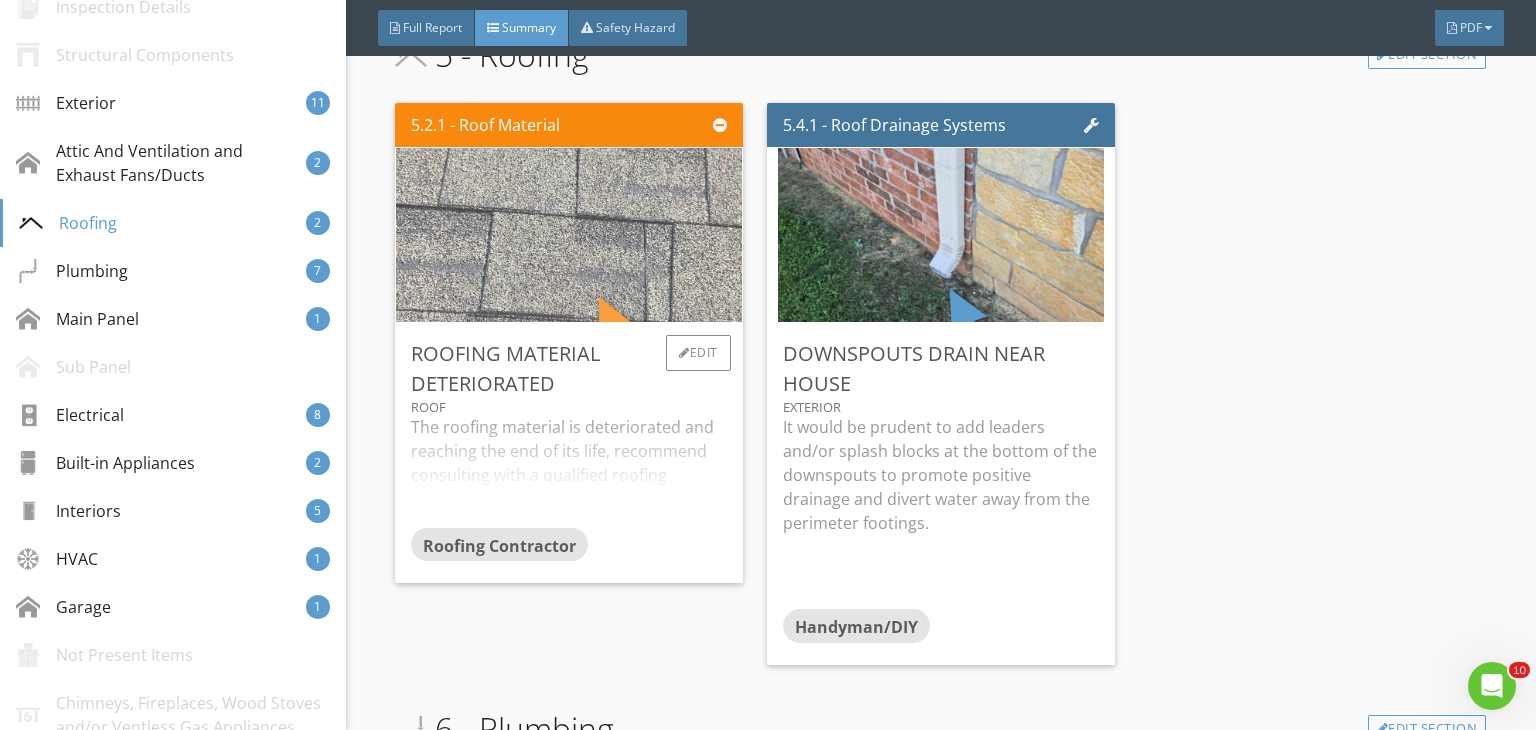 click at bounding box center [569, 235] 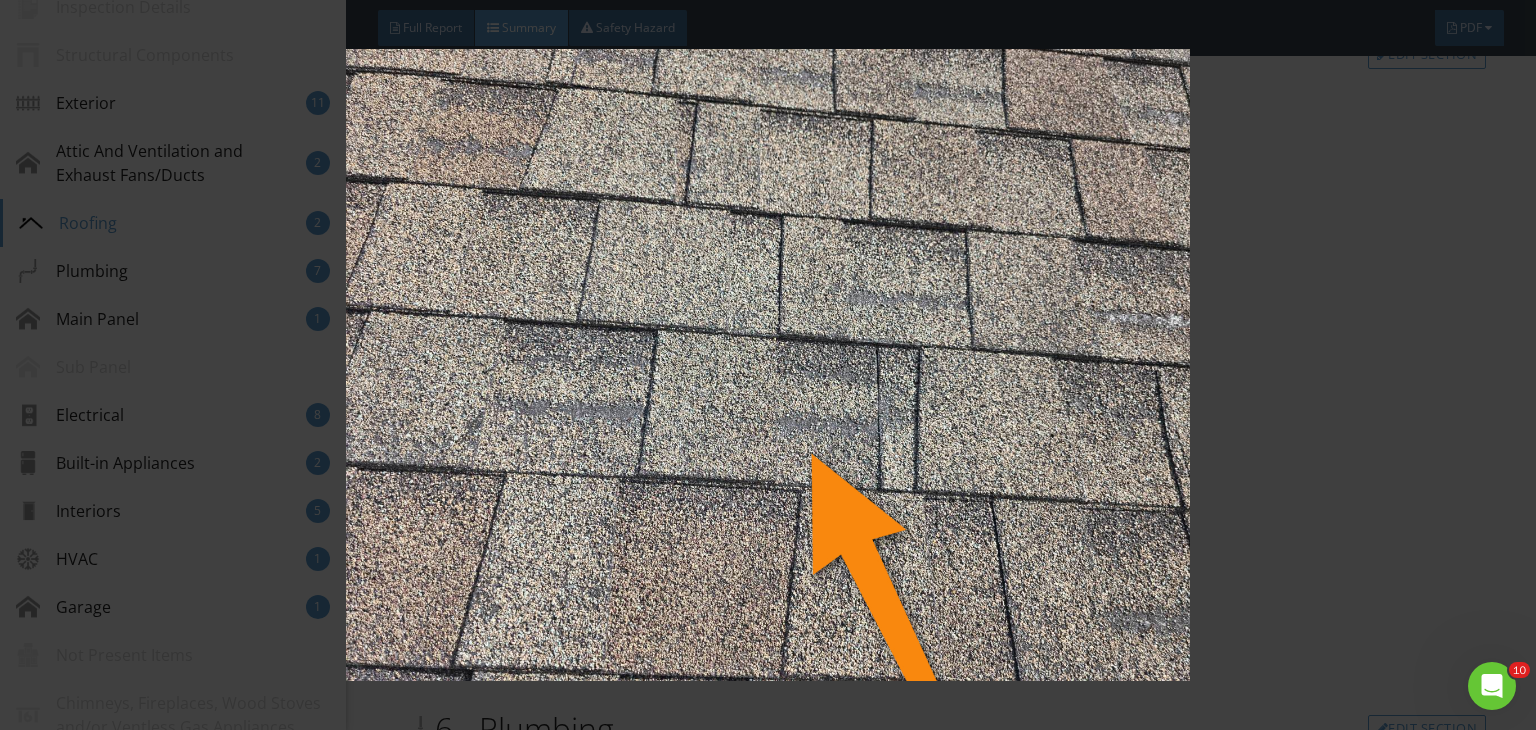 click at bounding box center (768, 365) 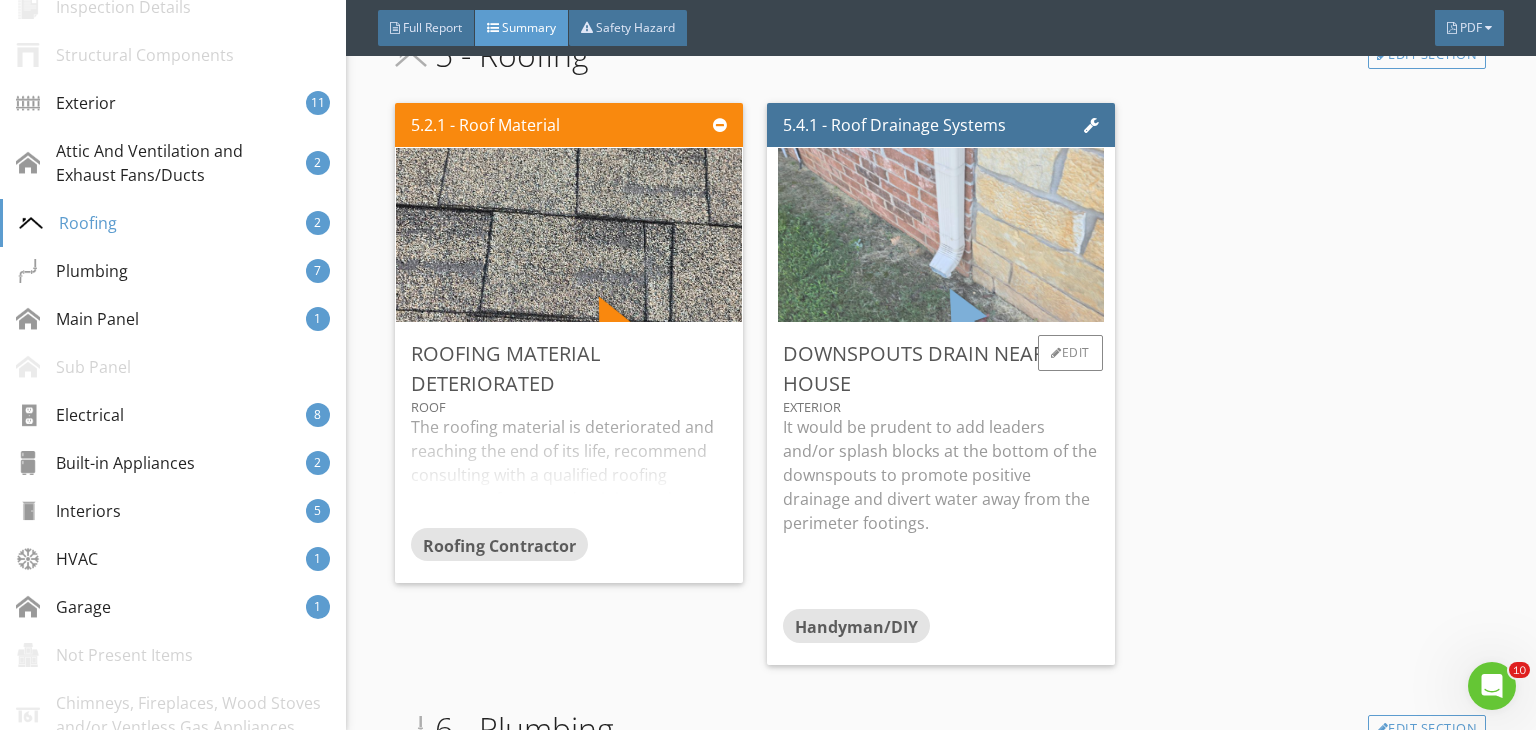 click at bounding box center (941, 235) 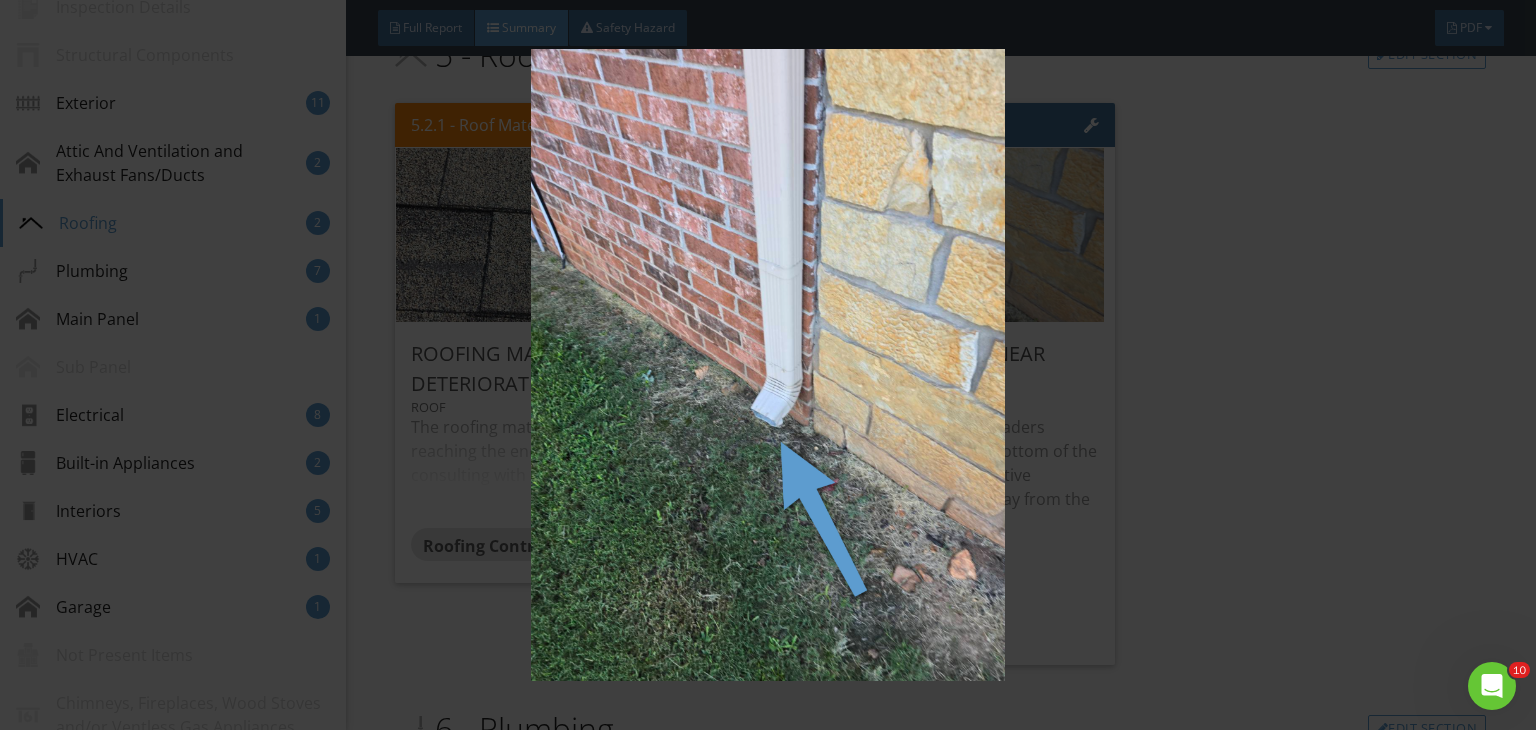 click at bounding box center (768, 365) 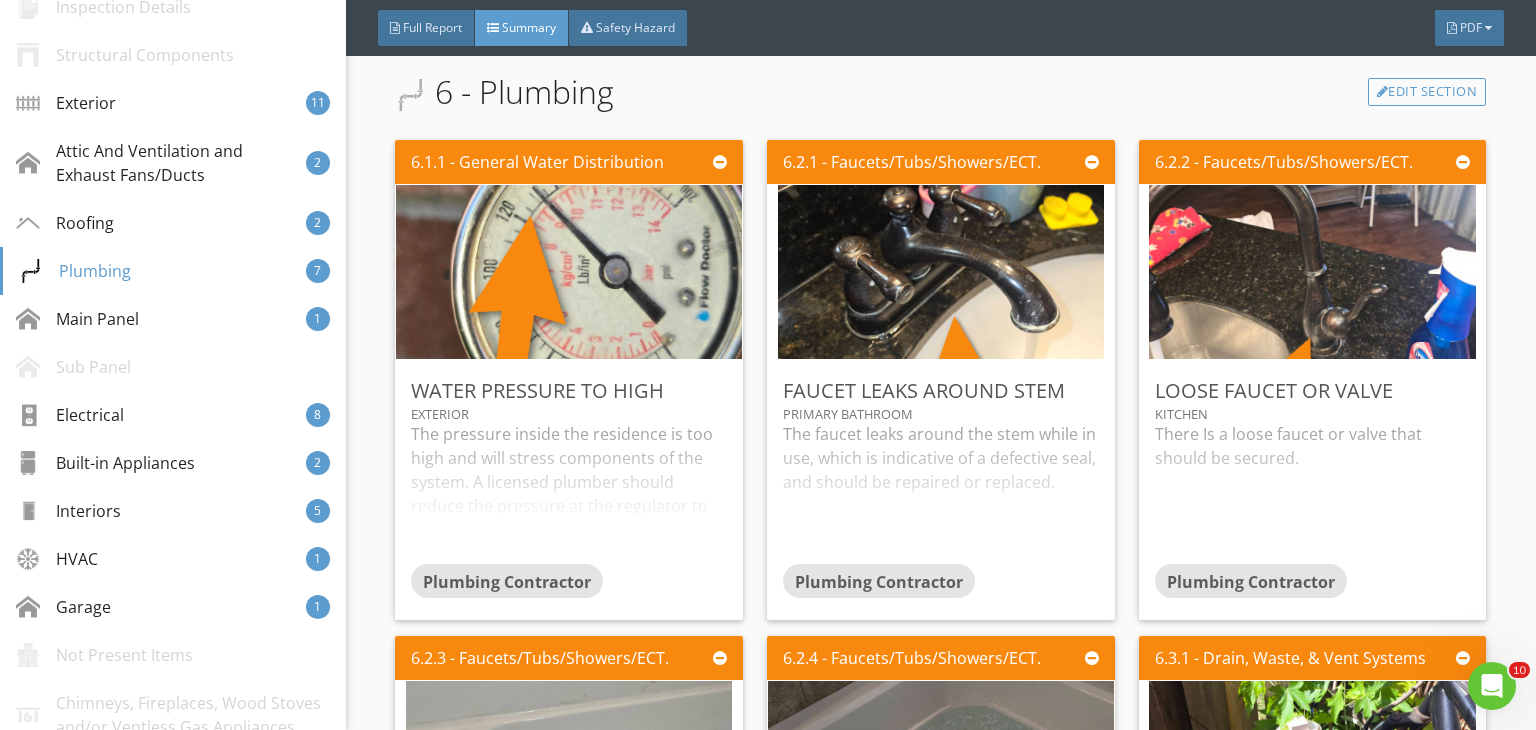 scroll, scrollTop: 4000, scrollLeft: 0, axis: vertical 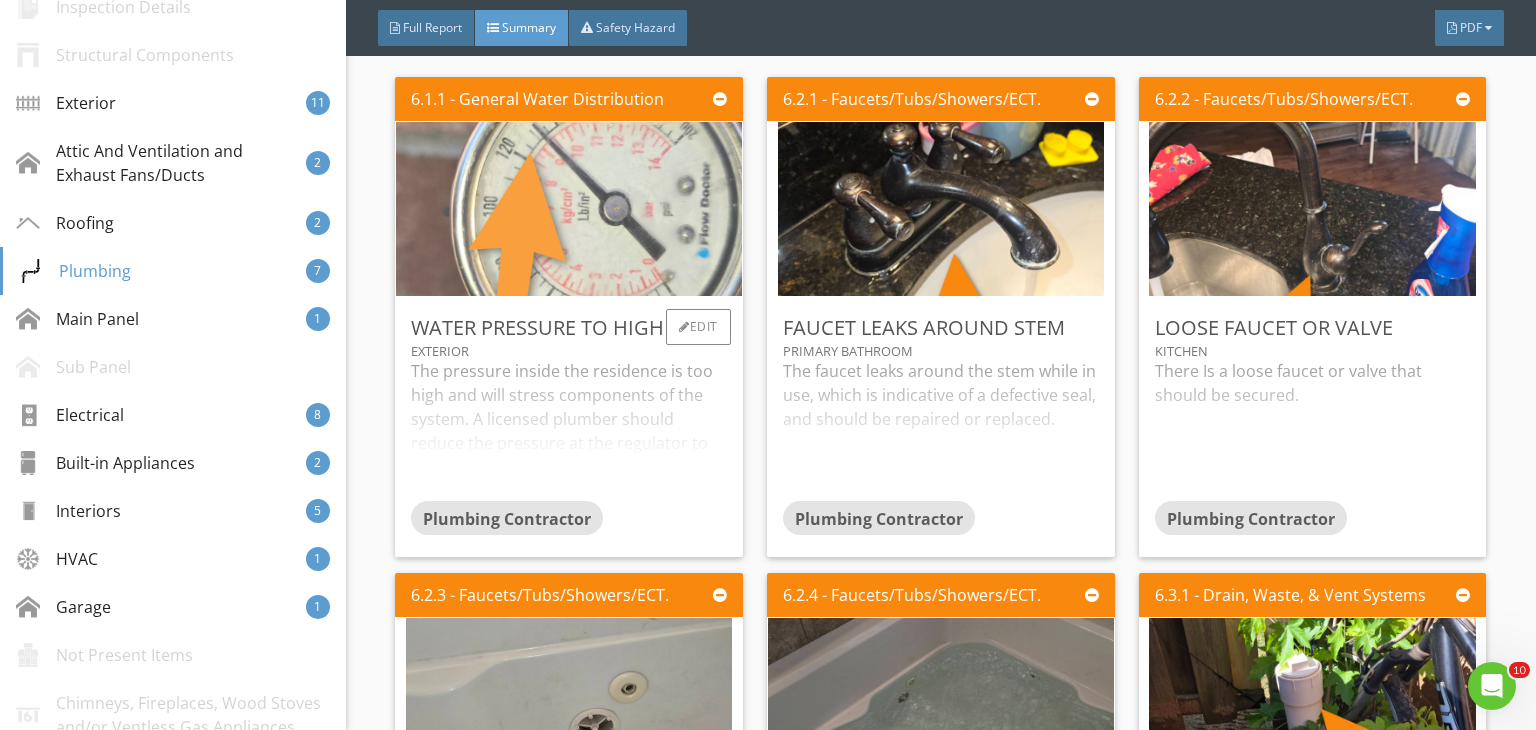 click at bounding box center [569, 208] 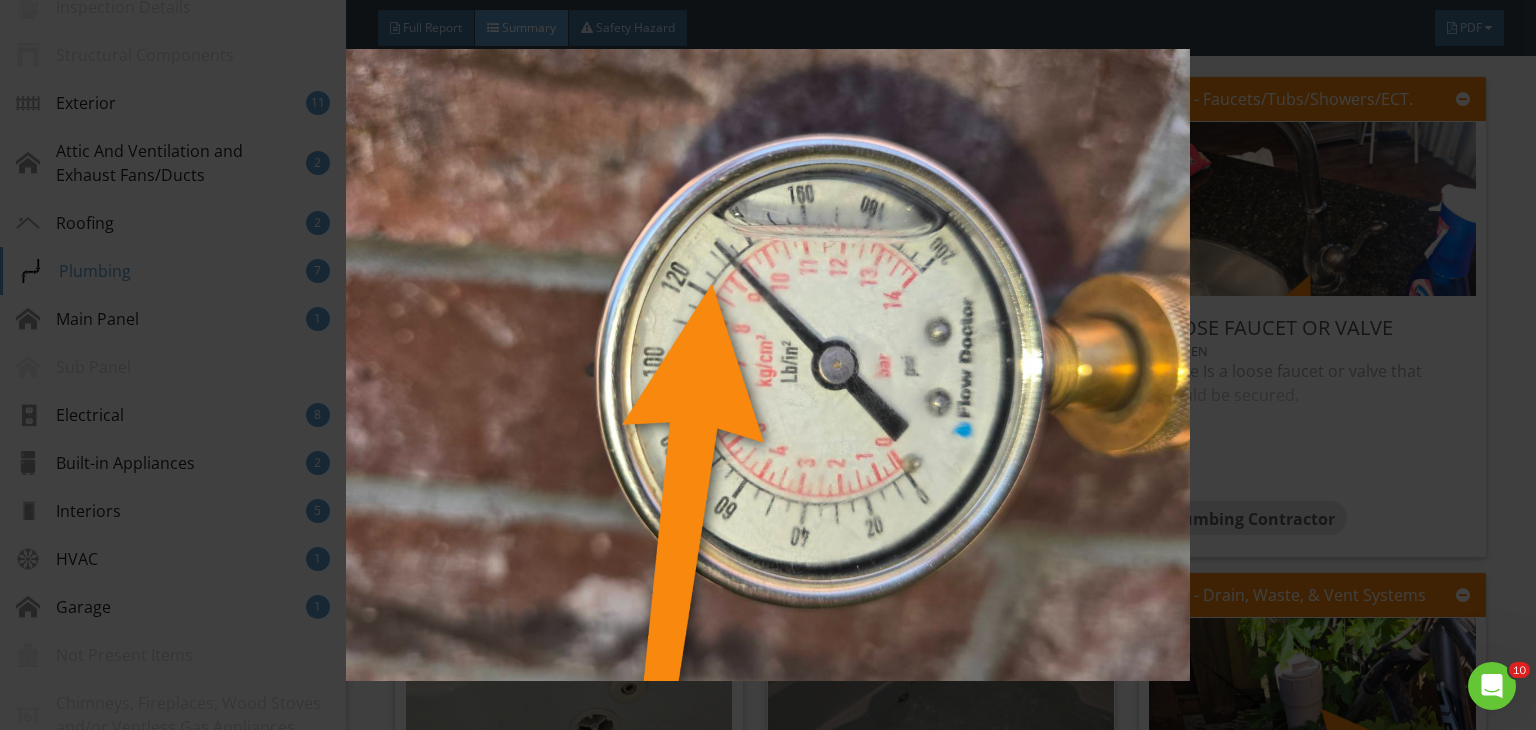 click at bounding box center (768, 365) 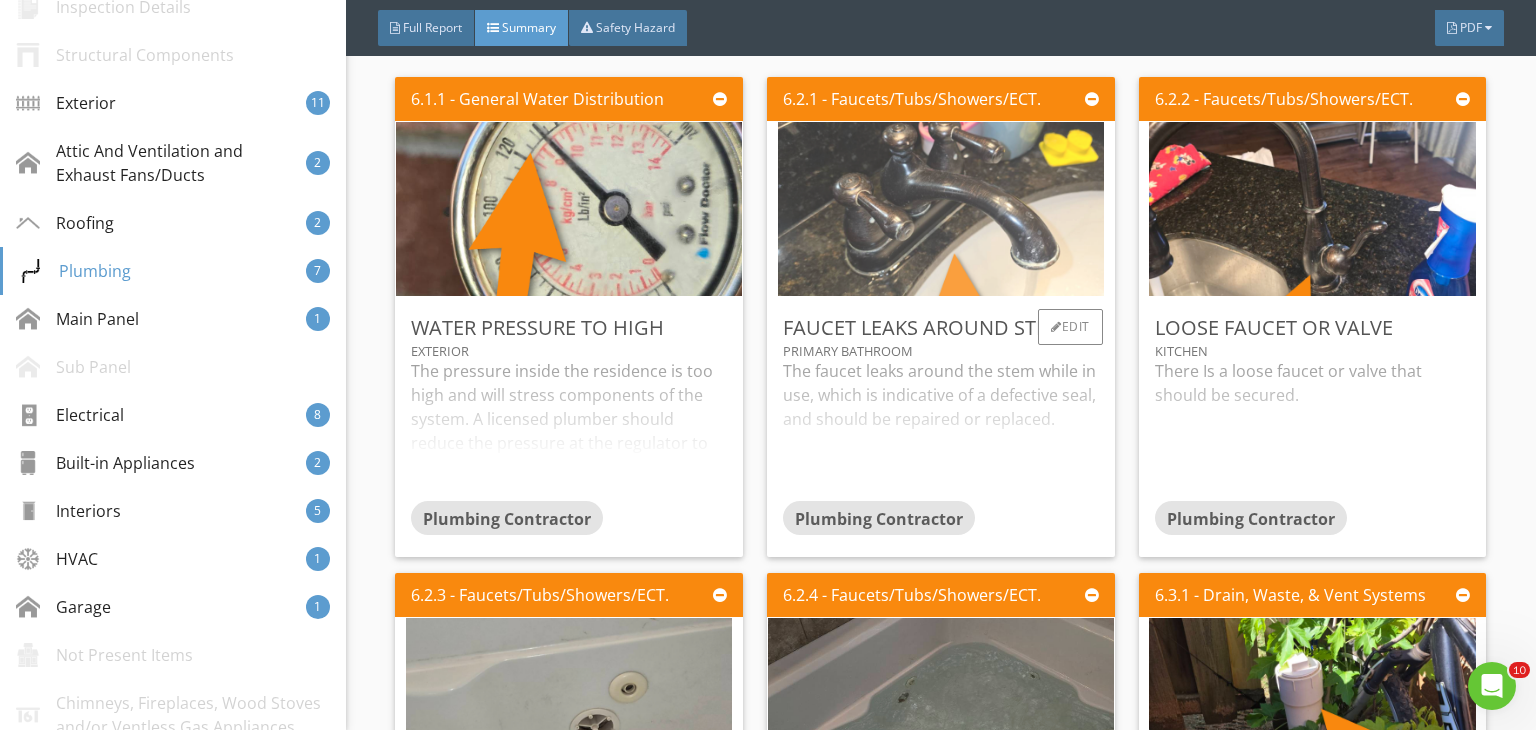 click at bounding box center [941, 208] 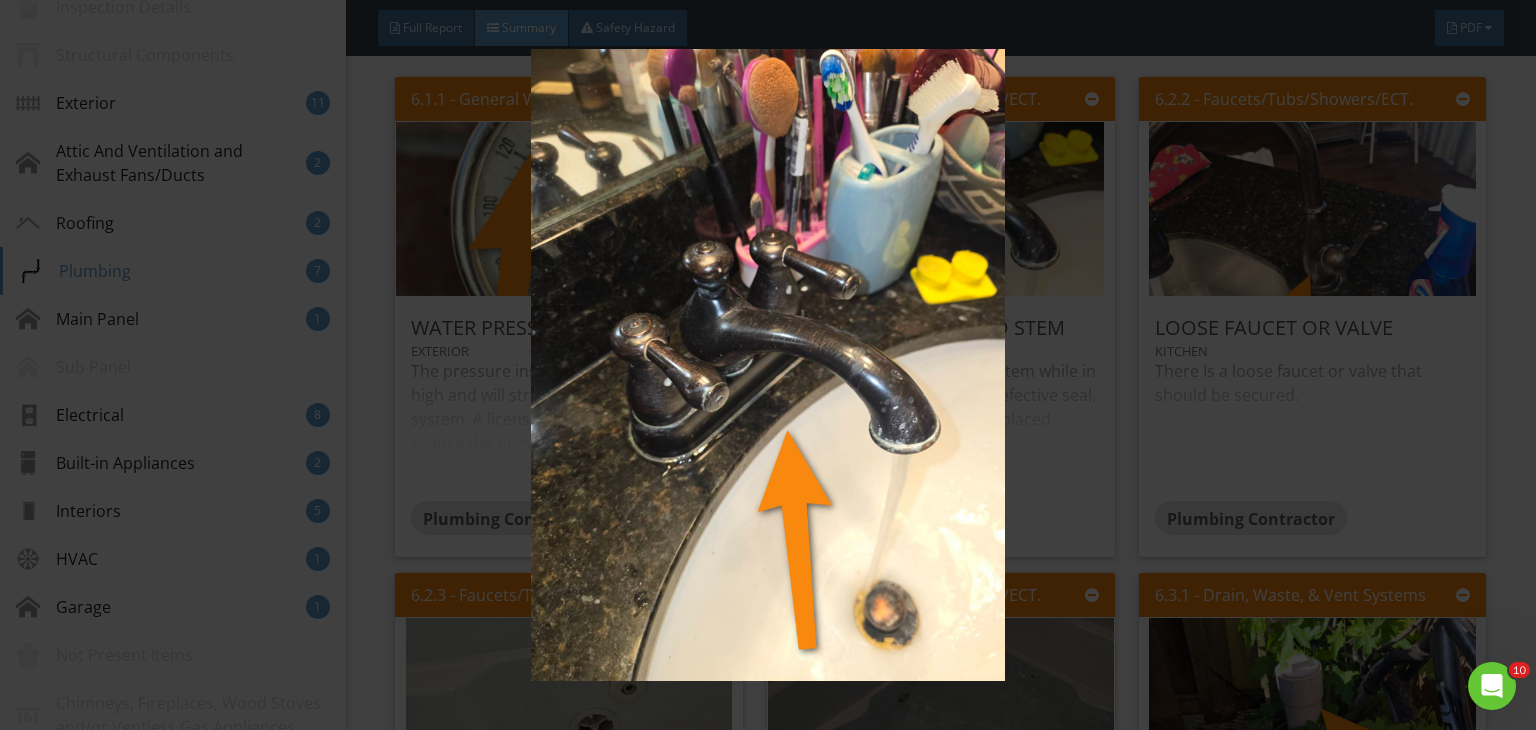 click at bounding box center [768, 365] 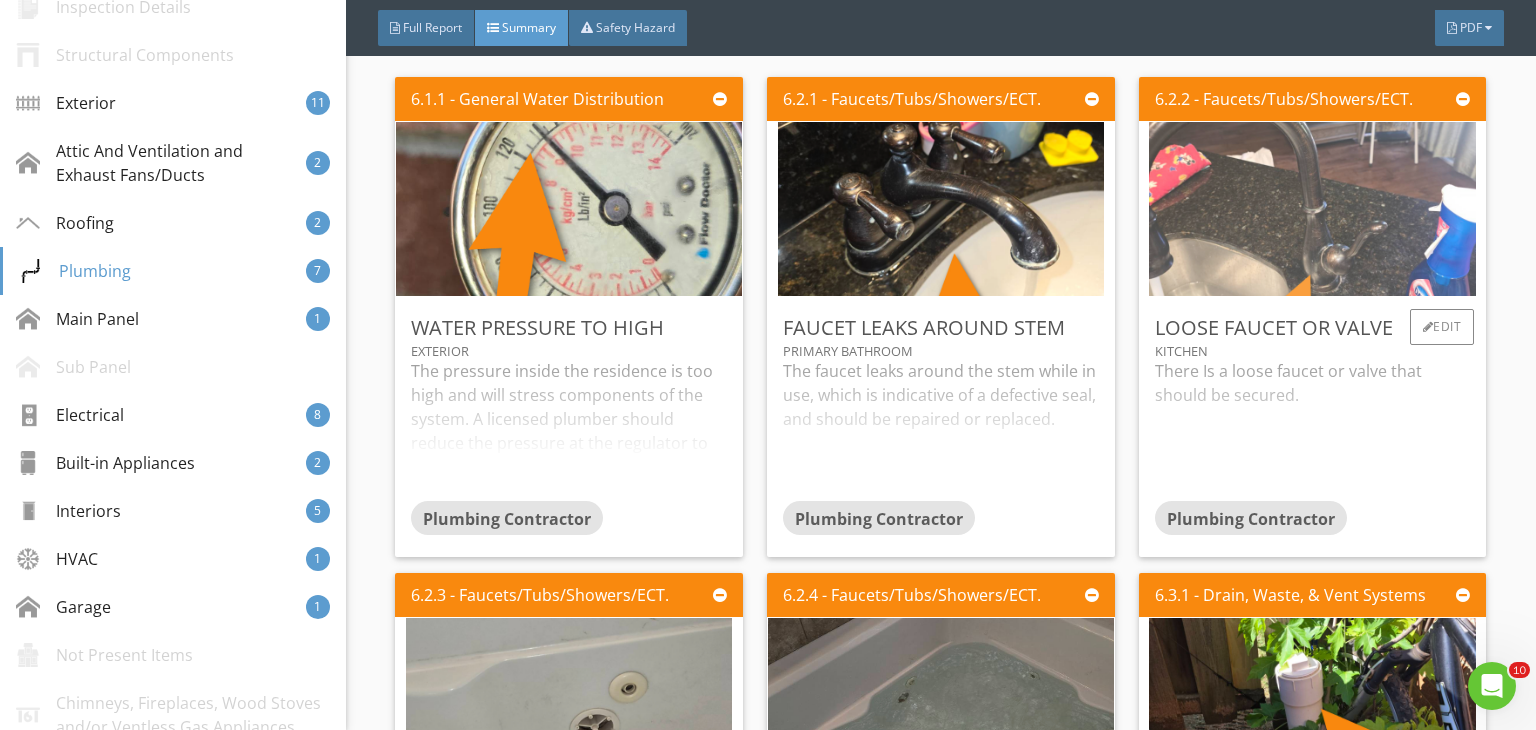click at bounding box center (1312, 208) 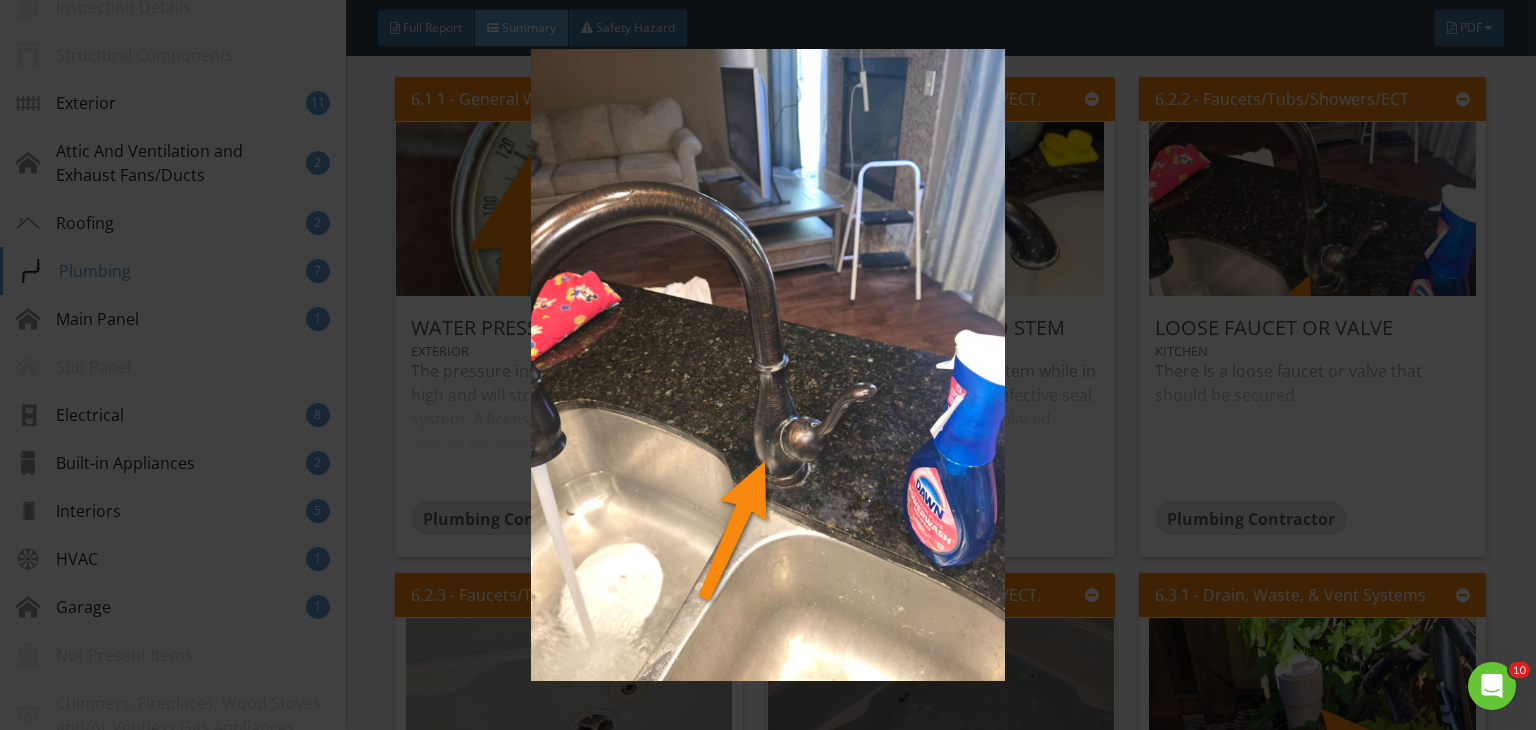 click at bounding box center [768, 365] 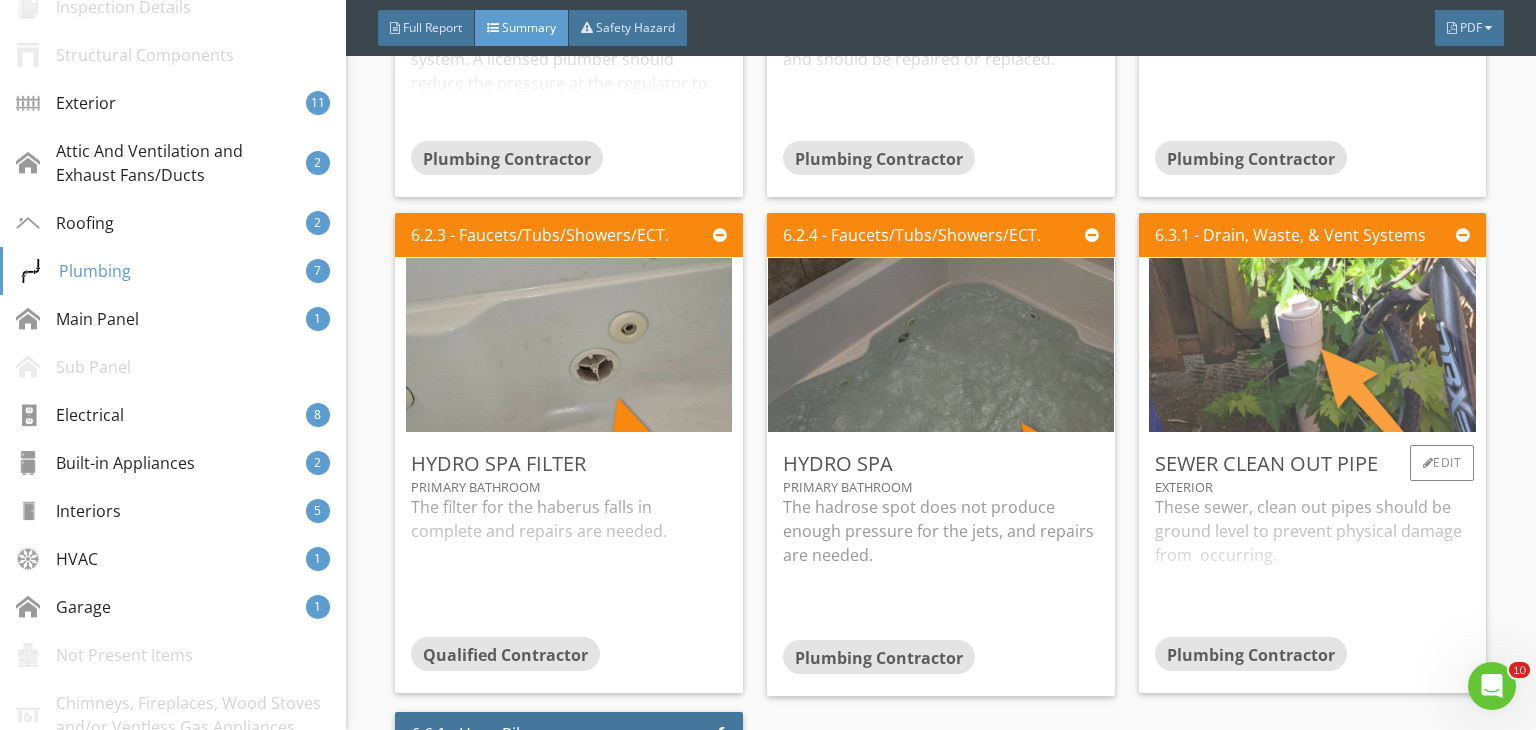 scroll, scrollTop: 4400, scrollLeft: 0, axis: vertical 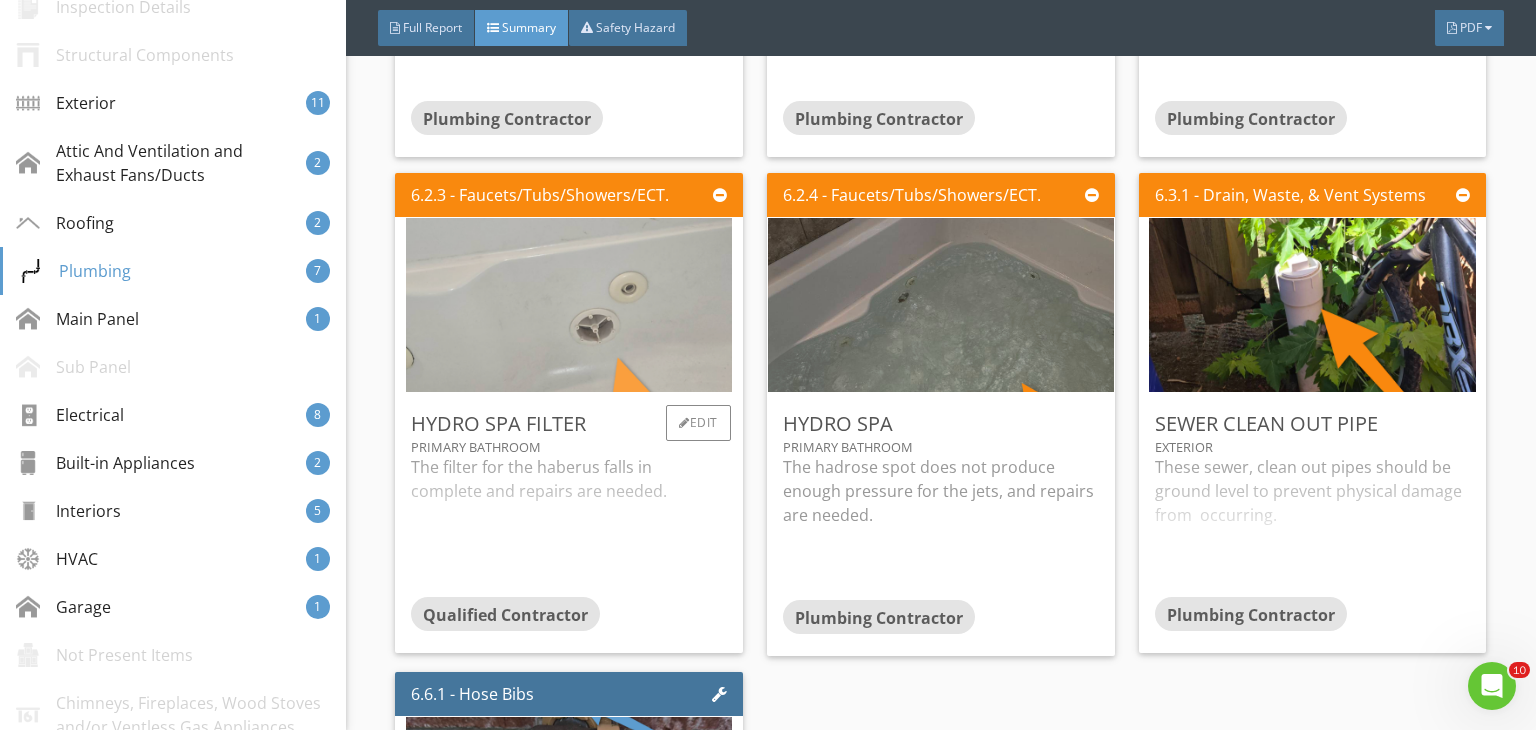 click at bounding box center [569, 304] 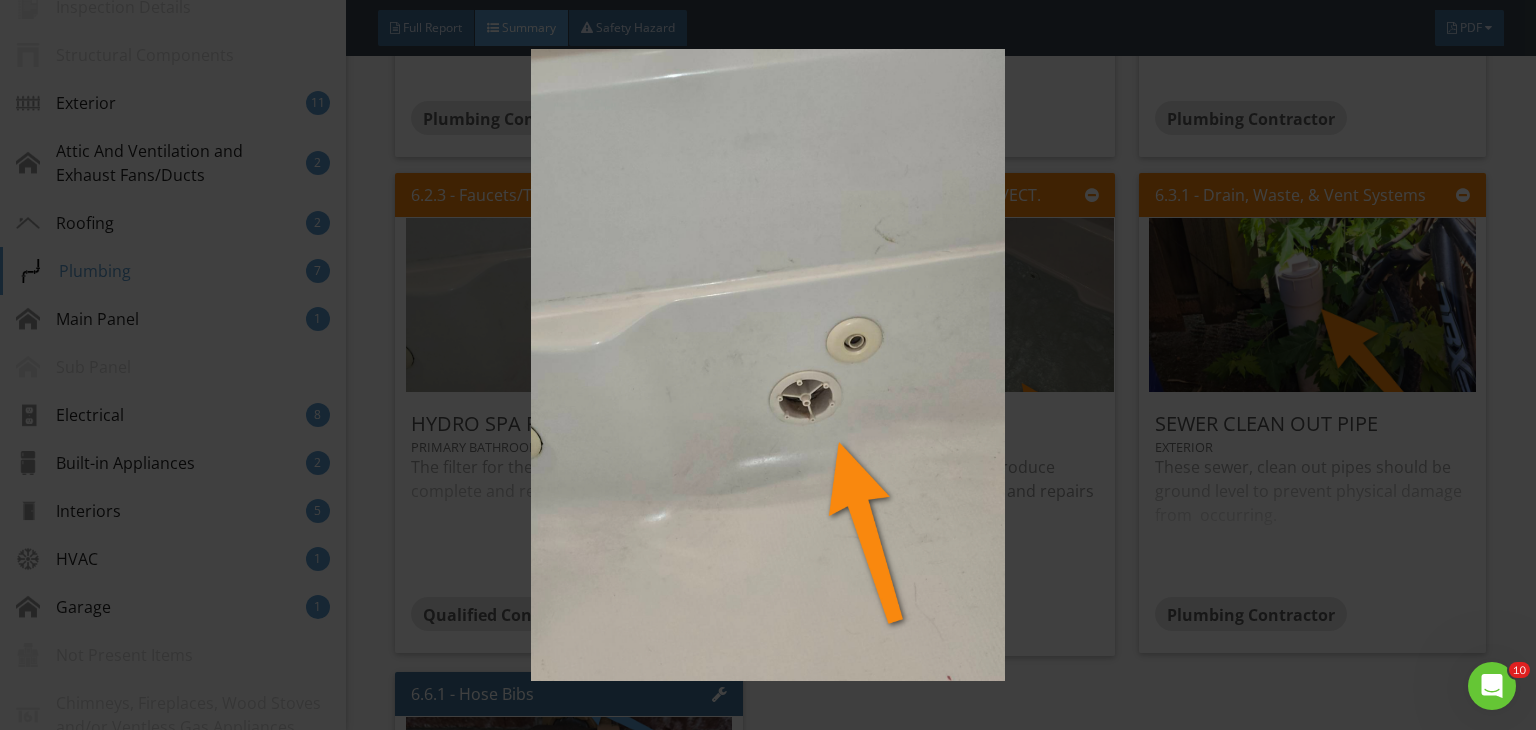 click at bounding box center (768, 365) 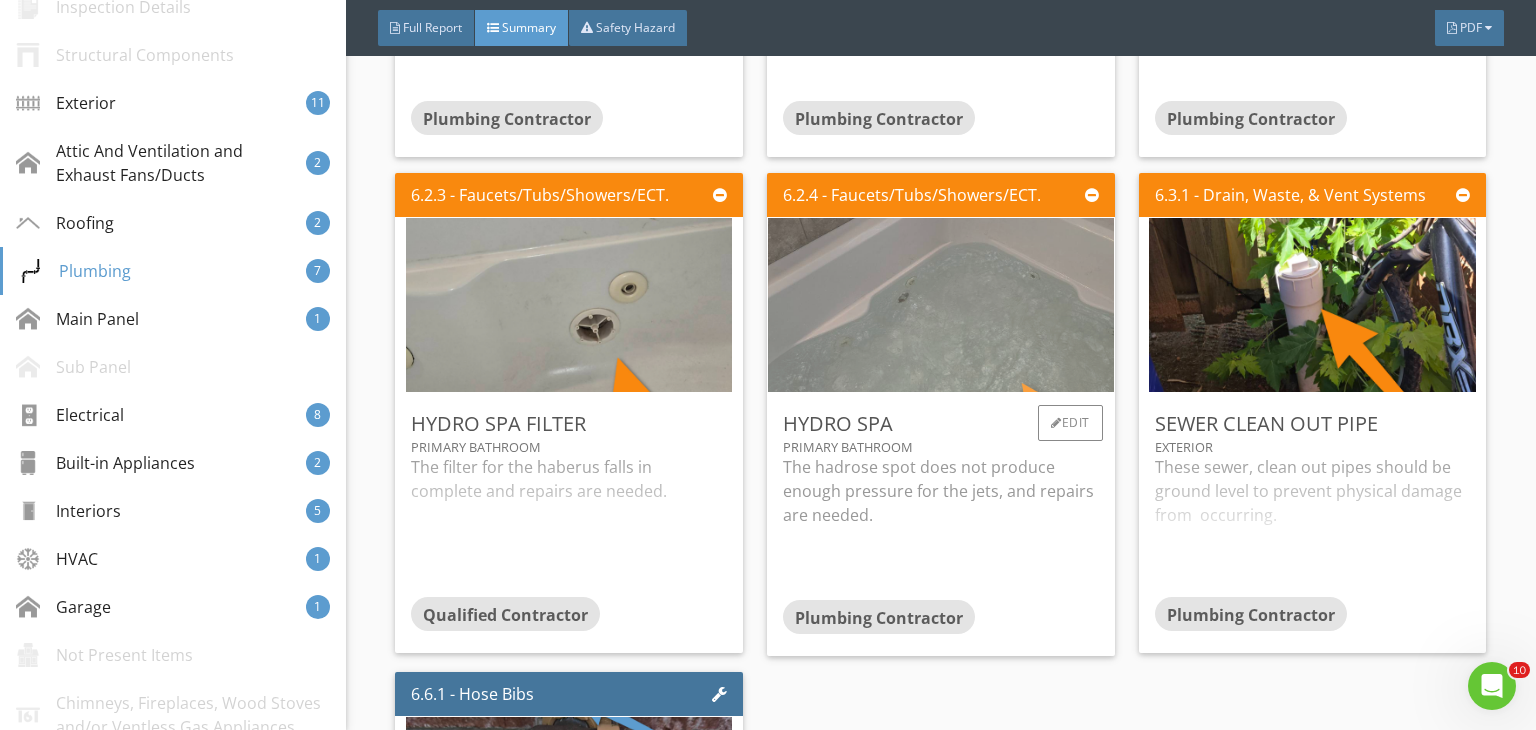click at bounding box center (941, 304) 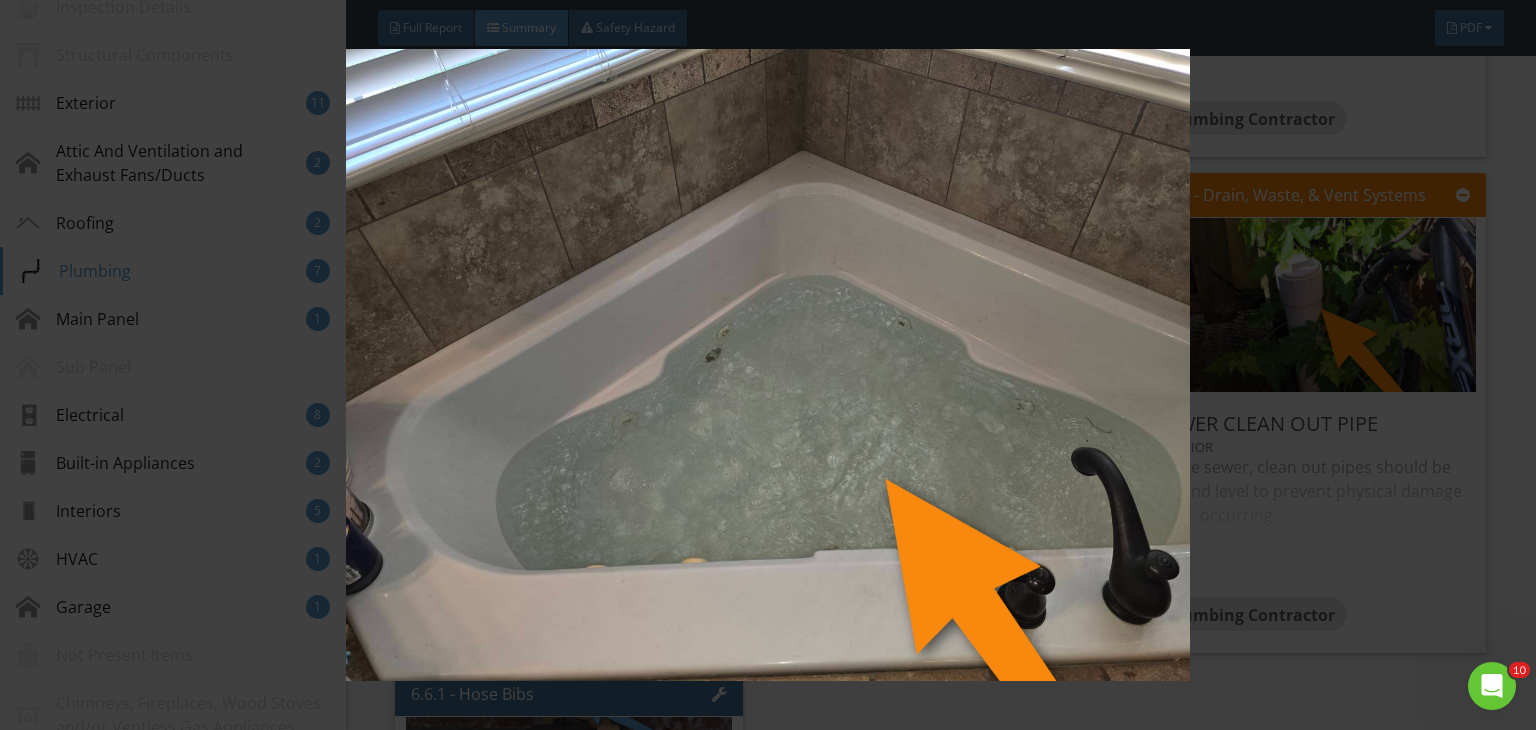click at bounding box center [768, 365] 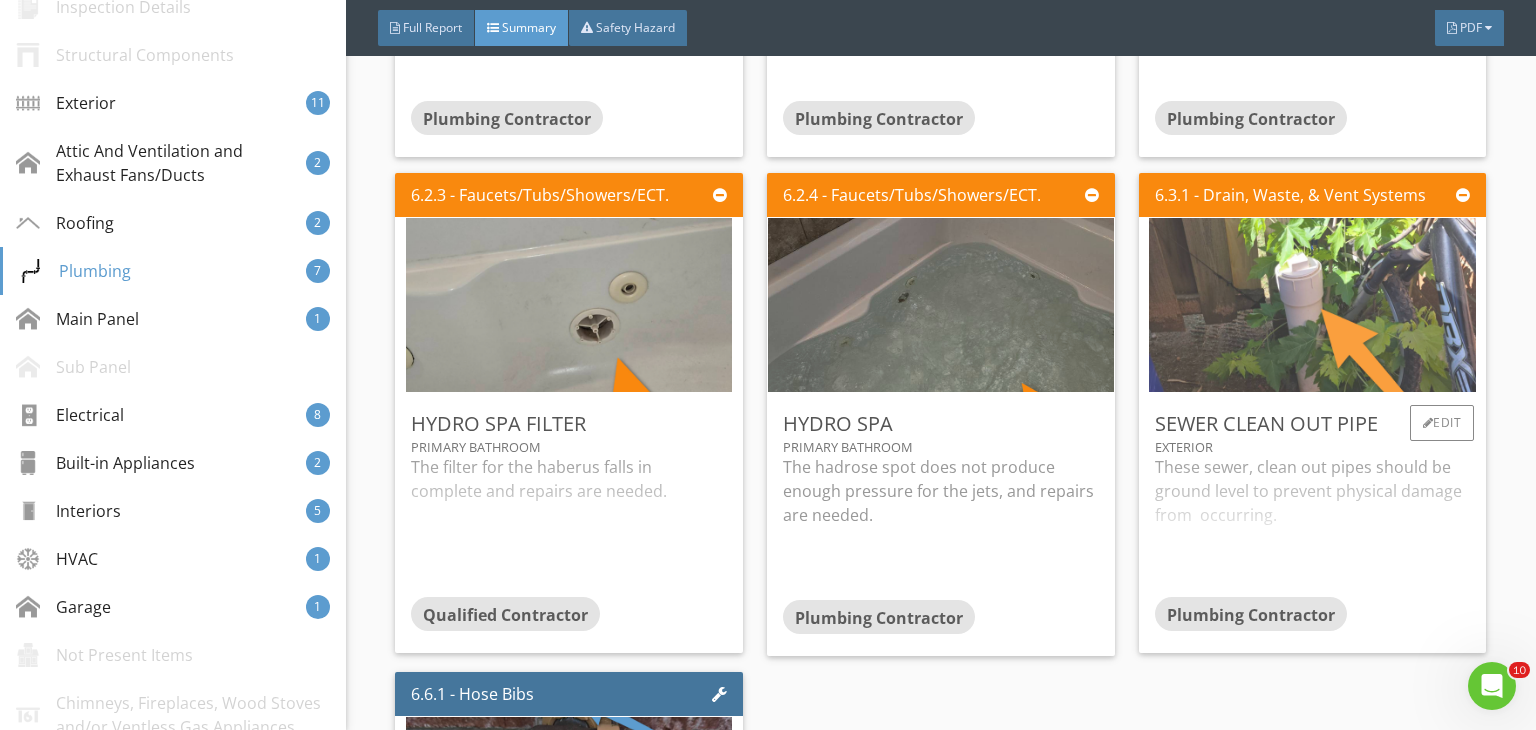 click at bounding box center (1312, 304) 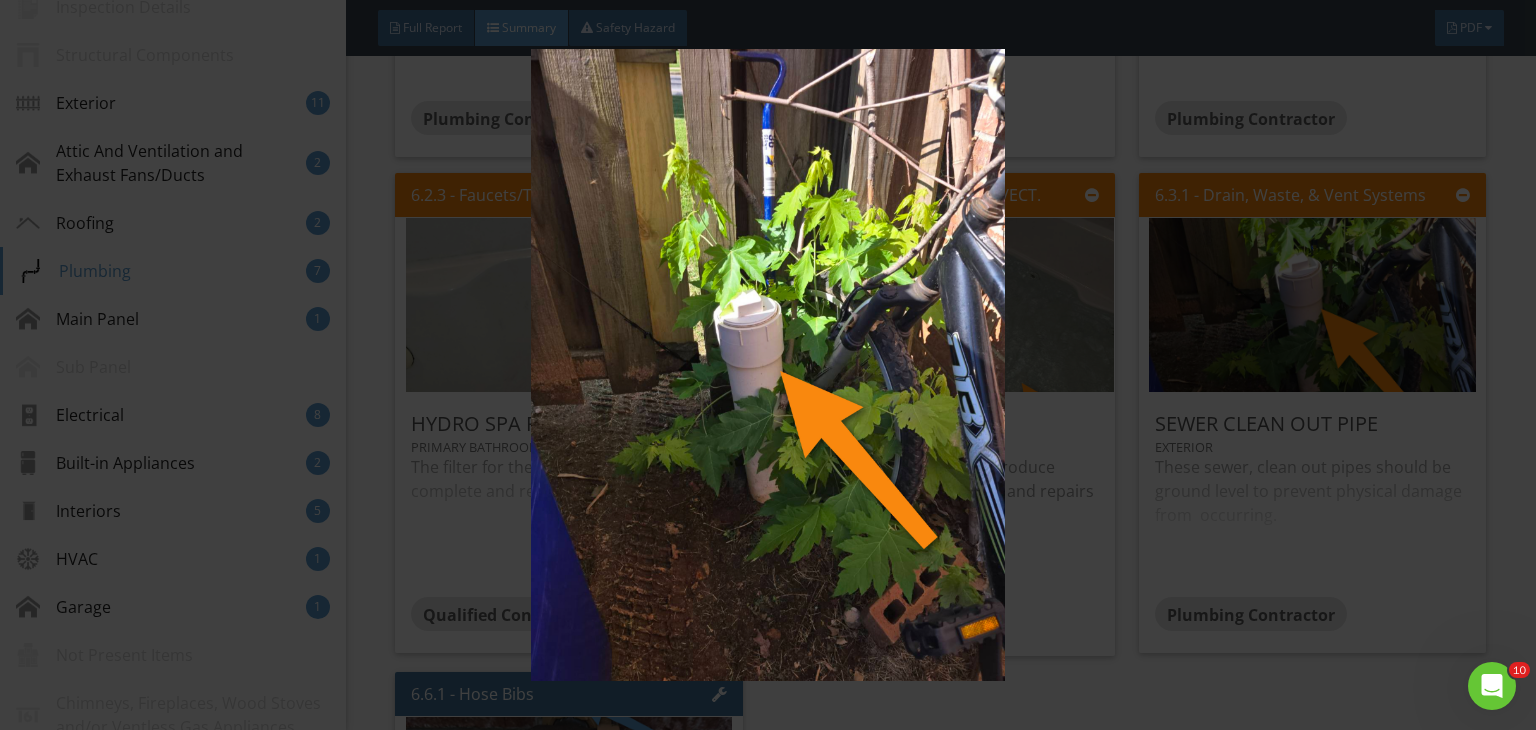 click at bounding box center [768, 365] 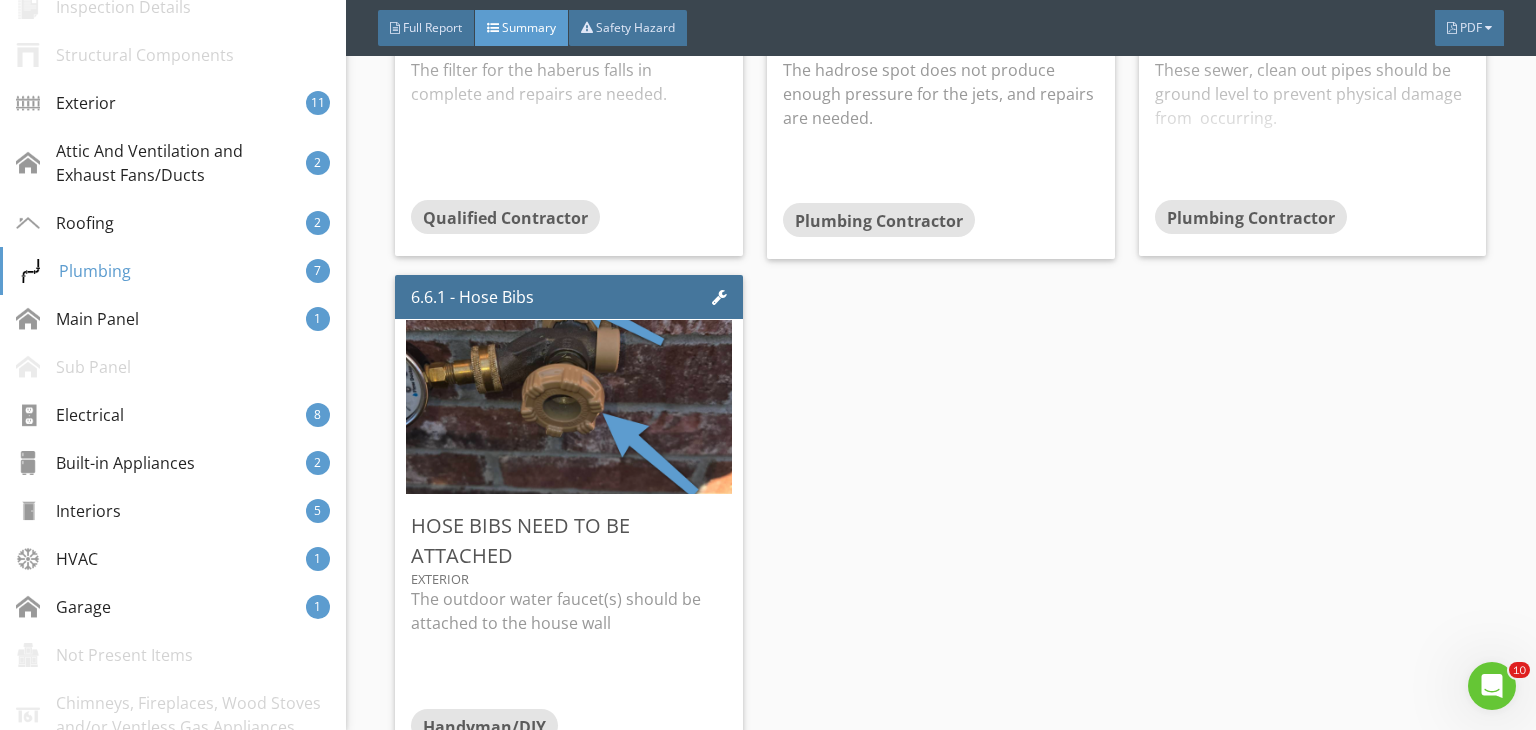 scroll, scrollTop: 4900, scrollLeft: 0, axis: vertical 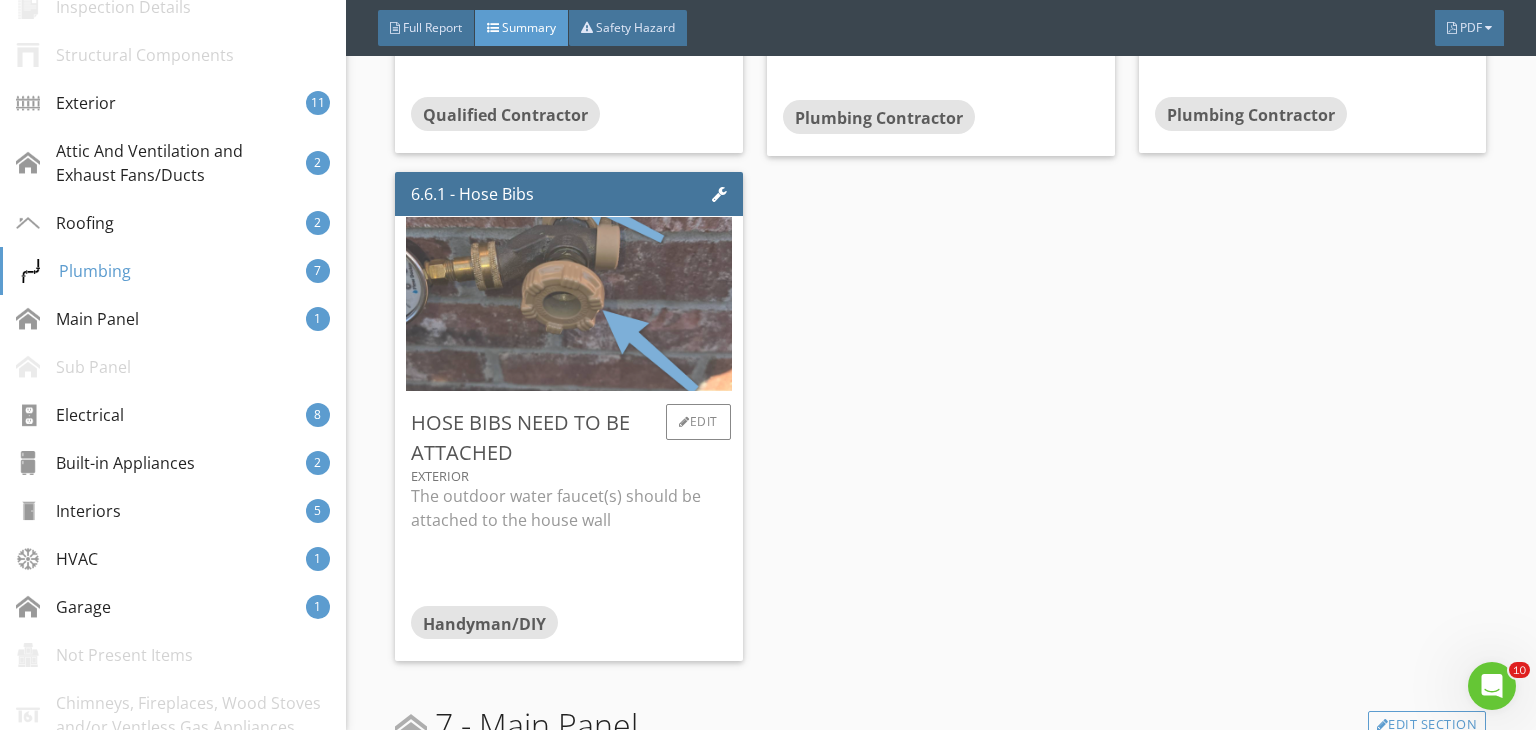 click at bounding box center (569, 303) 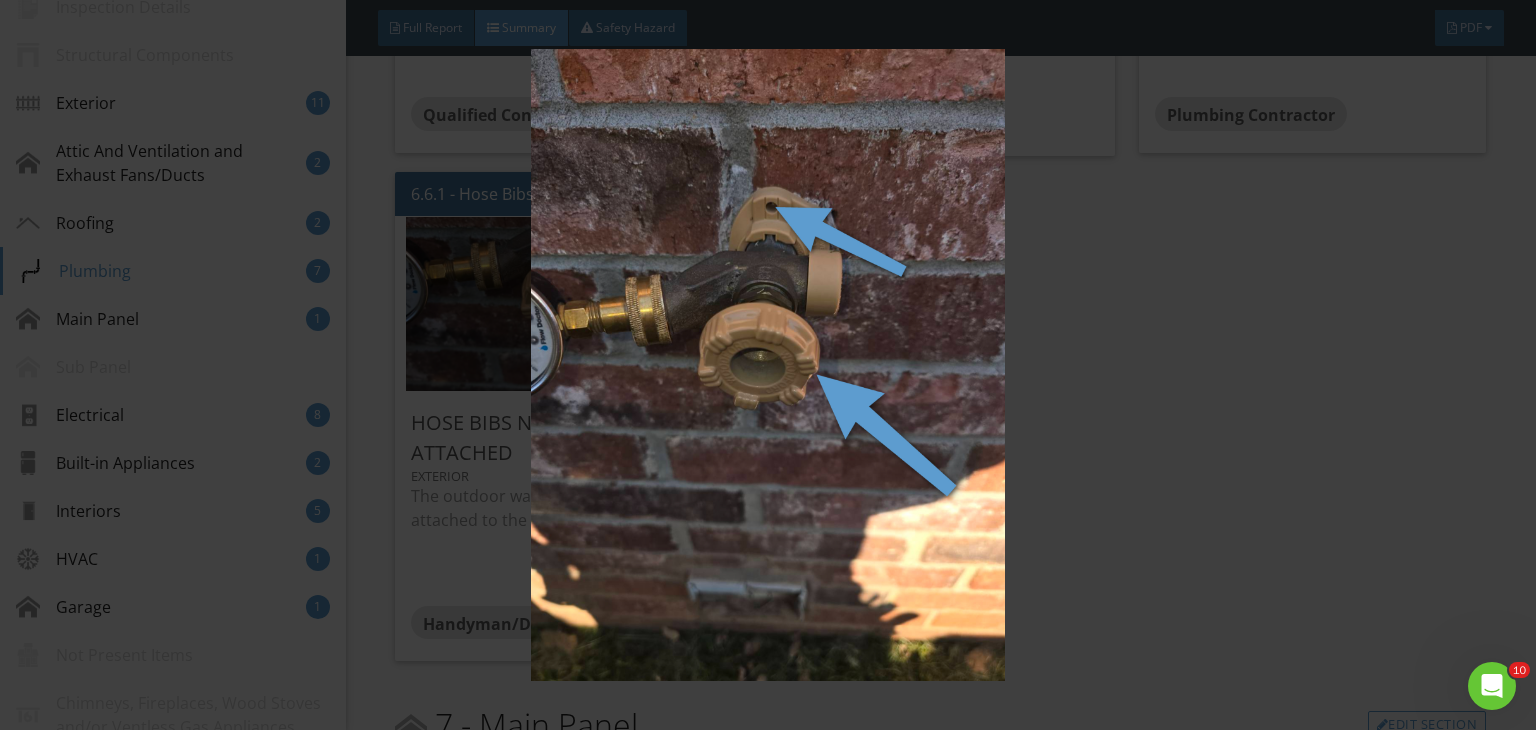 click at bounding box center (768, 365) 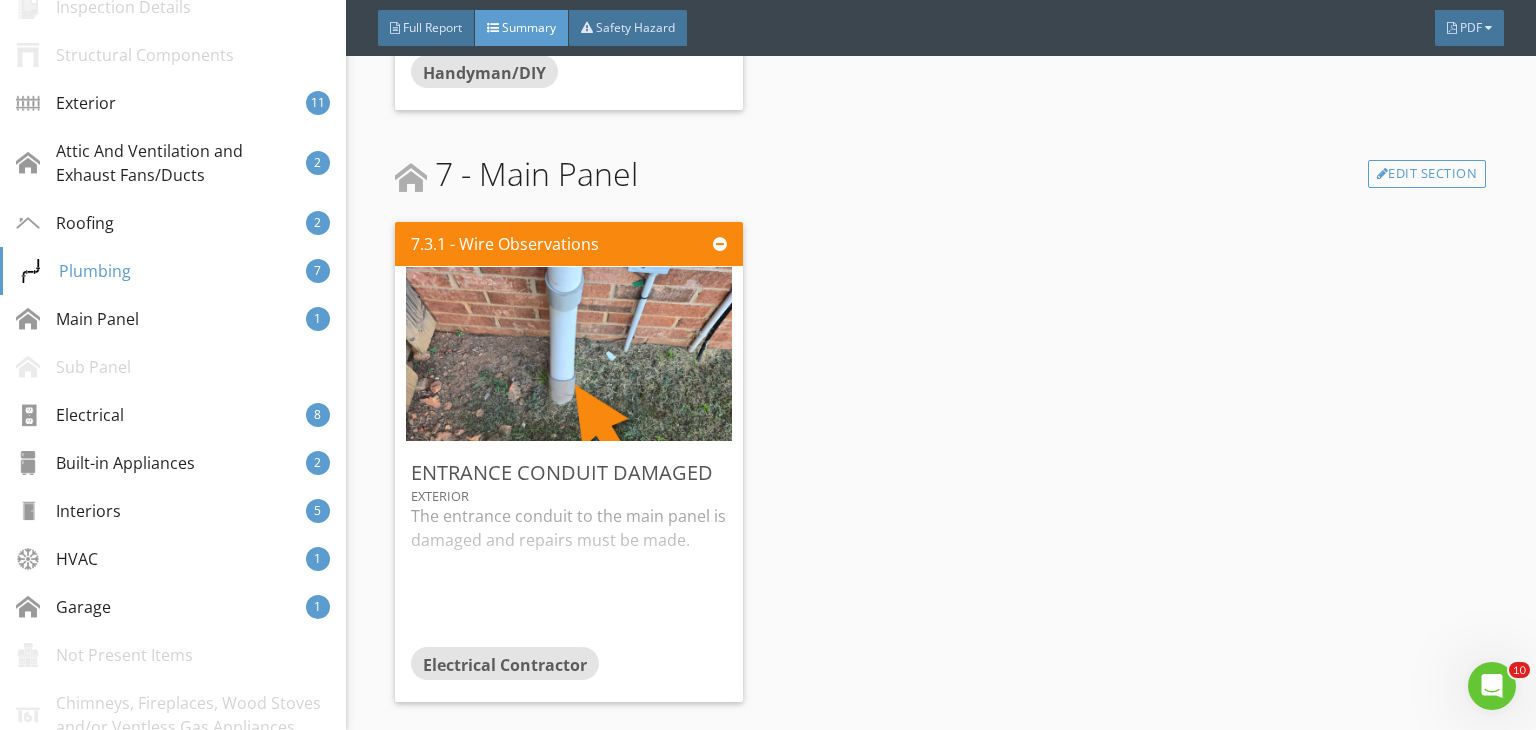 scroll, scrollTop: 5500, scrollLeft: 0, axis: vertical 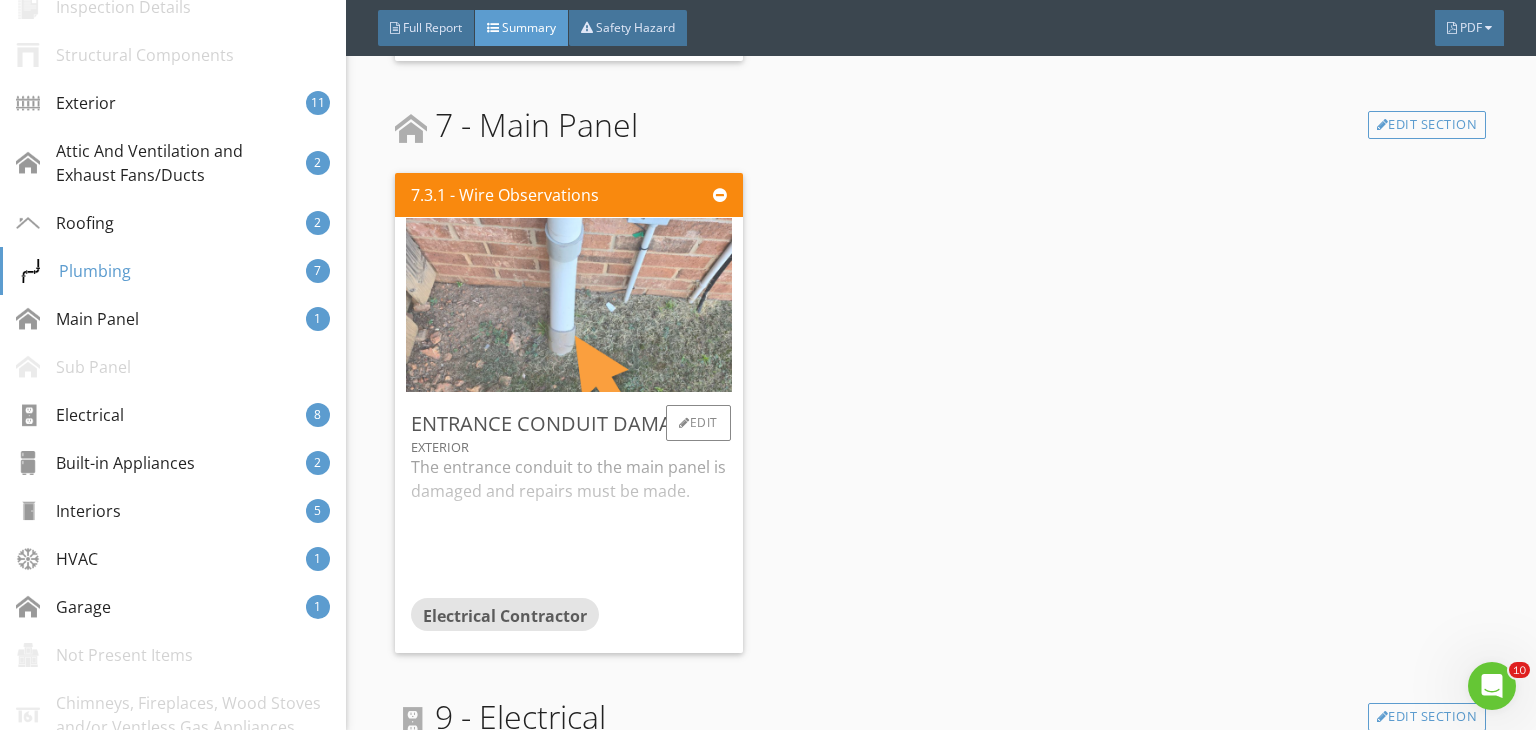 click at bounding box center (569, 305) 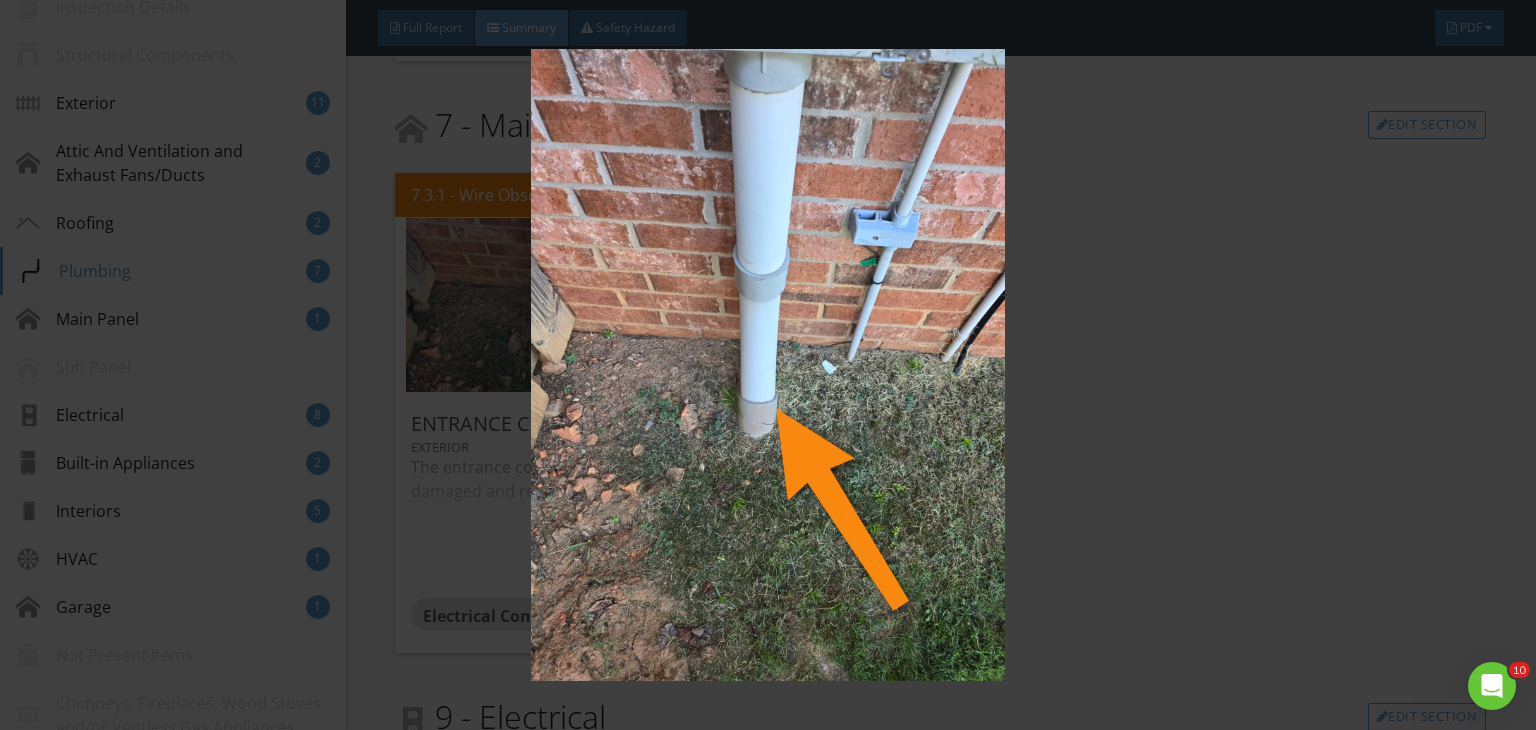 click at bounding box center [768, 365] 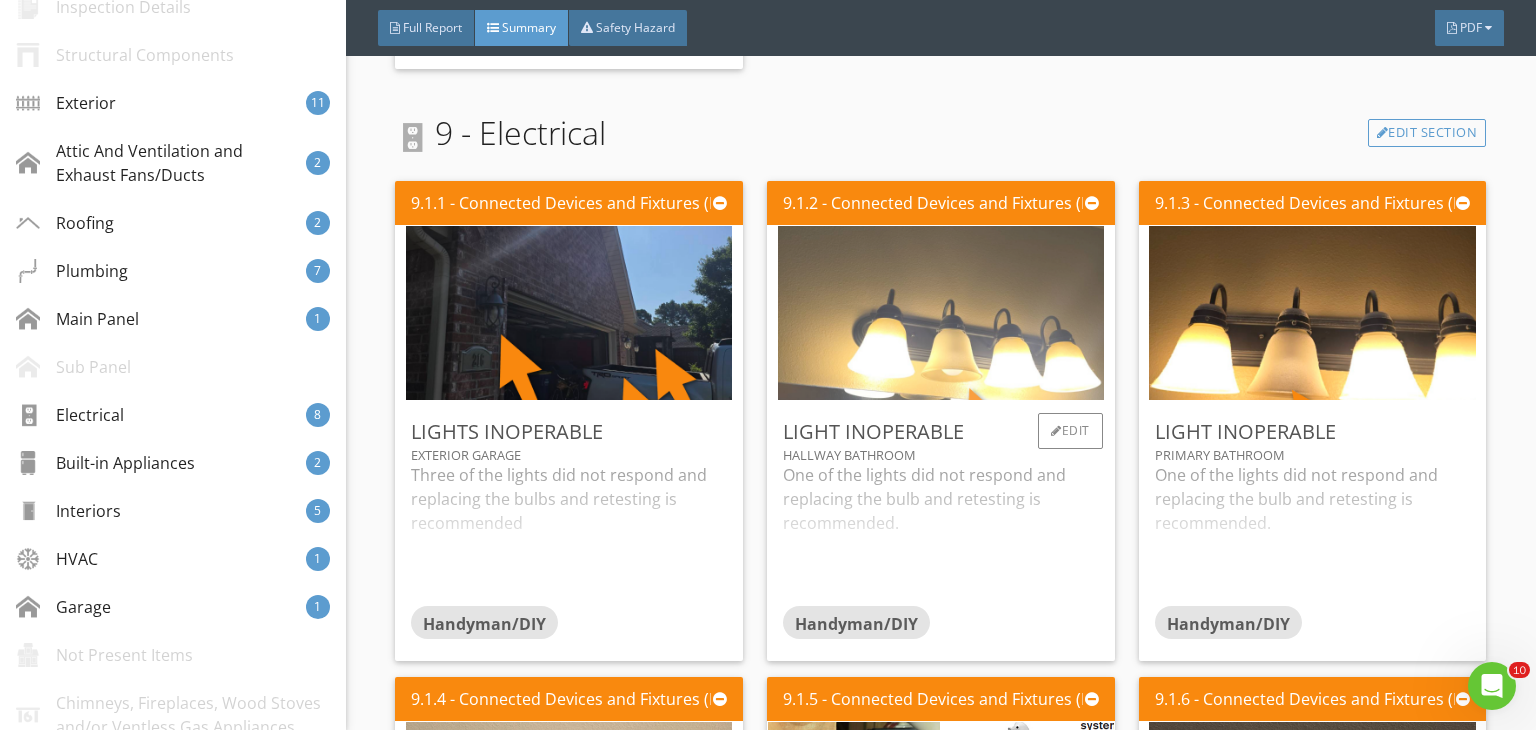 scroll, scrollTop: 6100, scrollLeft: 0, axis: vertical 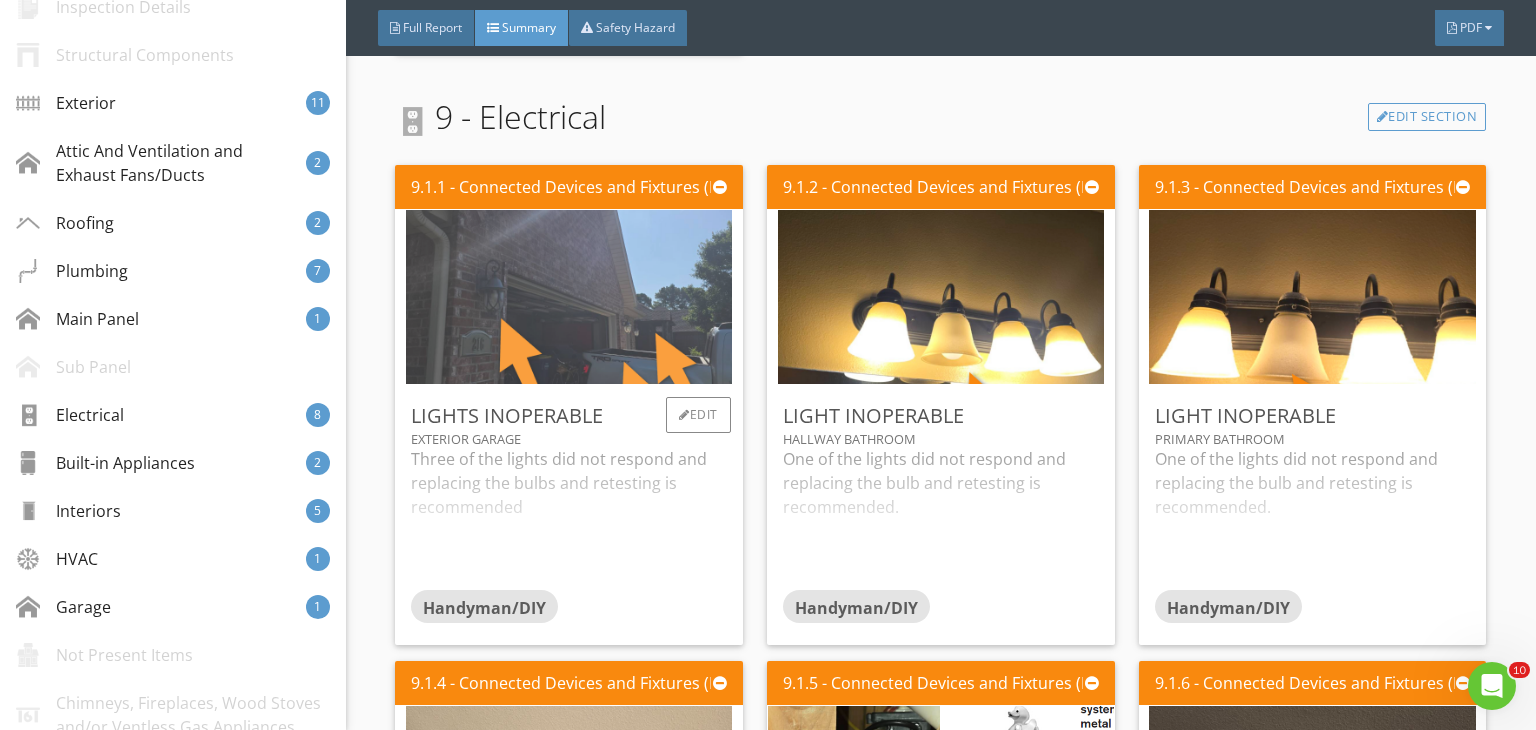 click at bounding box center (569, 297) 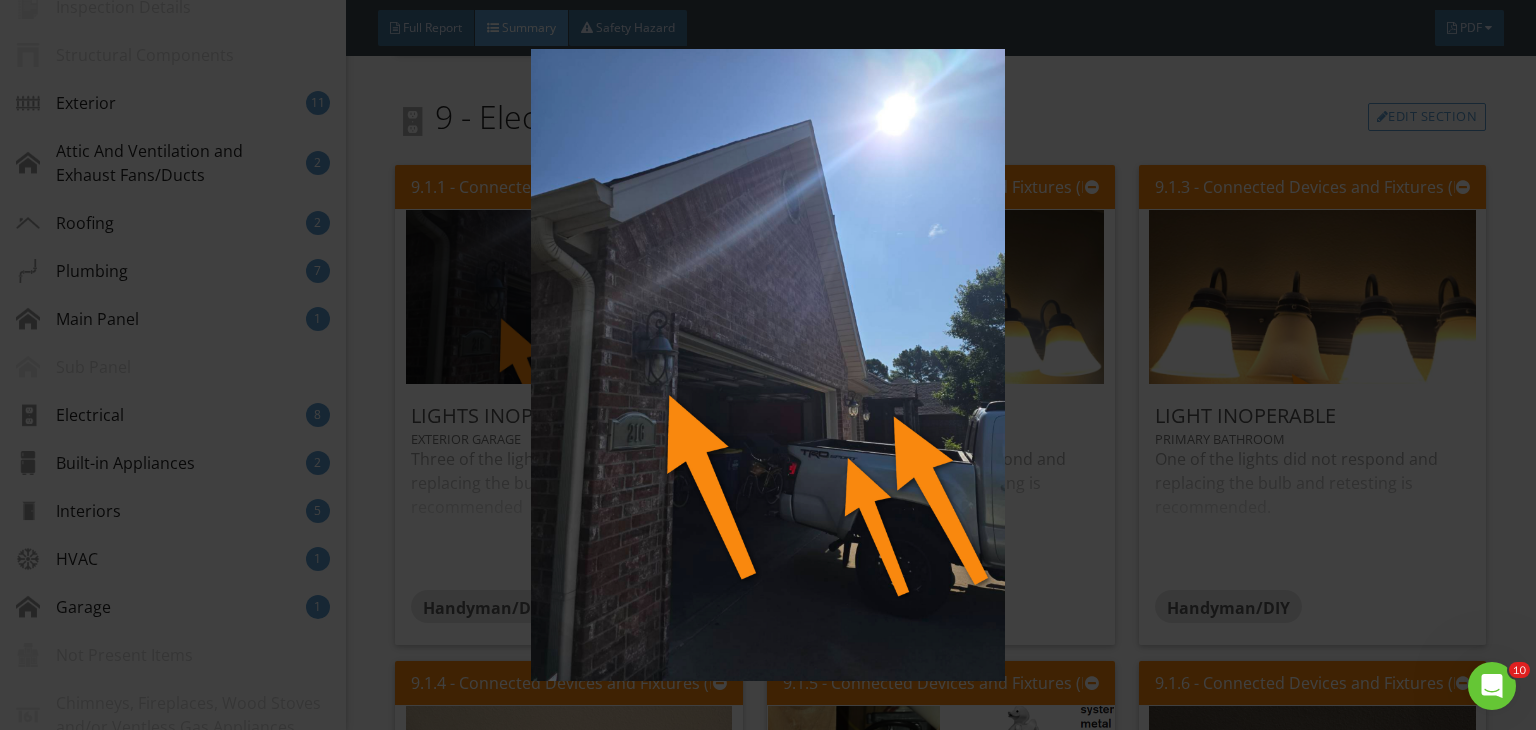 click at bounding box center (768, 365) 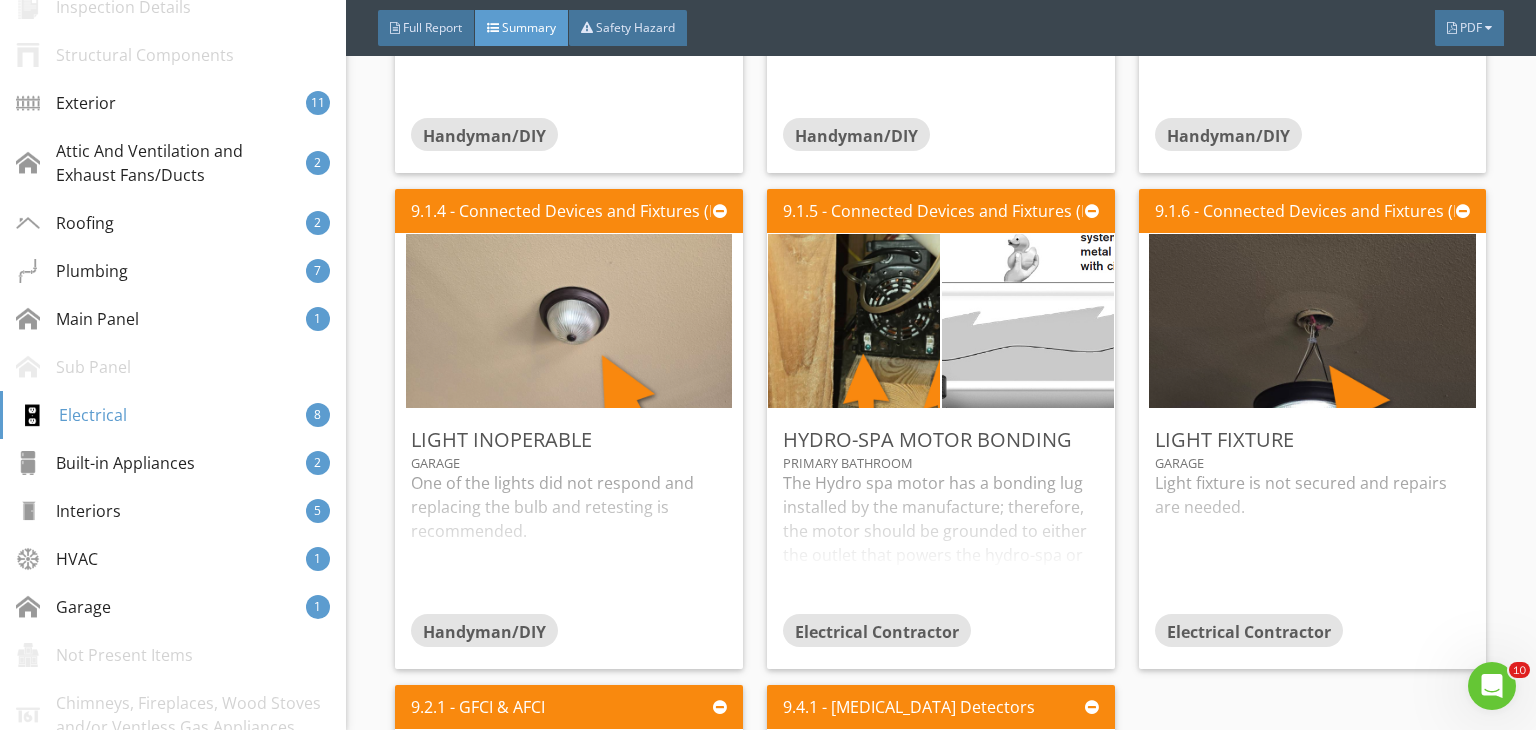 scroll, scrollTop: 6600, scrollLeft: 0, axis: vertical 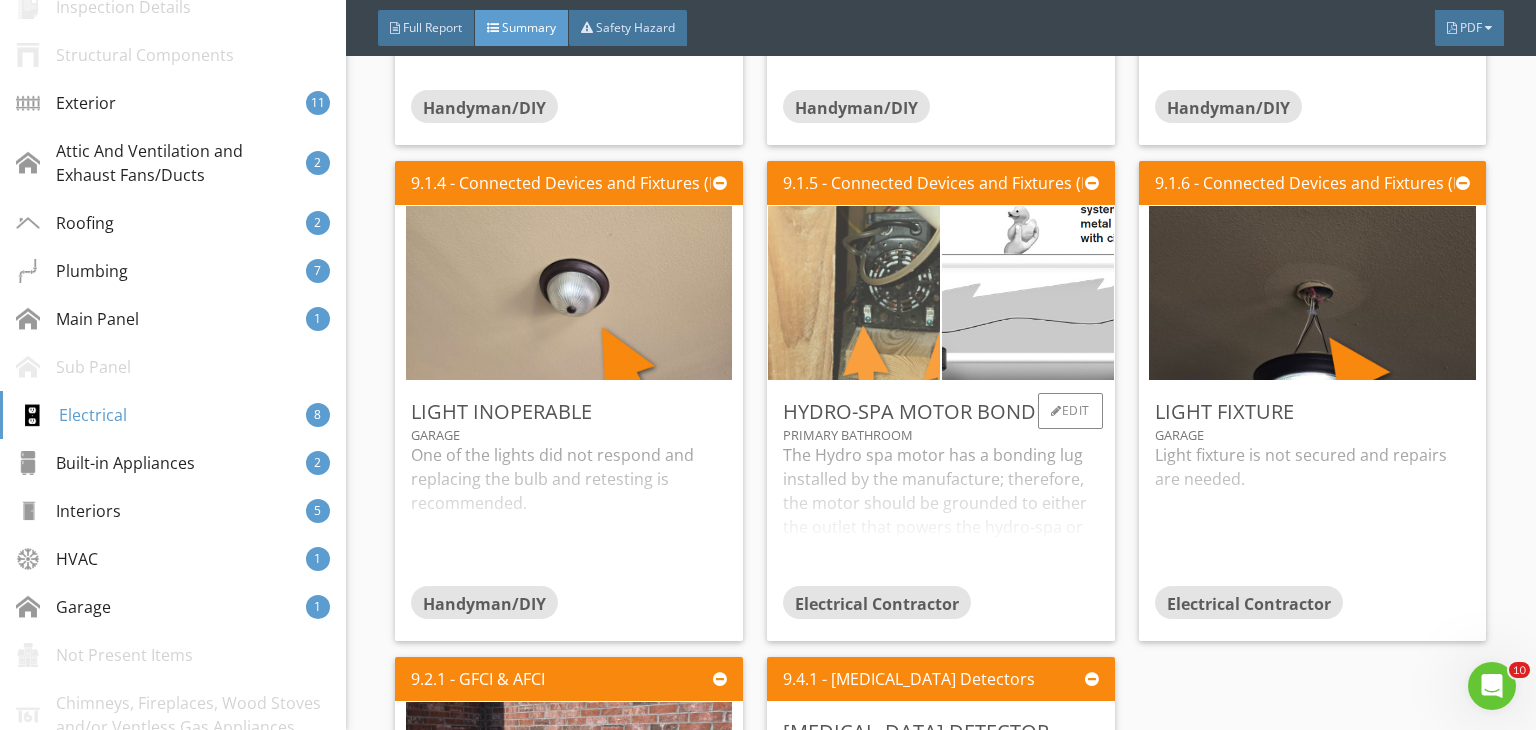 click at bounding box center [854, 293] 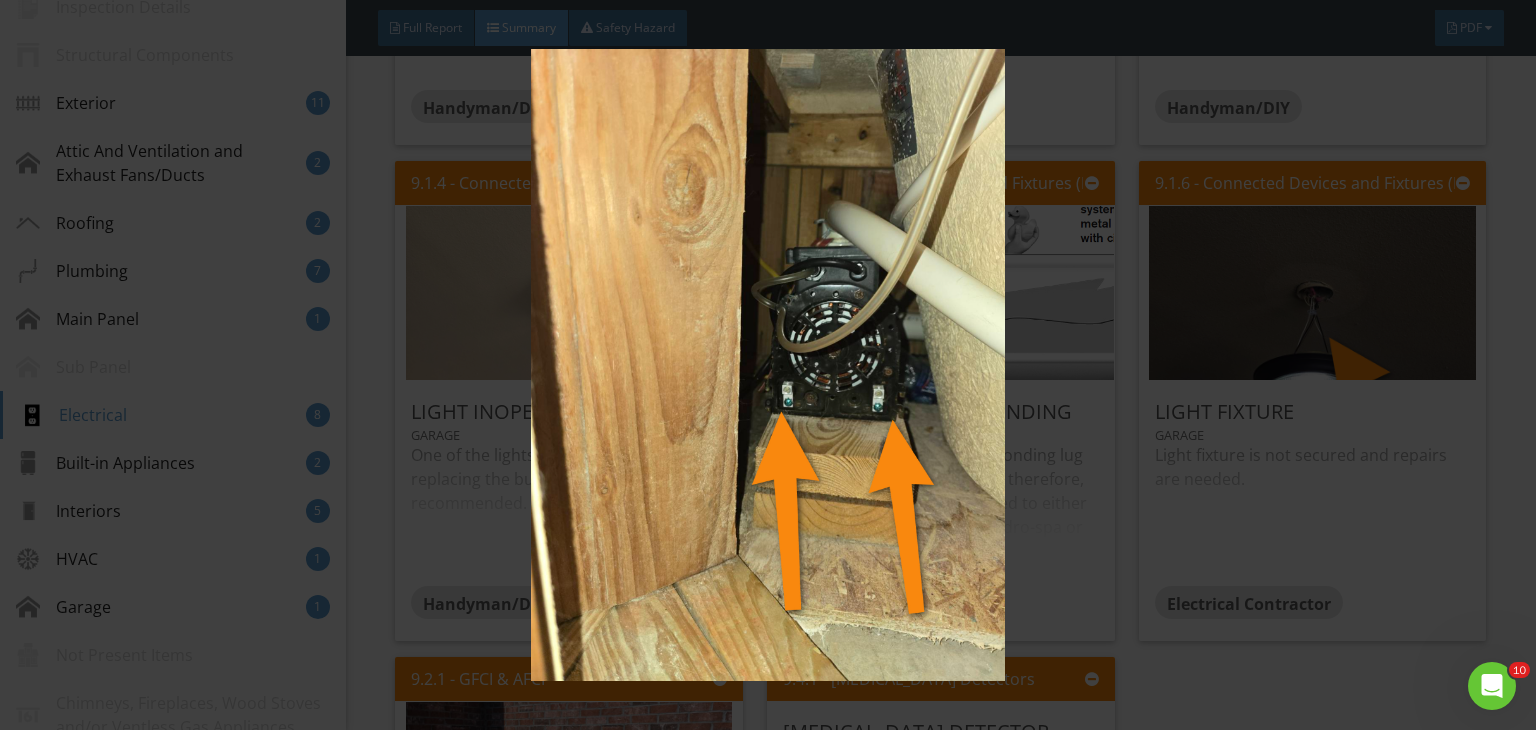 click at bounding box center (768, 365) 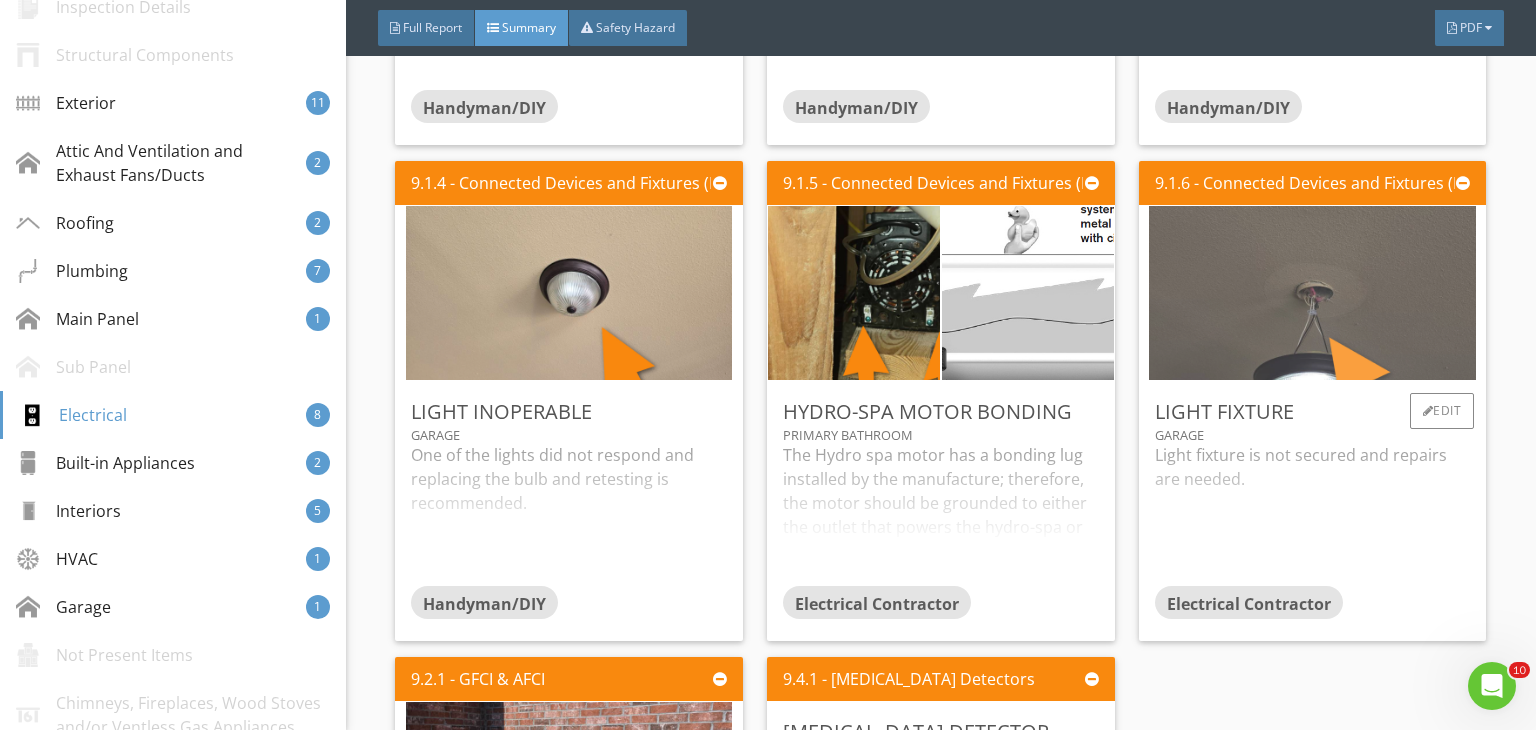 click at bounding box center [1312, 293] 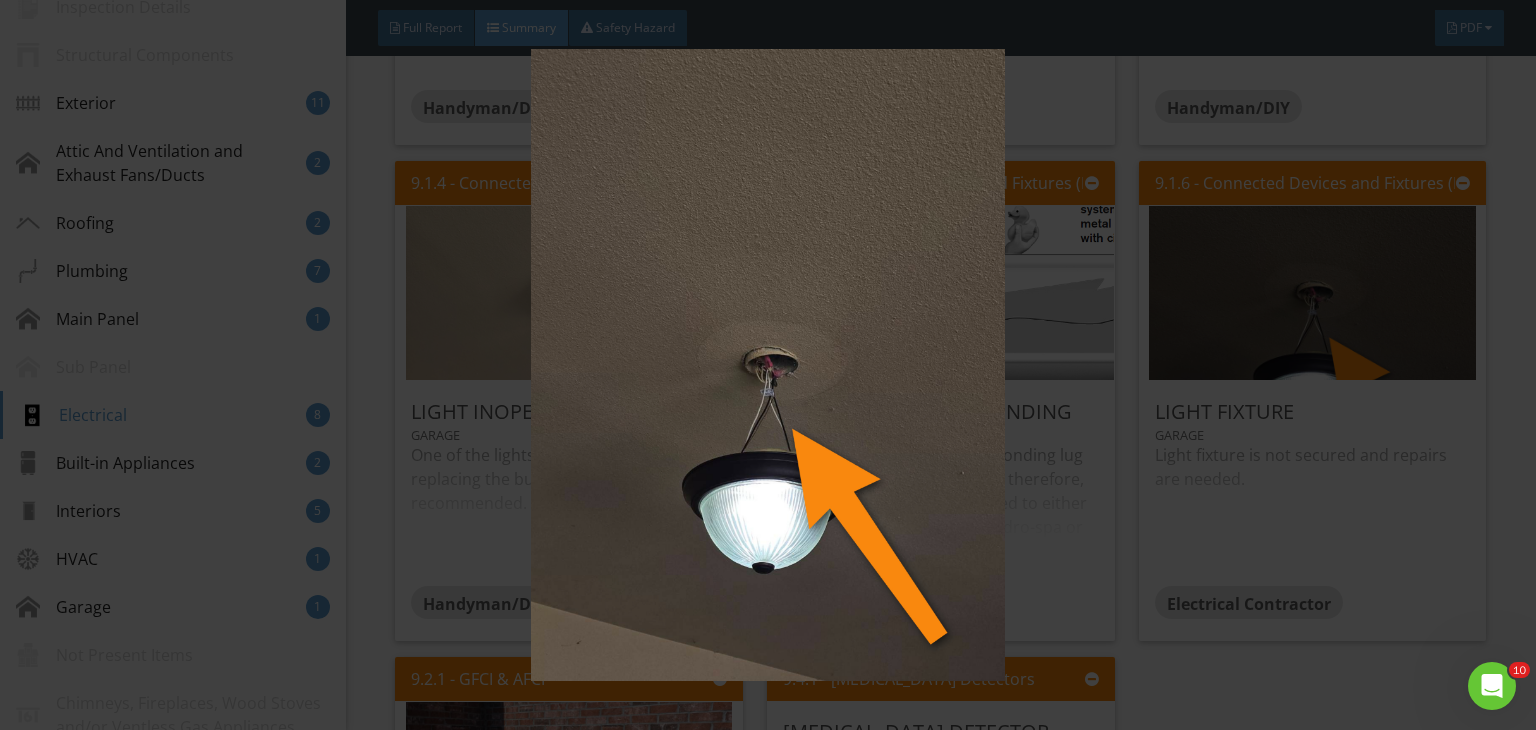 click at bounding box center (768, 365) 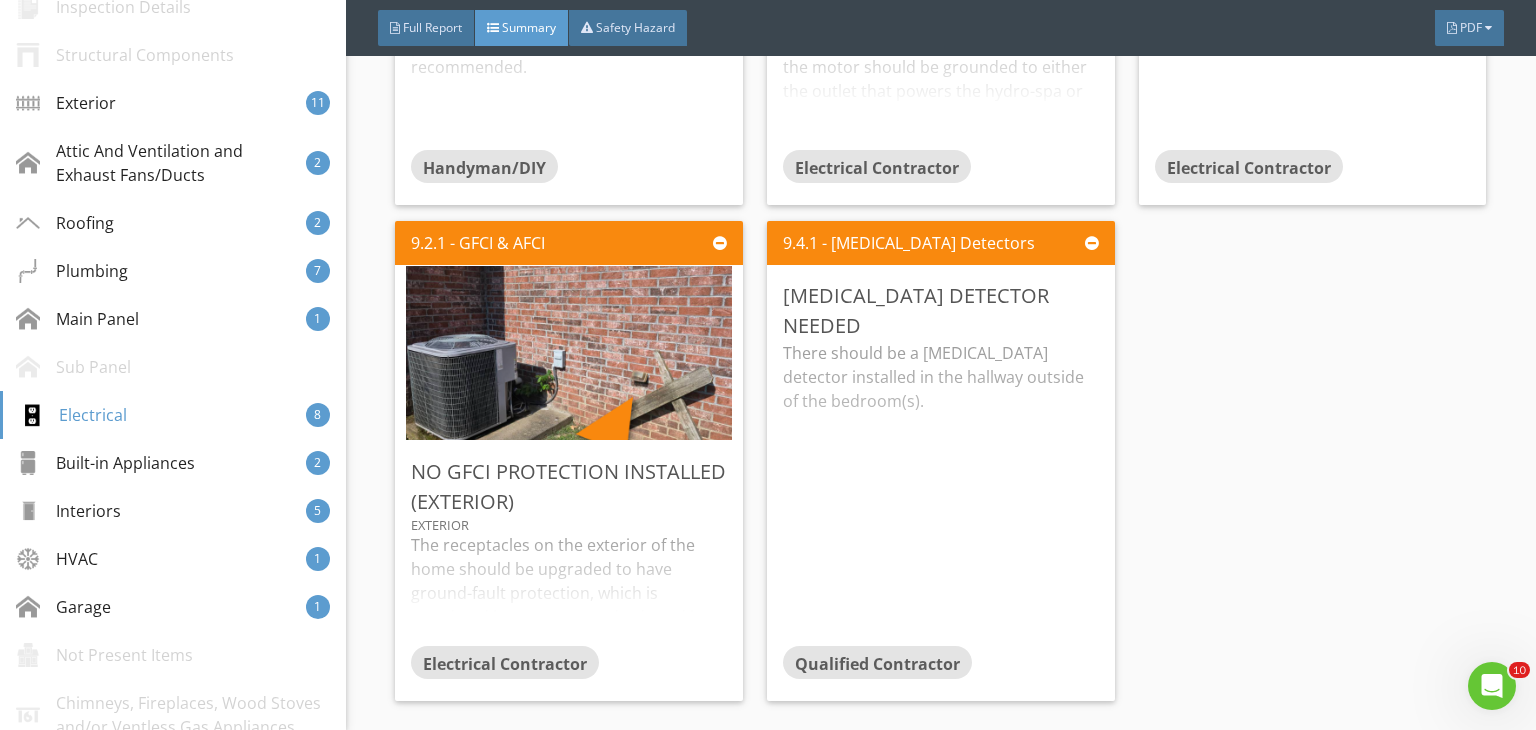 scroll, scrollTop: 7100, scrollLeft: 0, axis: vertical 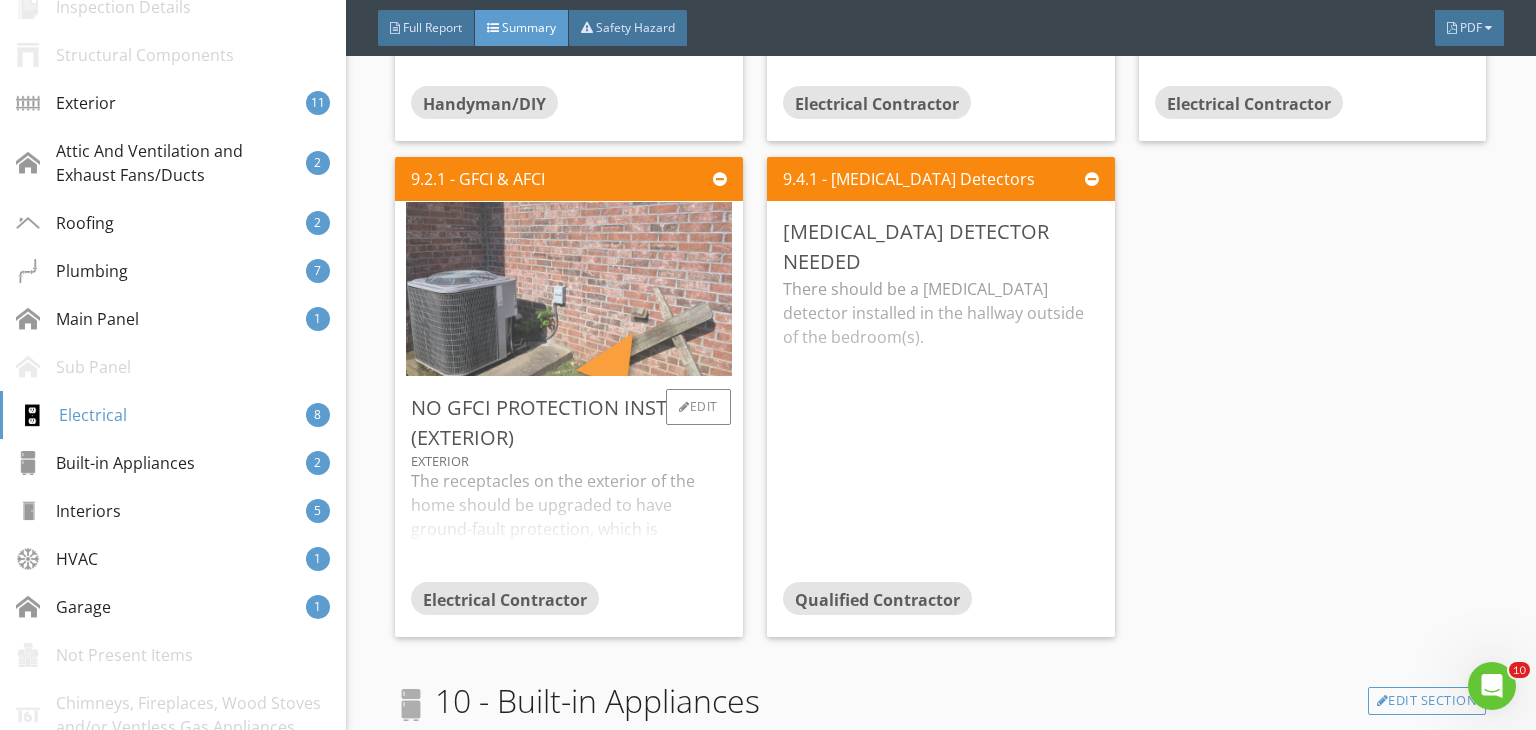 click at bounding box center [569, 289] 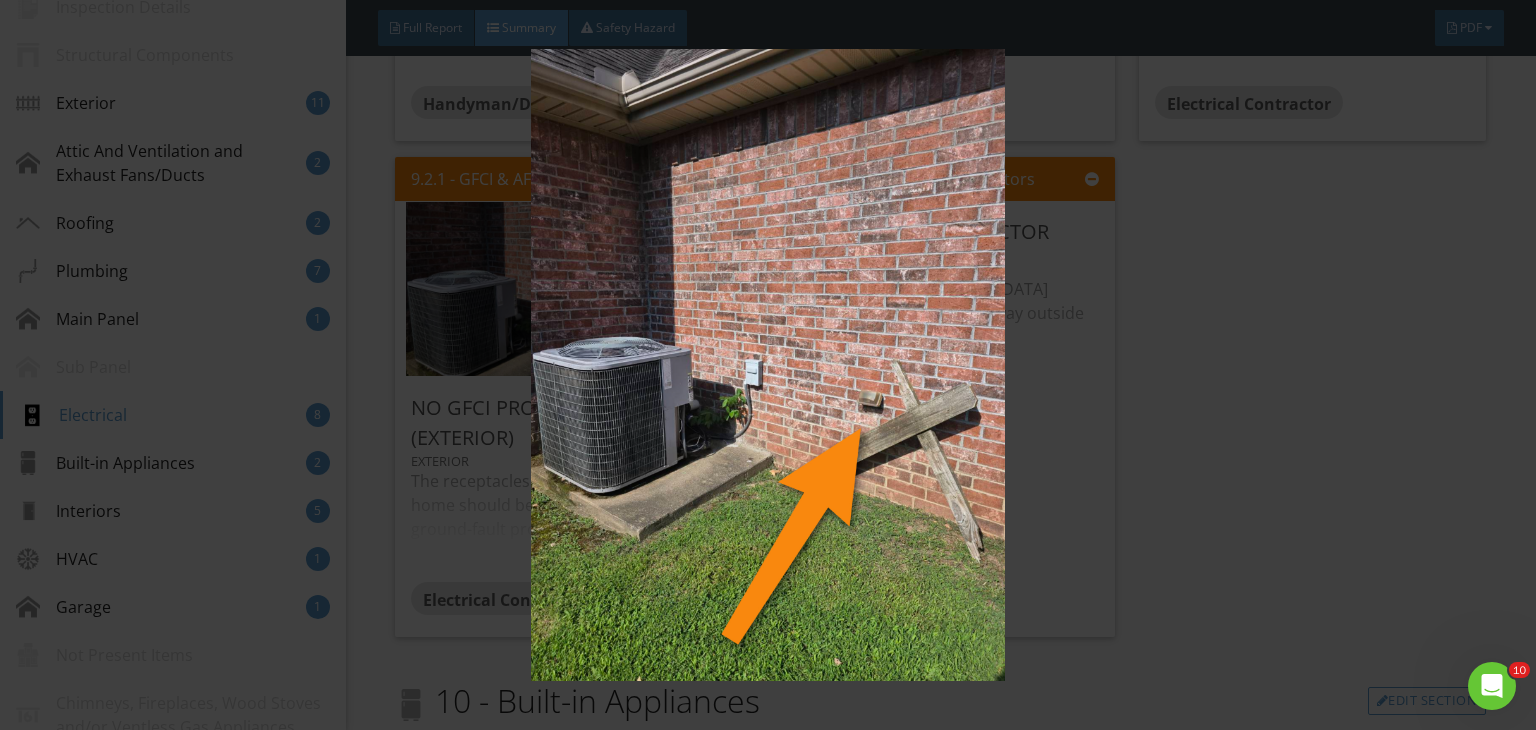 click at bounding box center [768, 365] 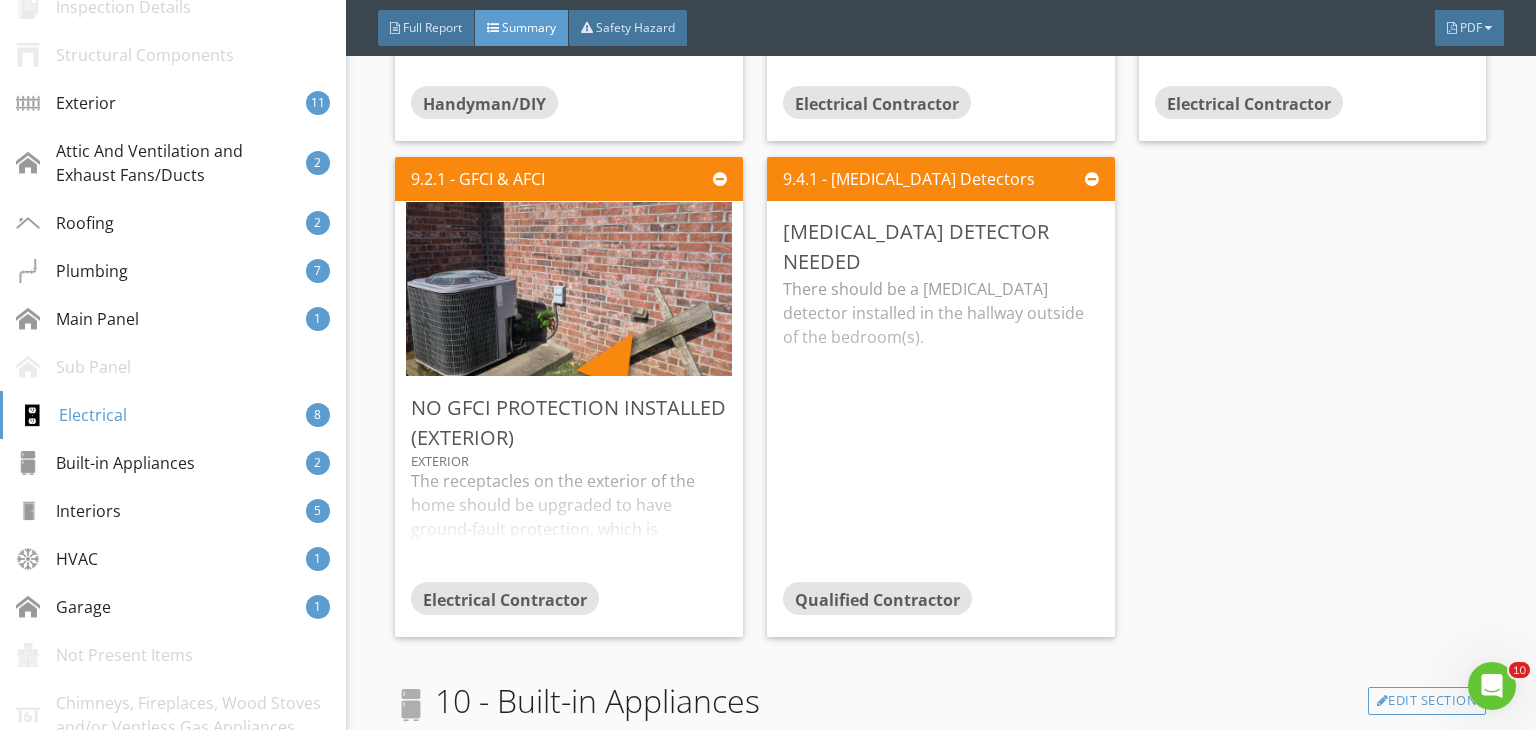 click on "9.1.1 - Connected Devices and Fixtures (Receptacles, Lights, Ceiling Fans, ECT.)
Lights Inoperable
Exterior Garage     Three of the lights did not respond and replacing the bulbs and retesting is recommended   Handyman/DIY
Edit
9.1.2 - Connected Devices and Fixtures (Receptacles, Lights, Ceiling Fans, ECT.)
Light Inoperable
Hallway Bathroom     One of the lights did not respond and replacing the bulb and retesting is recommended.   Handyman/DIY
Edit
9.1.3 - Connected Devices and Fixtures (Receptacles, Lights, Ceiling Fans, ECT.)
Light Inoperable
Primary Bathroom     One of the lights did not respond and replacing the bulb and retesting is recommended.   Handyman/DIY
Edit
9.1.4 - Connected Devices and Fixtures (Receptacles, Lights, Ceiling Fans, ECT.)
Light Inoperable" at bounding box center [940, -99] 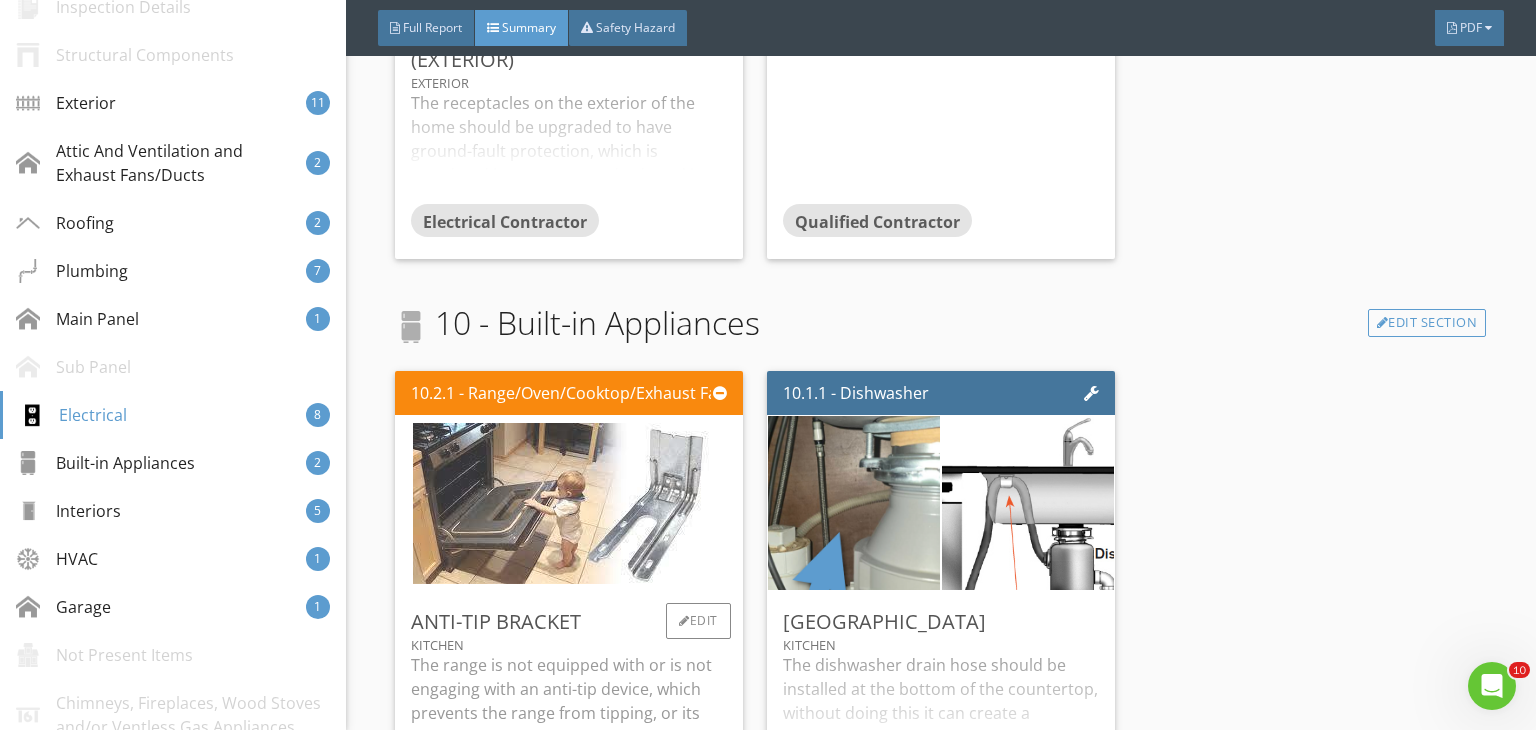 scroll, scrollTop: 7700, scrollLeft: 0, axis: vertical 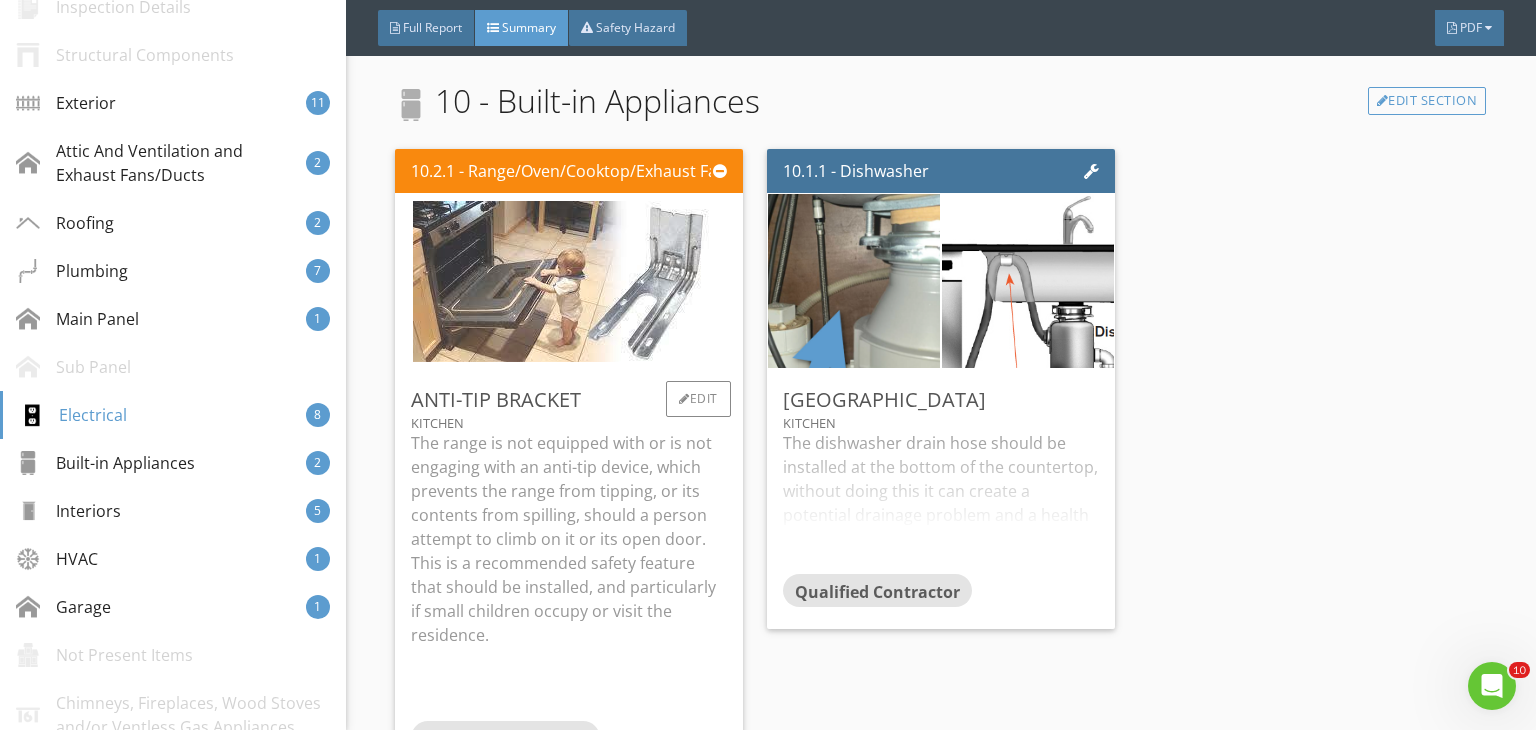 click at bounding box center [569, 281] 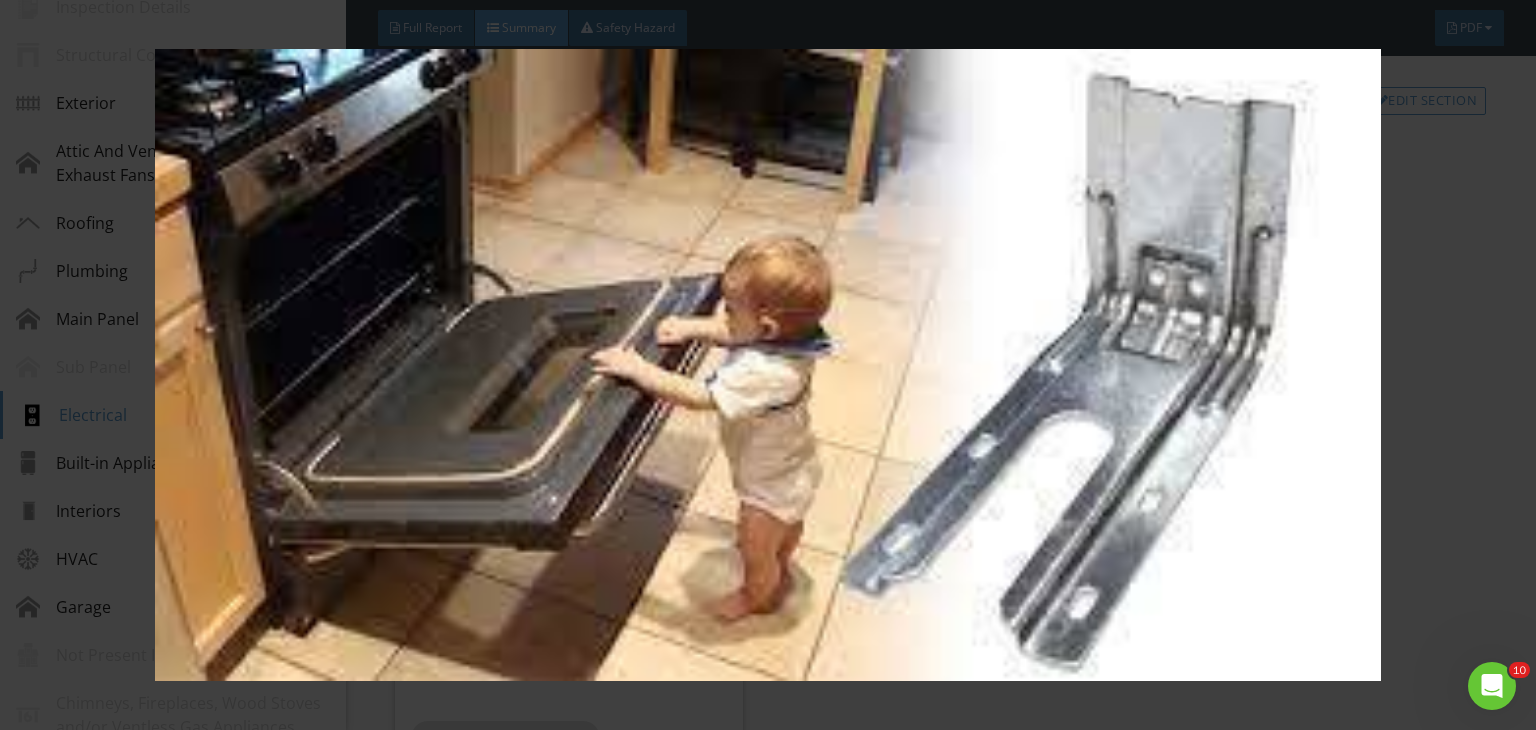 click at bounding box center (768, 365) 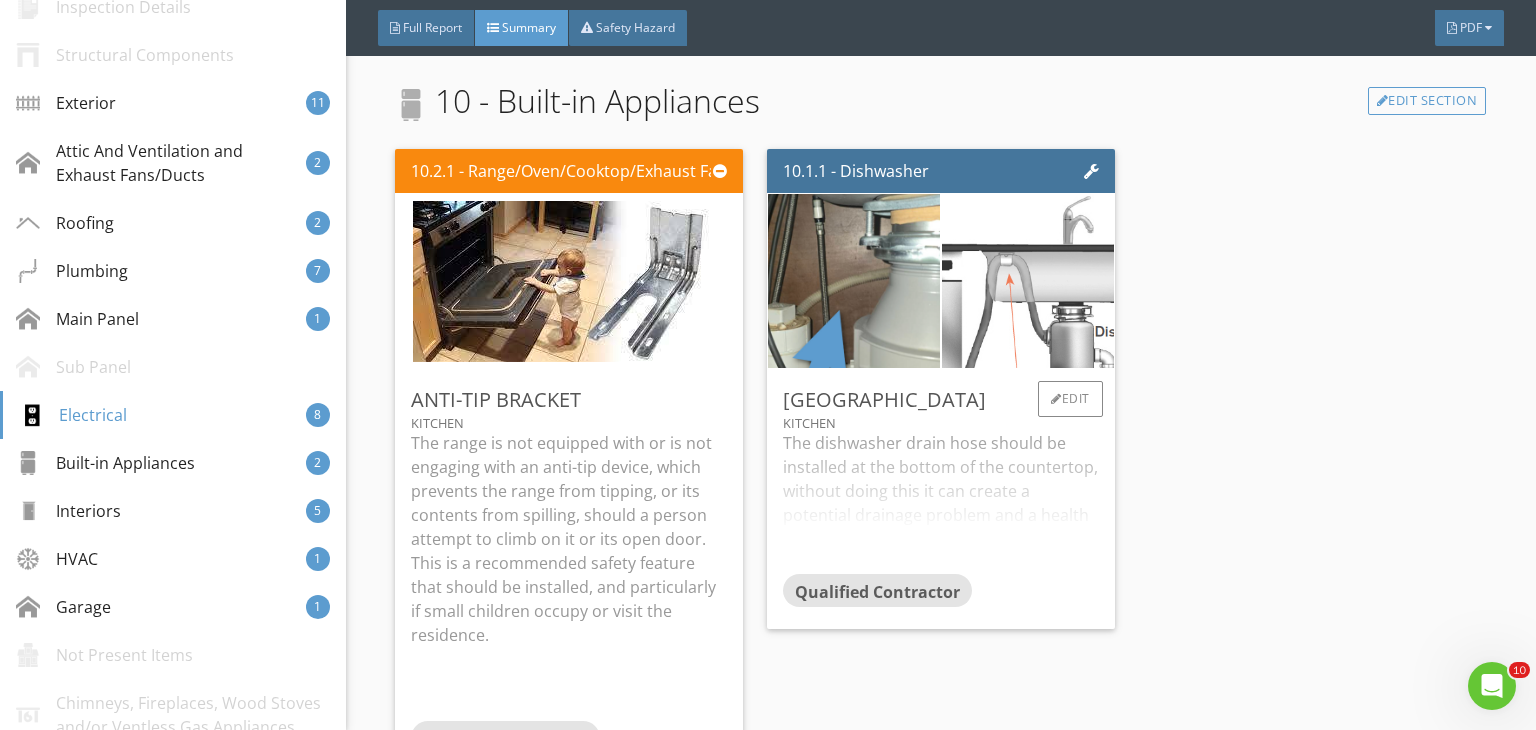 click at bounding box center [1027, 281] 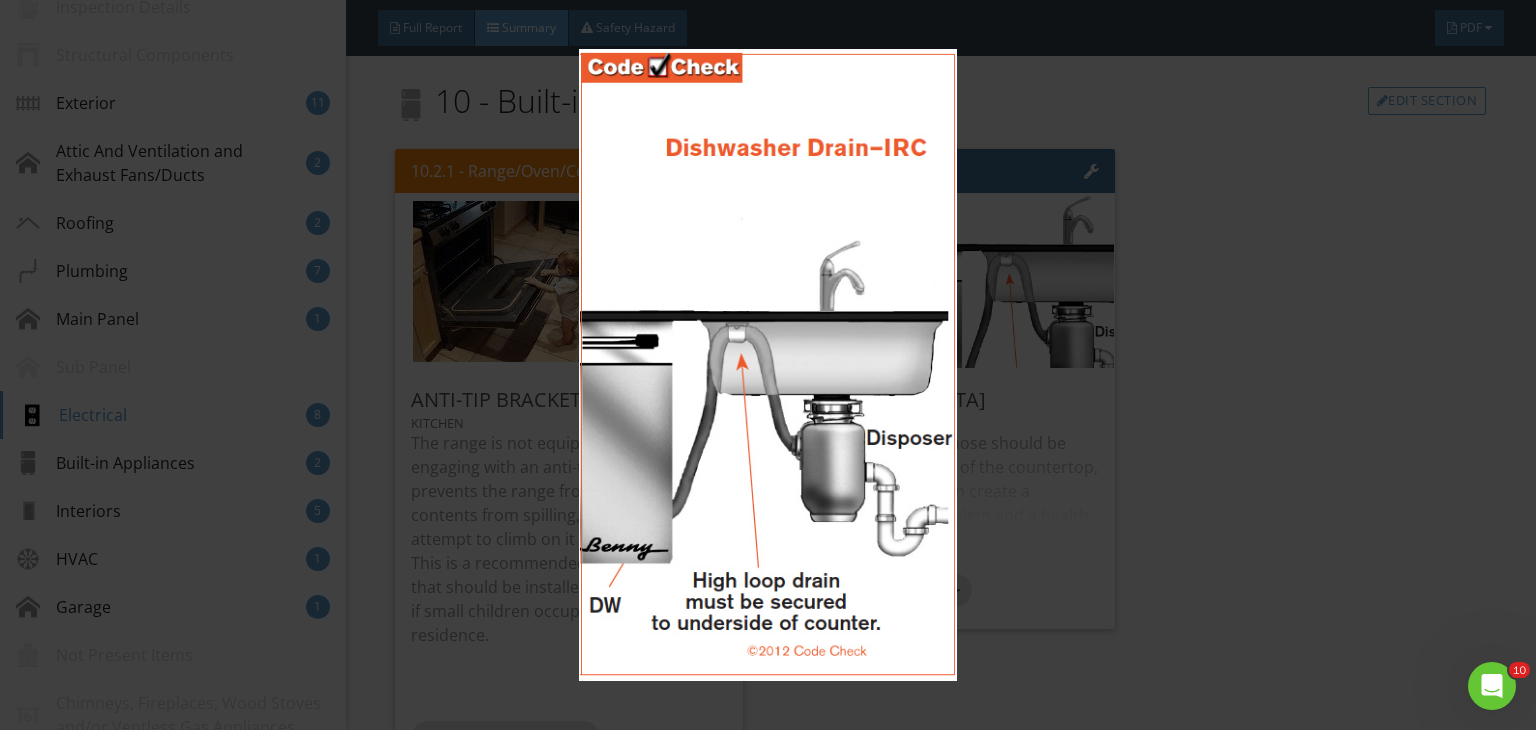 click at bounding box center (768, 365) 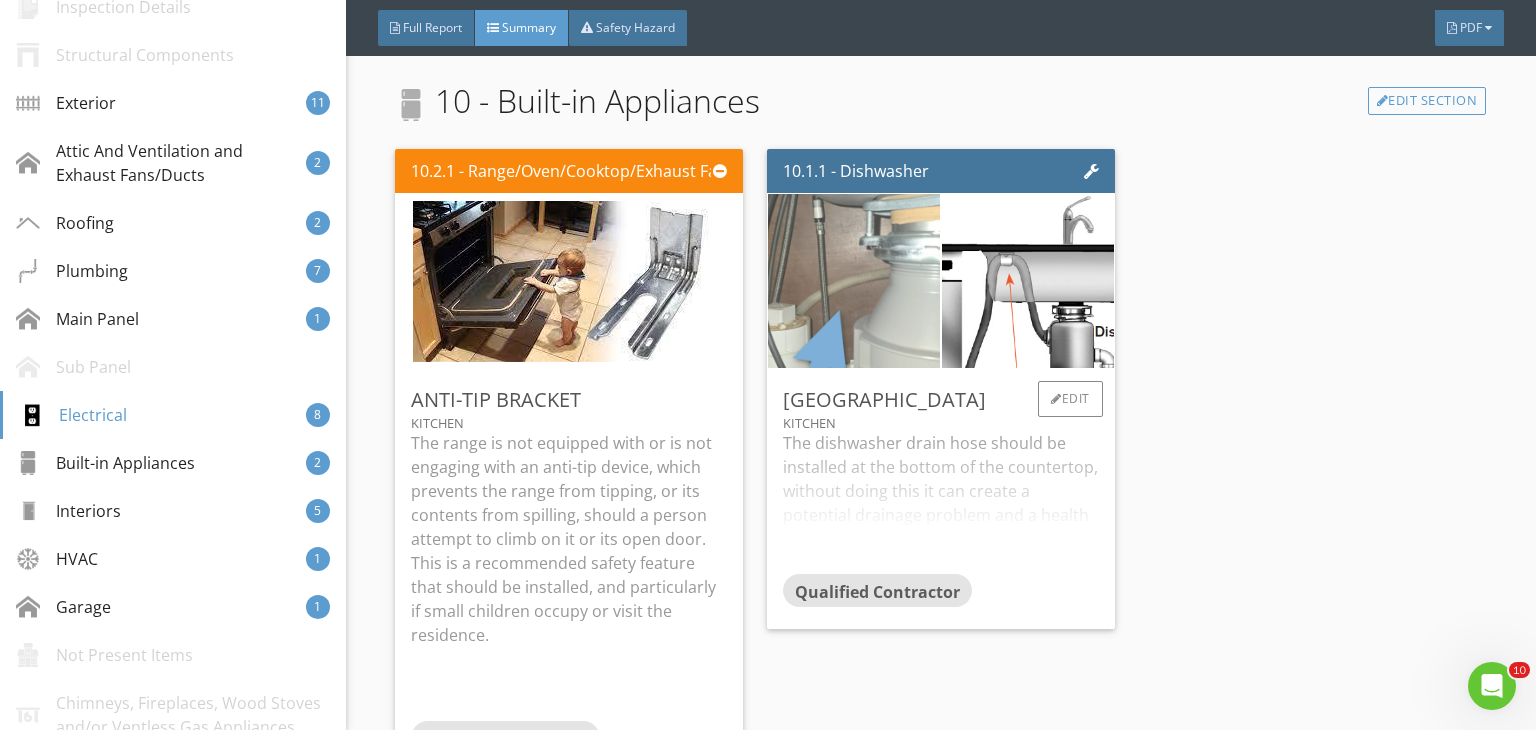 click at bounding box center (854, 281) 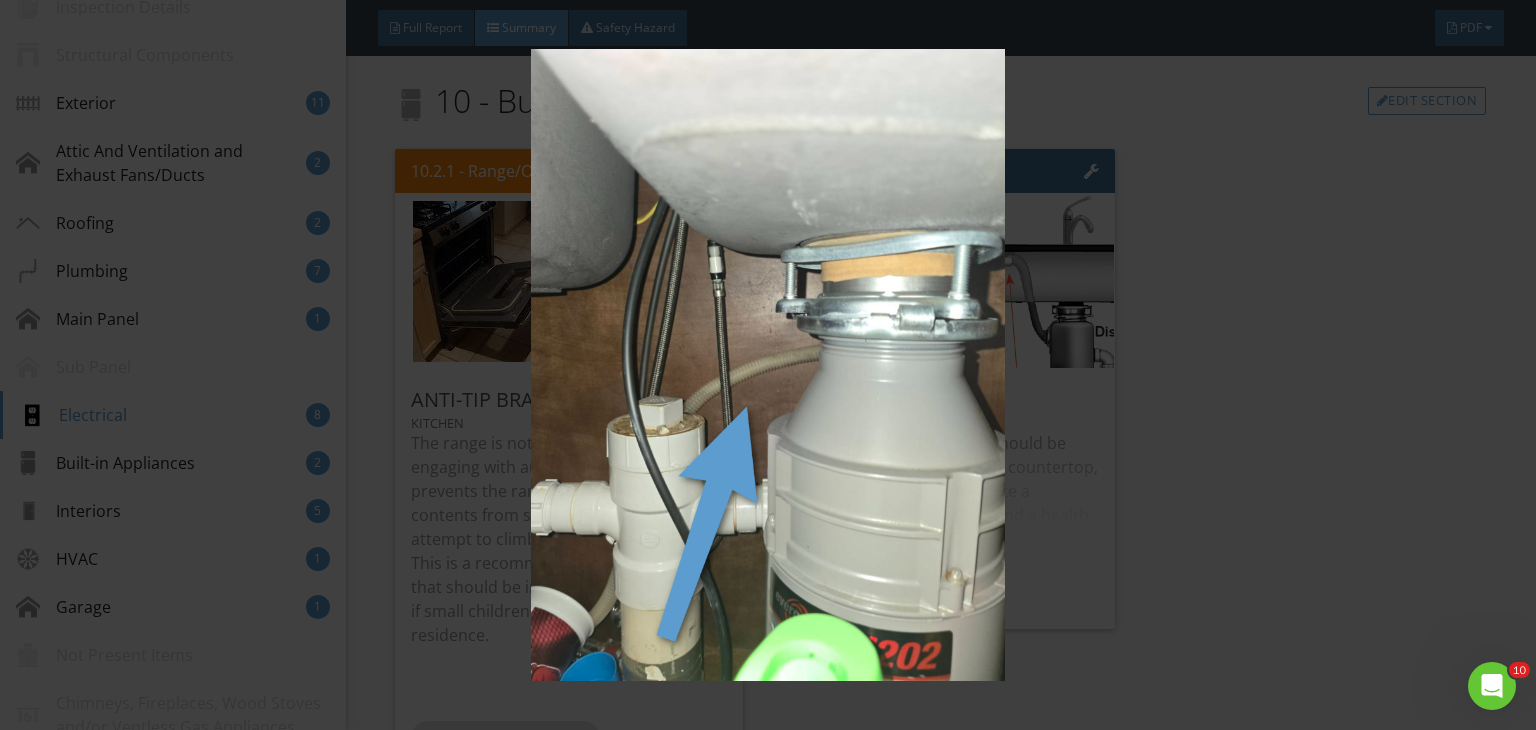 click at bounding box center [768, 365] 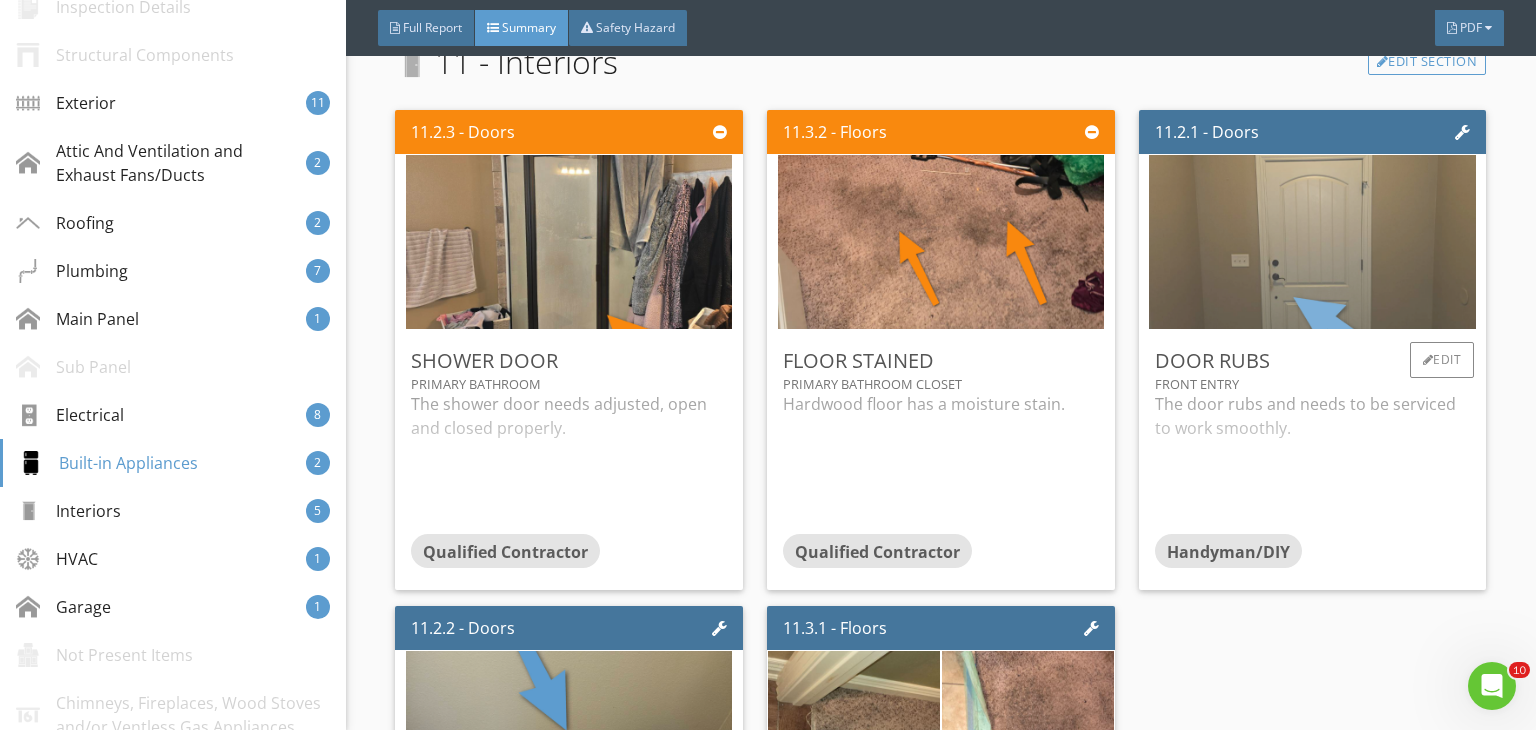 scroll, scrollTop: 8500, scrollLeft: 0, axis: vertical 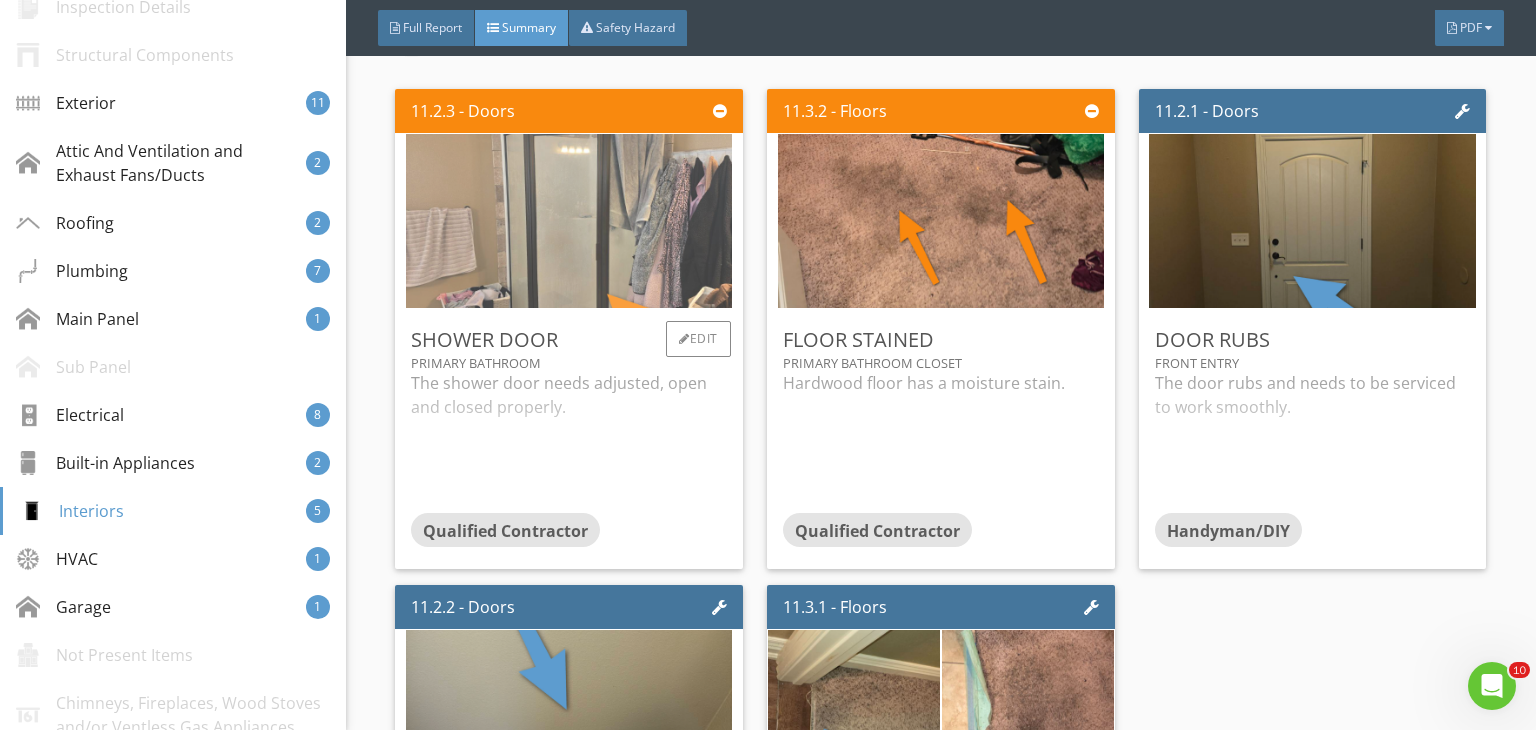 click at bounding box center (569, 220) 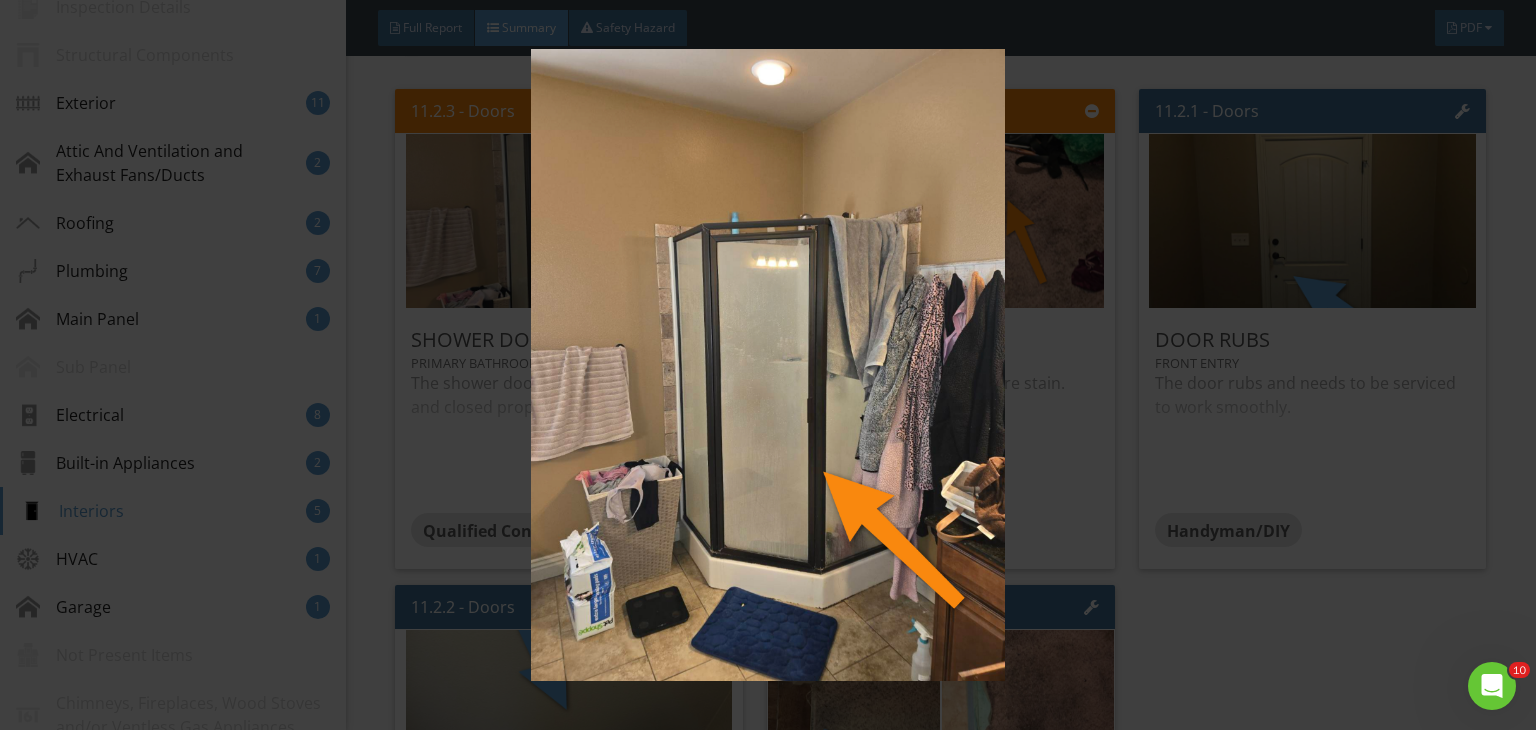 click at bounding box center (768, 365) 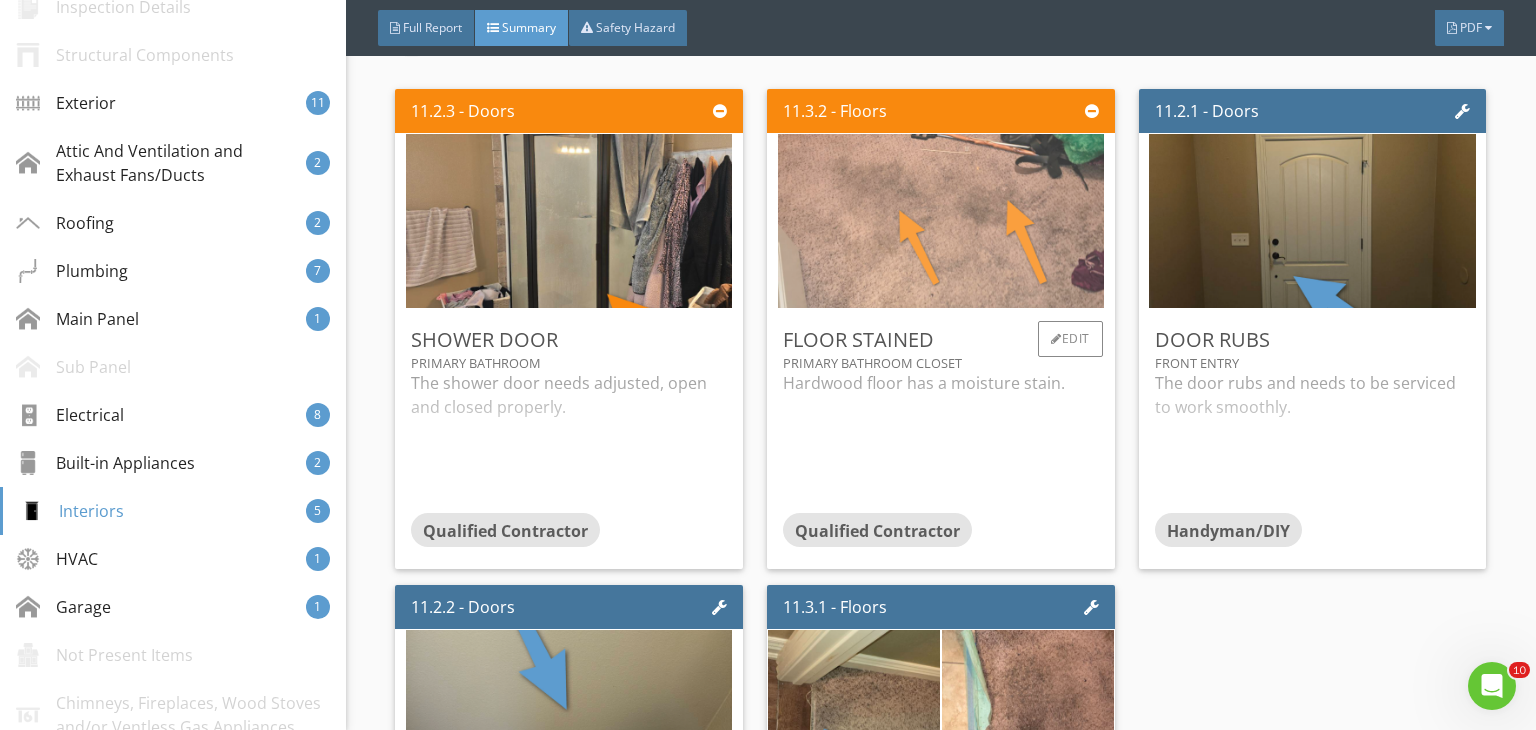 click at bounding box center [941, 220] 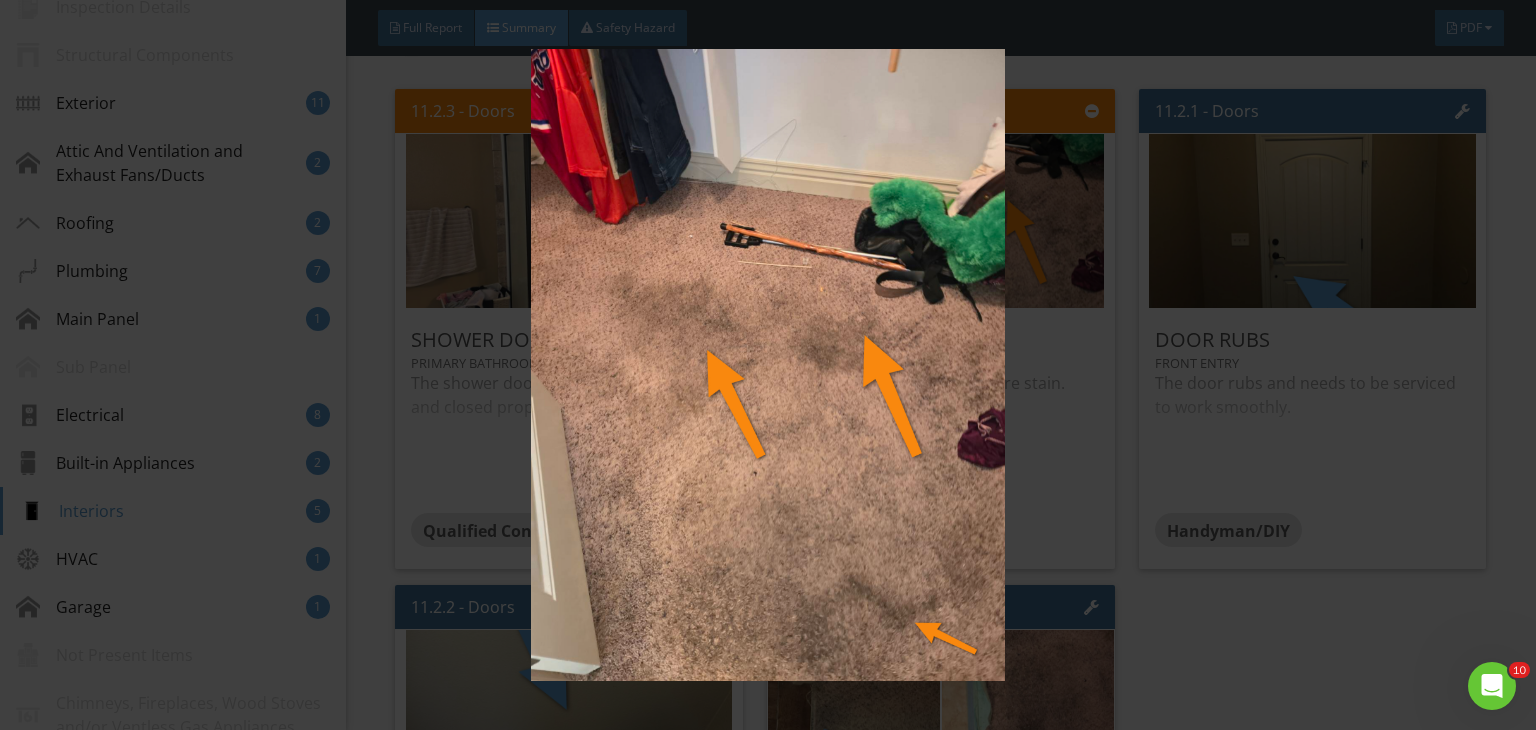 click at bounding box center (768, 365) 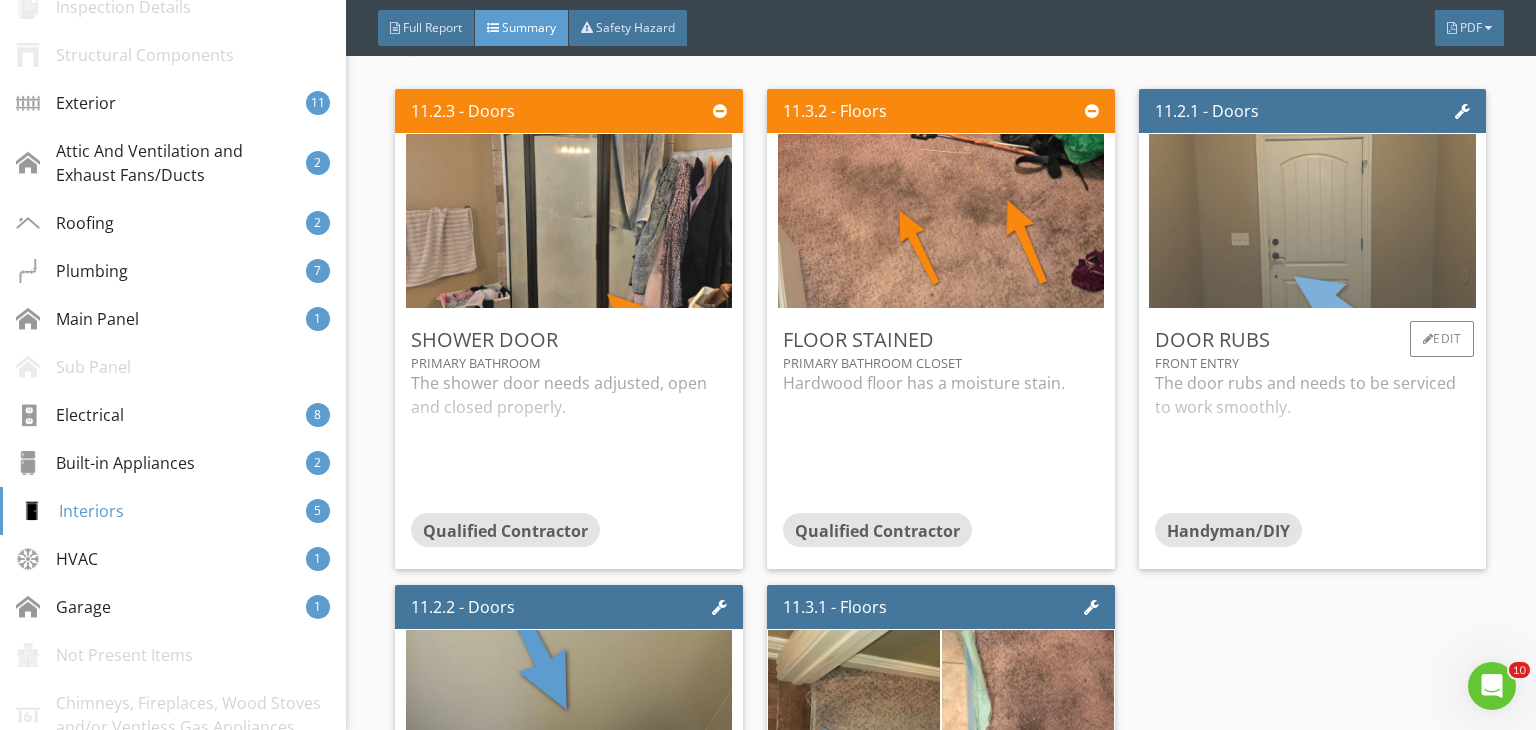 click at bounding box center [1312, 220] 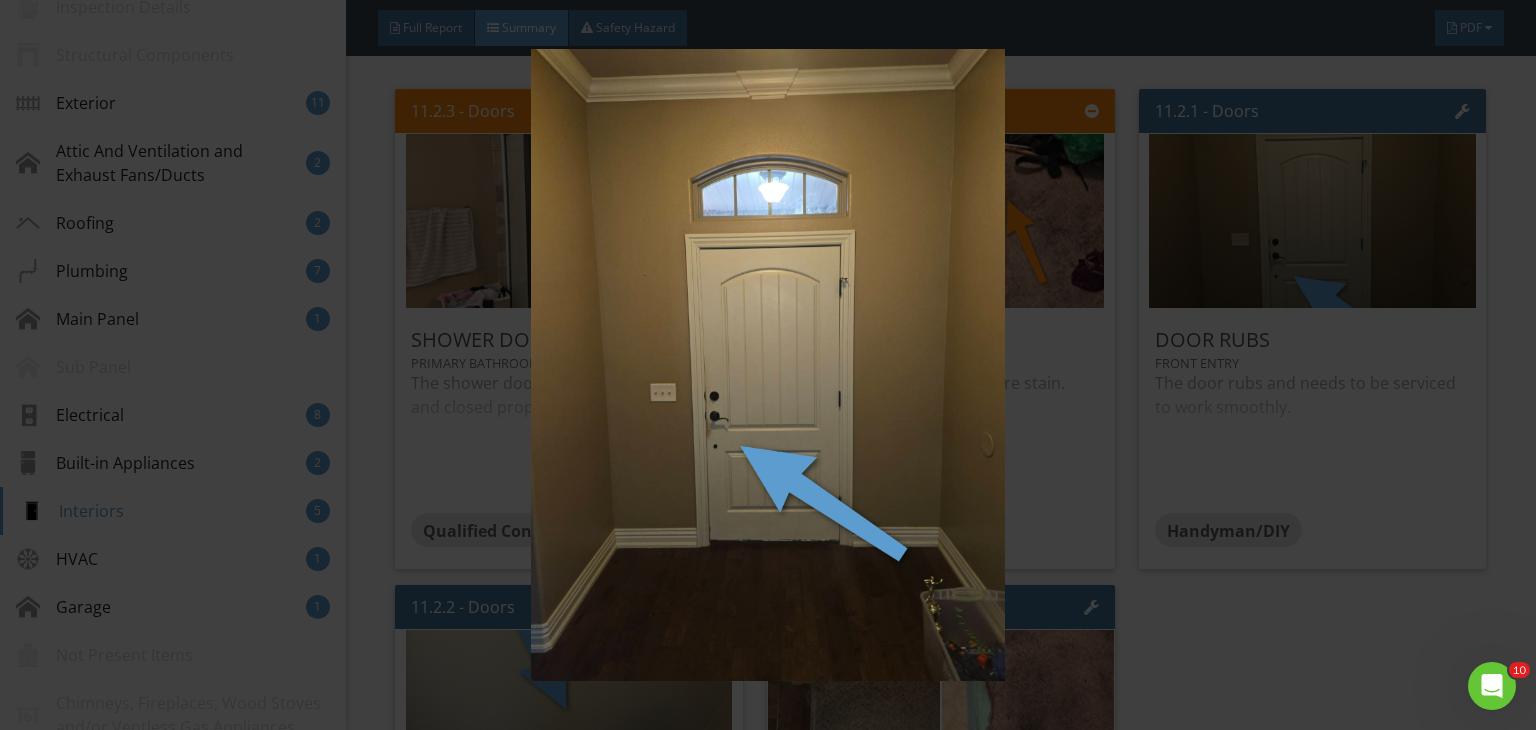 click at bounding box center [768, 365] 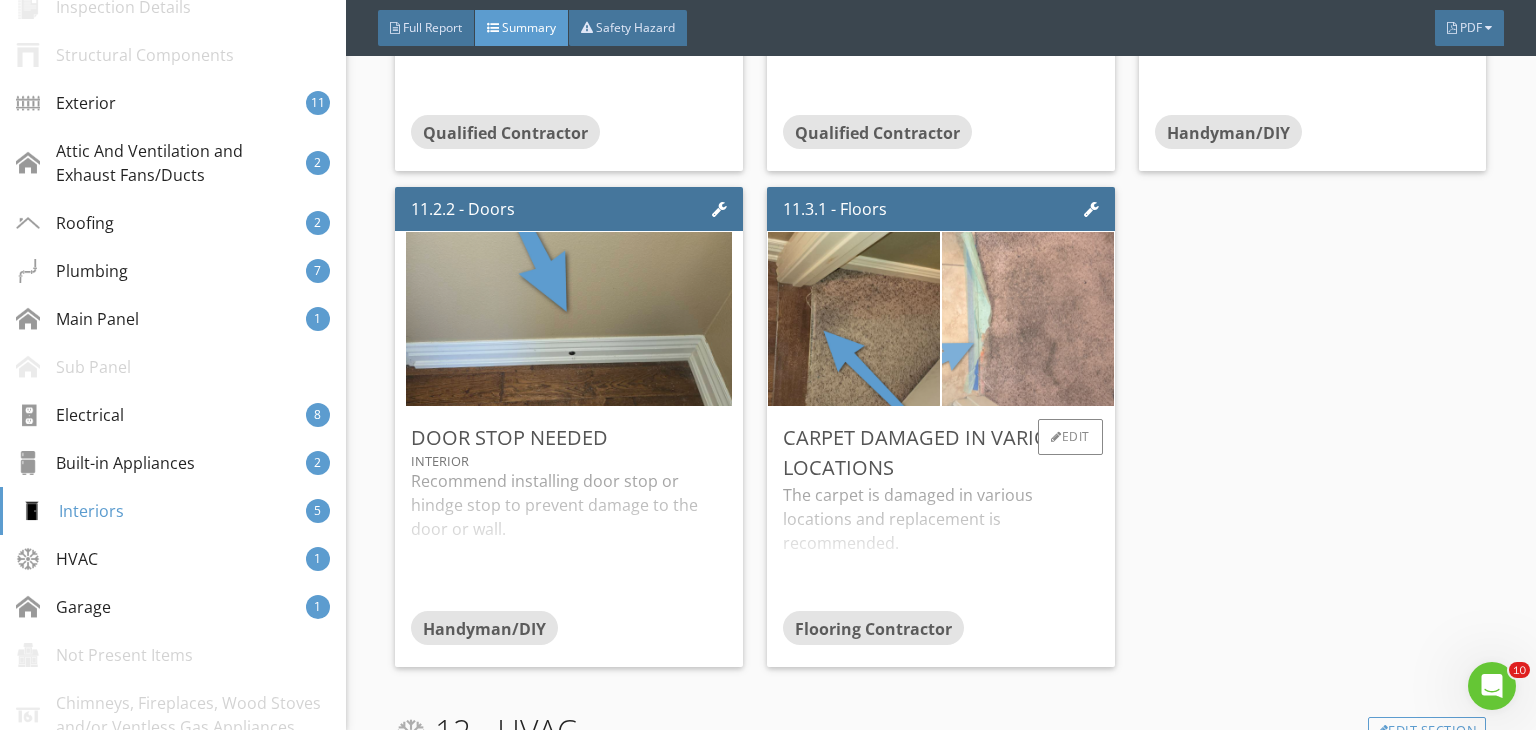 scroll, scrollTop: 8900, scrollLeft: 0, axis: vertical 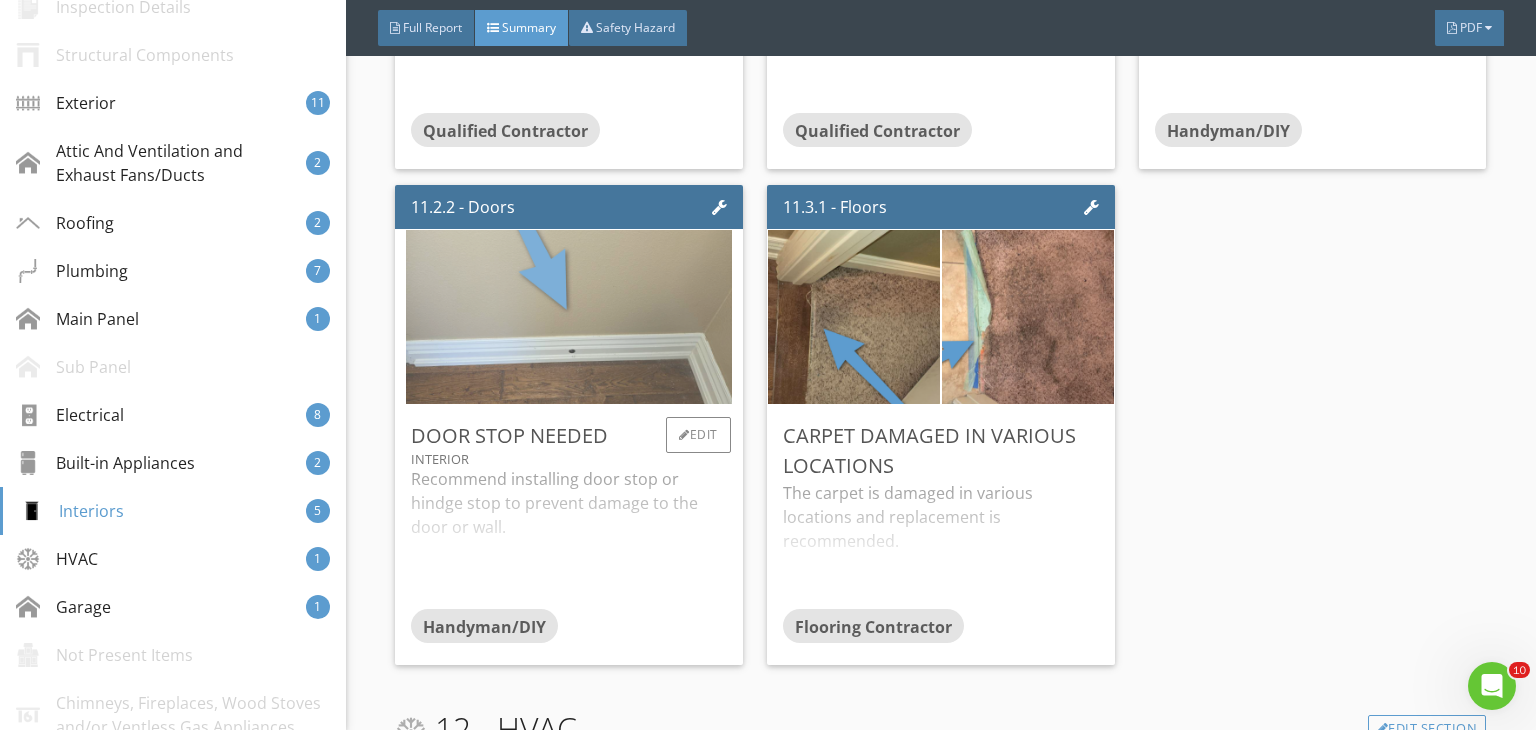 click at bounding box center [569, 316] 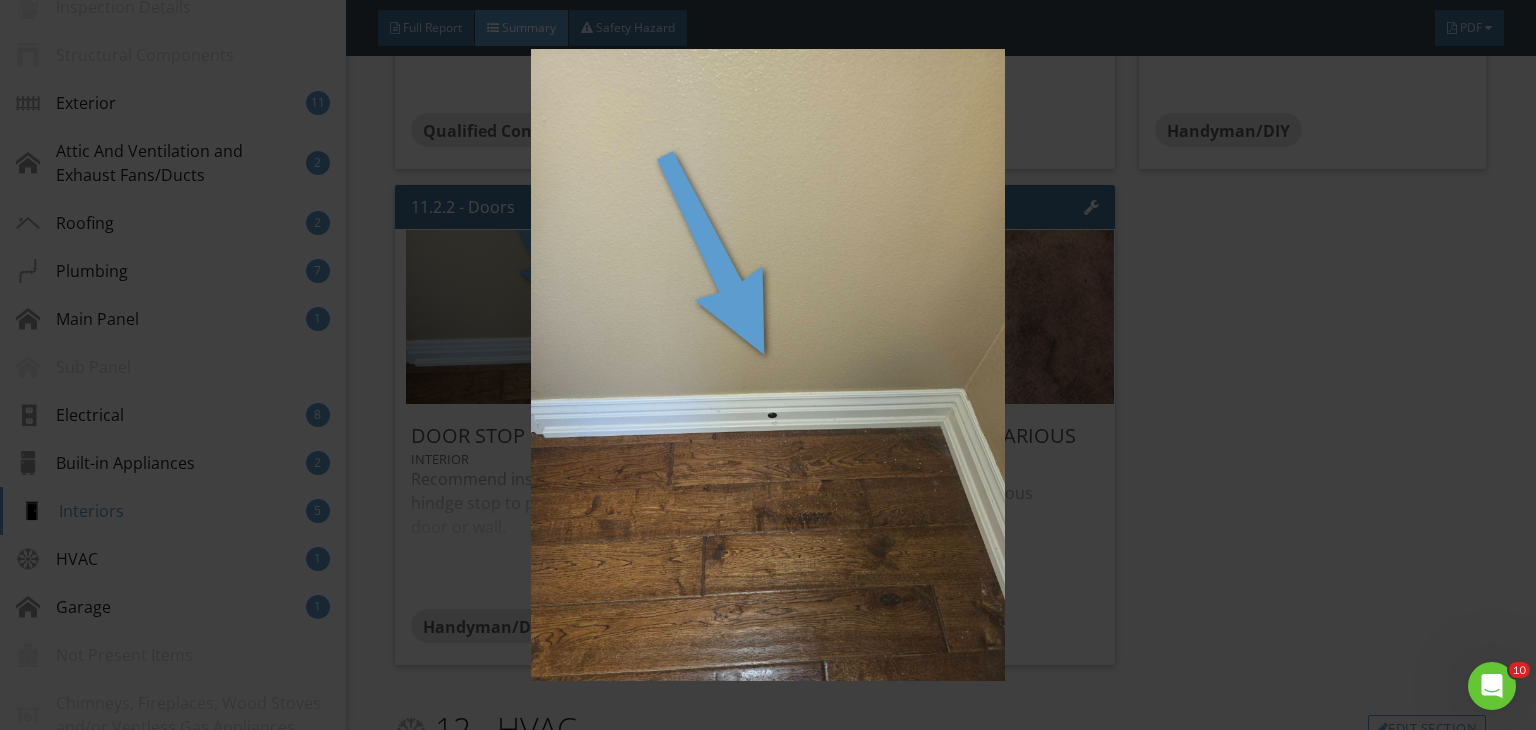 click at bounding box center [768, 365] 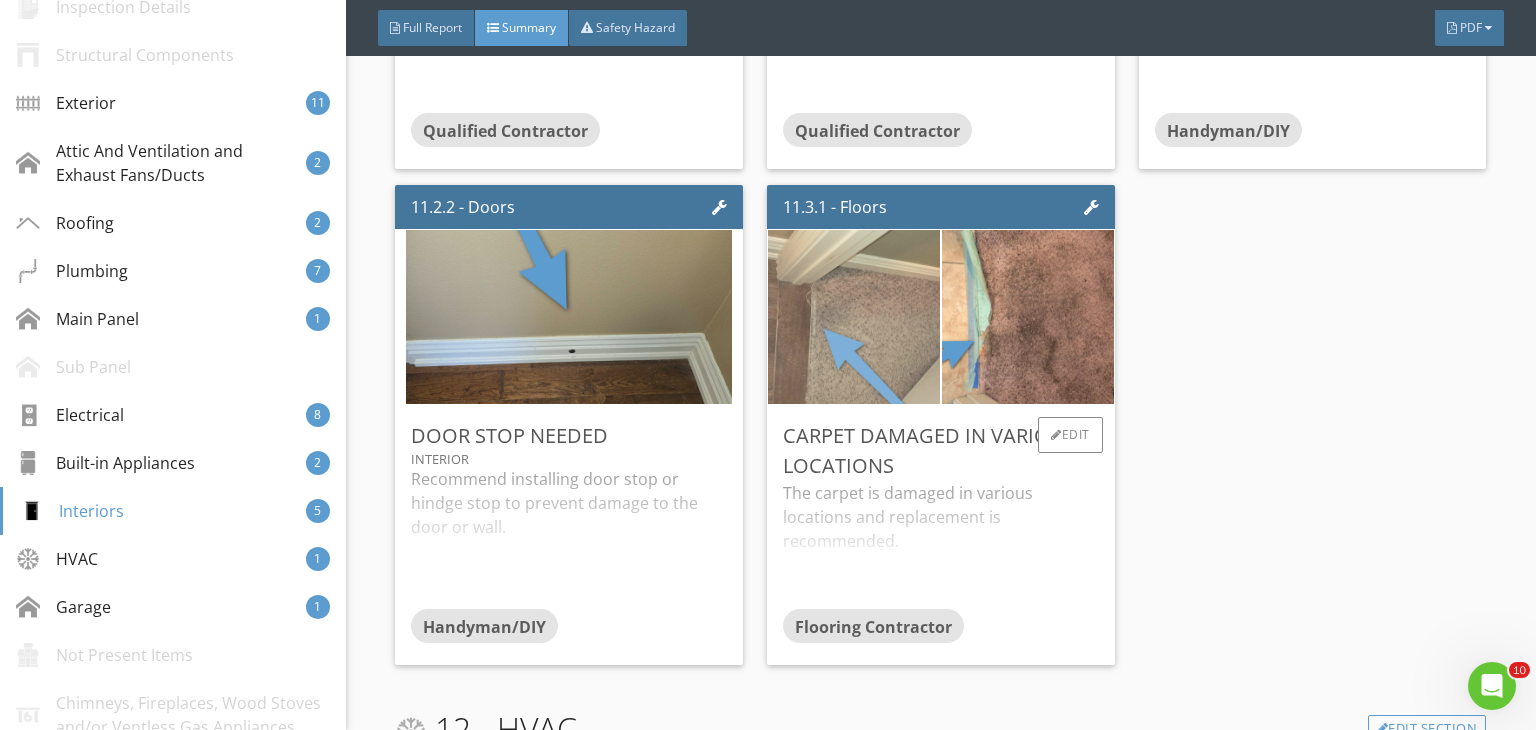 click at bounding box center [854, 316] 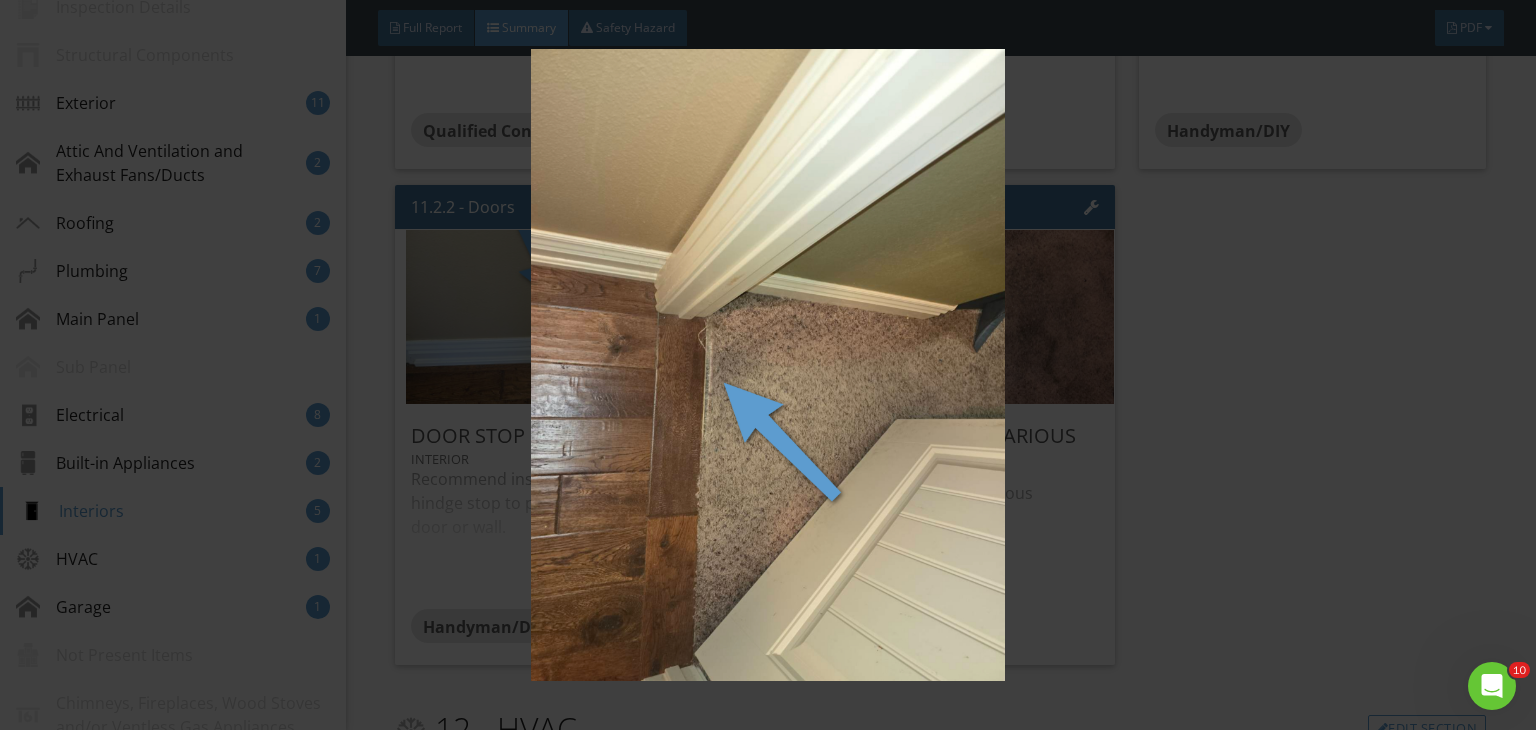 click at bounding box center (768, 365) 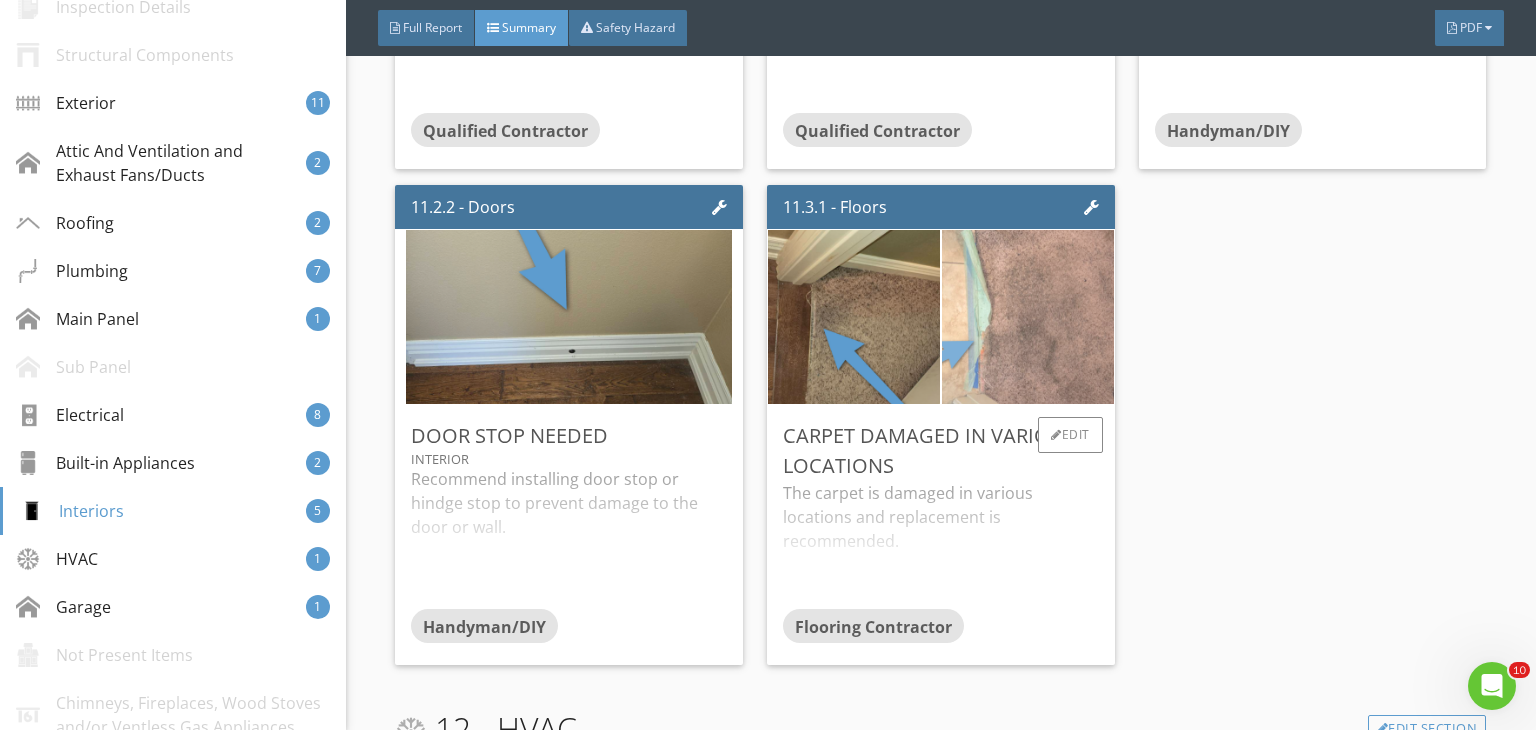 click at bounding box center (1028, 316) 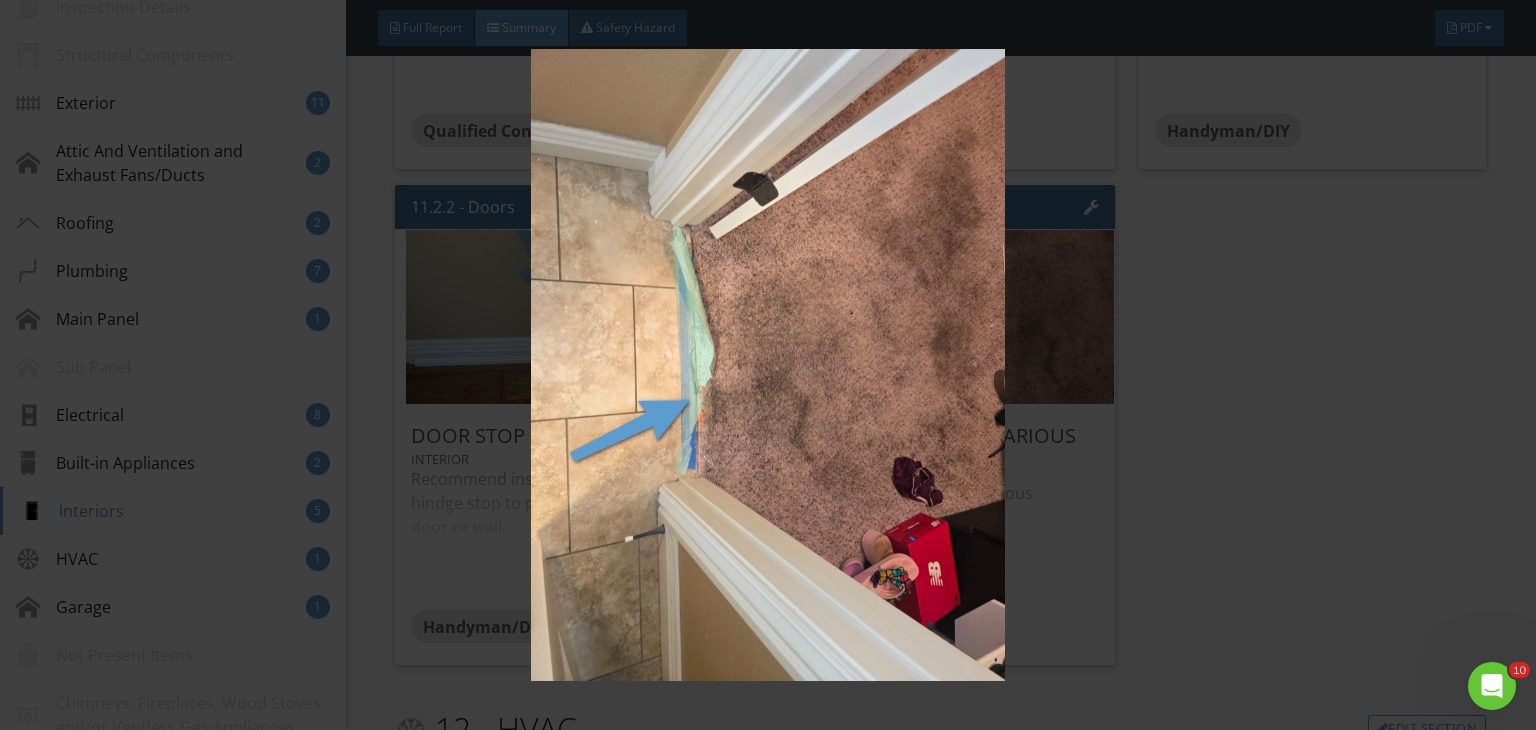 click at bounding box center (768, 365) 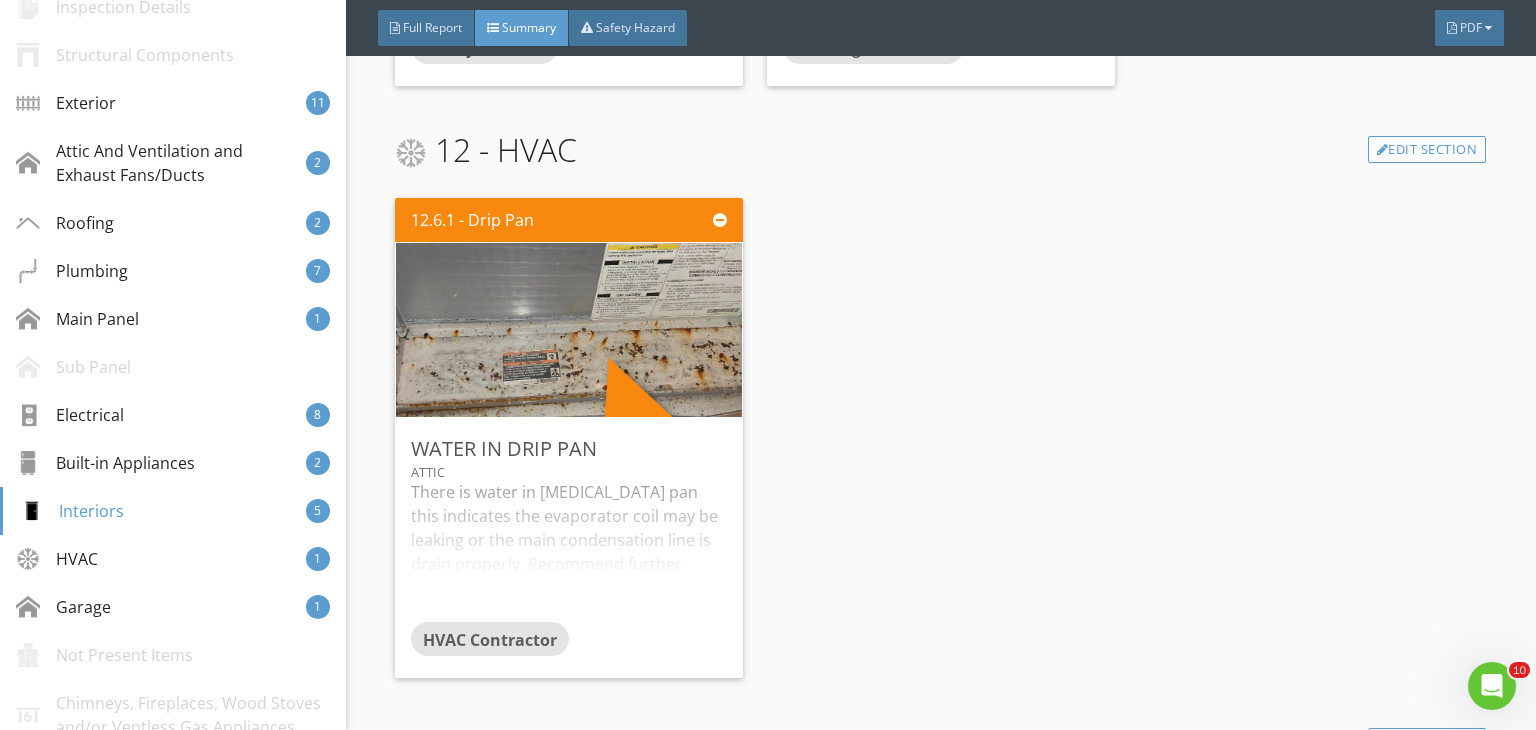scroll, scrollTop: 9500, scrollLeft: 0, axis: vertical 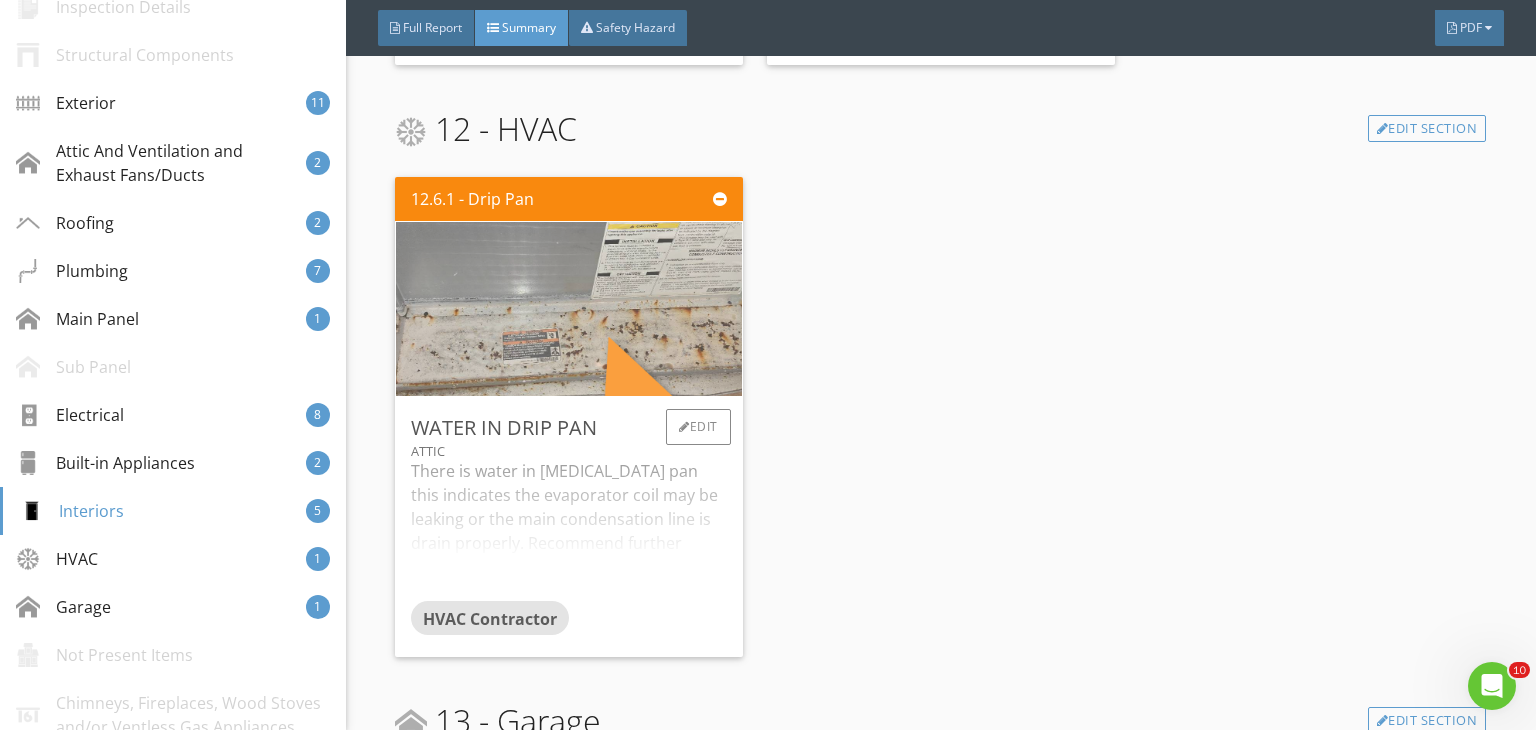click at bounding box center [569, 308] 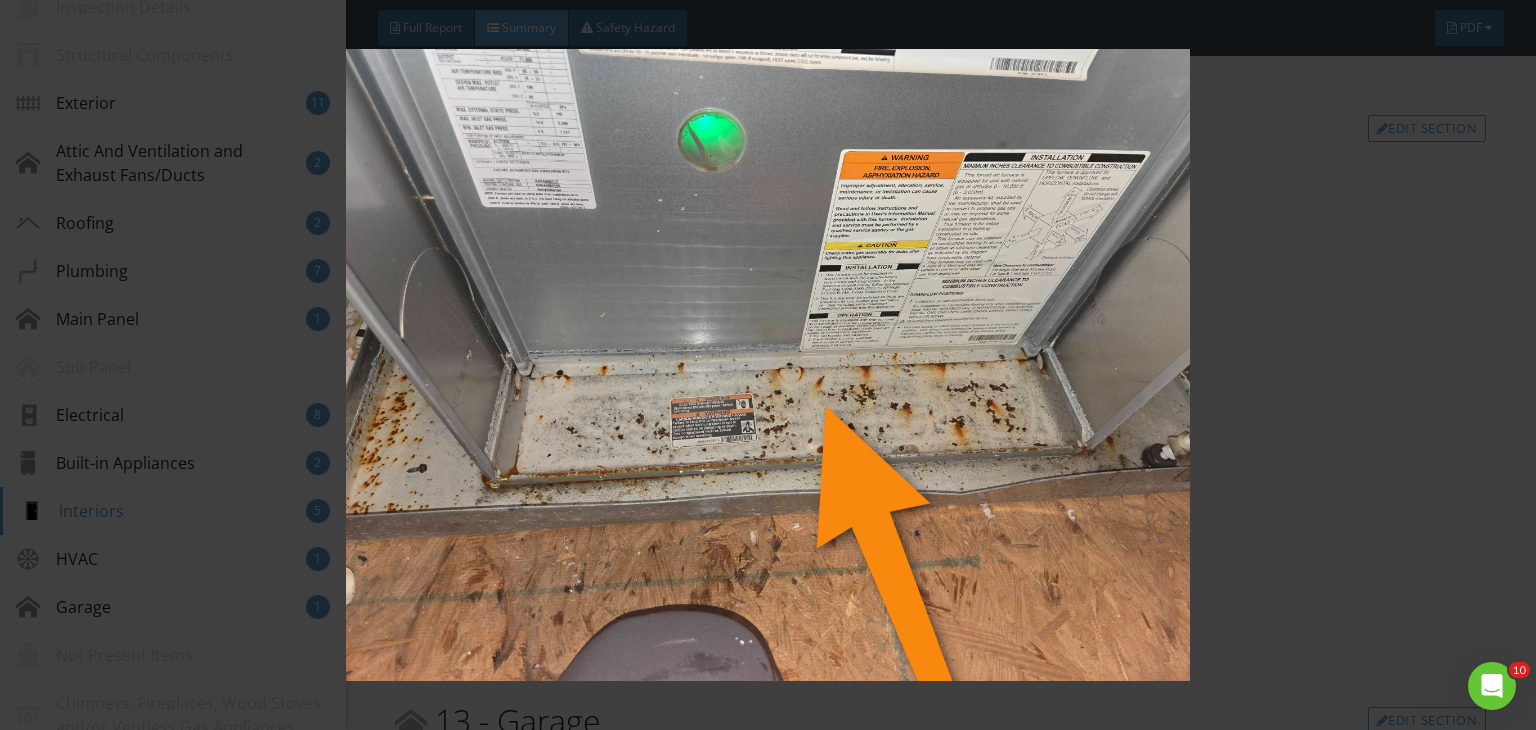 click at bounding box center (768, 365) 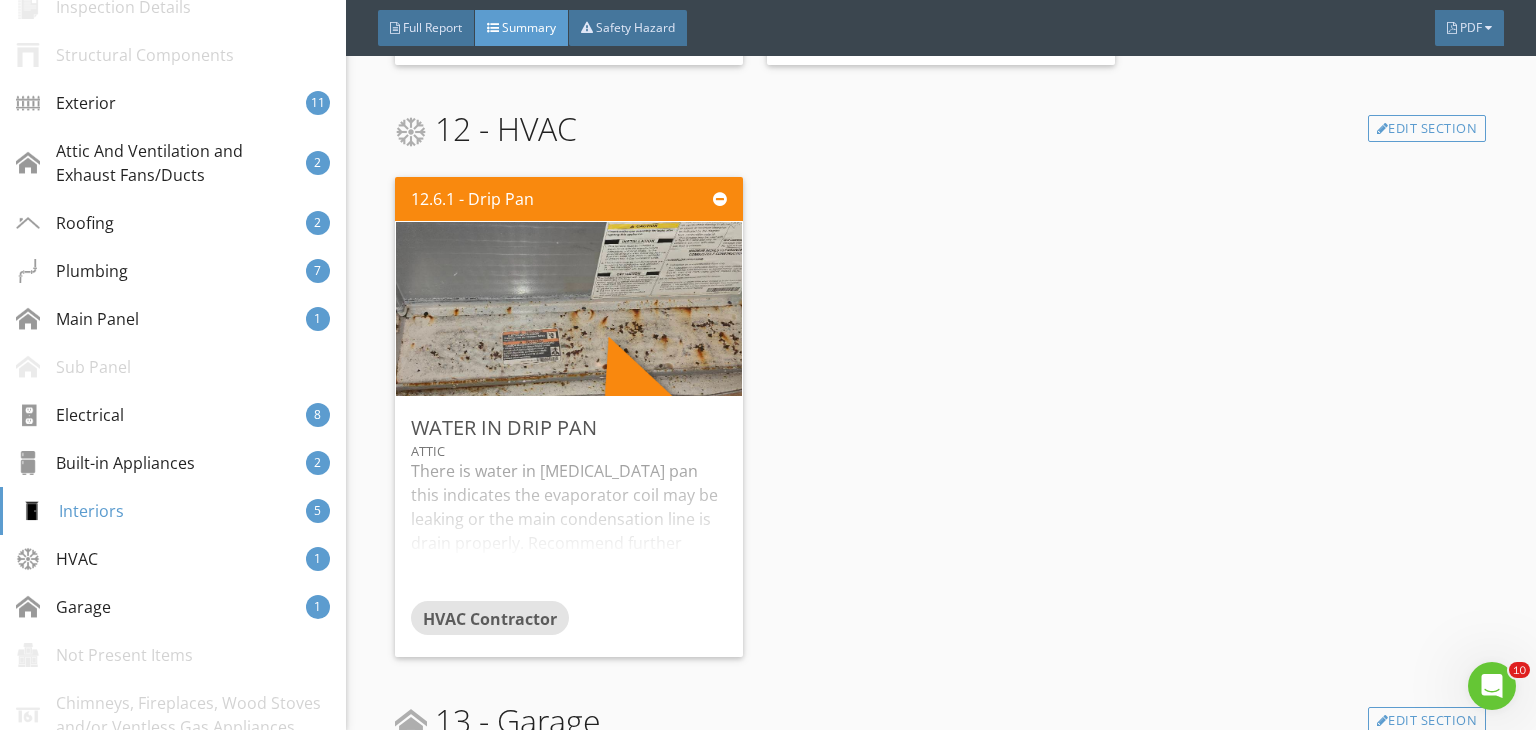 click on "12.6.1 - Drip Pan
Water in Drip Pan
Attic     There is water in the drip pan this indicates the evaporator coil may be leaking or the main condensation line is drain properly. Recommend further evaluation by HVAC contractor.    HVAC Contractor
Edit" at bounding box center (940, 417) 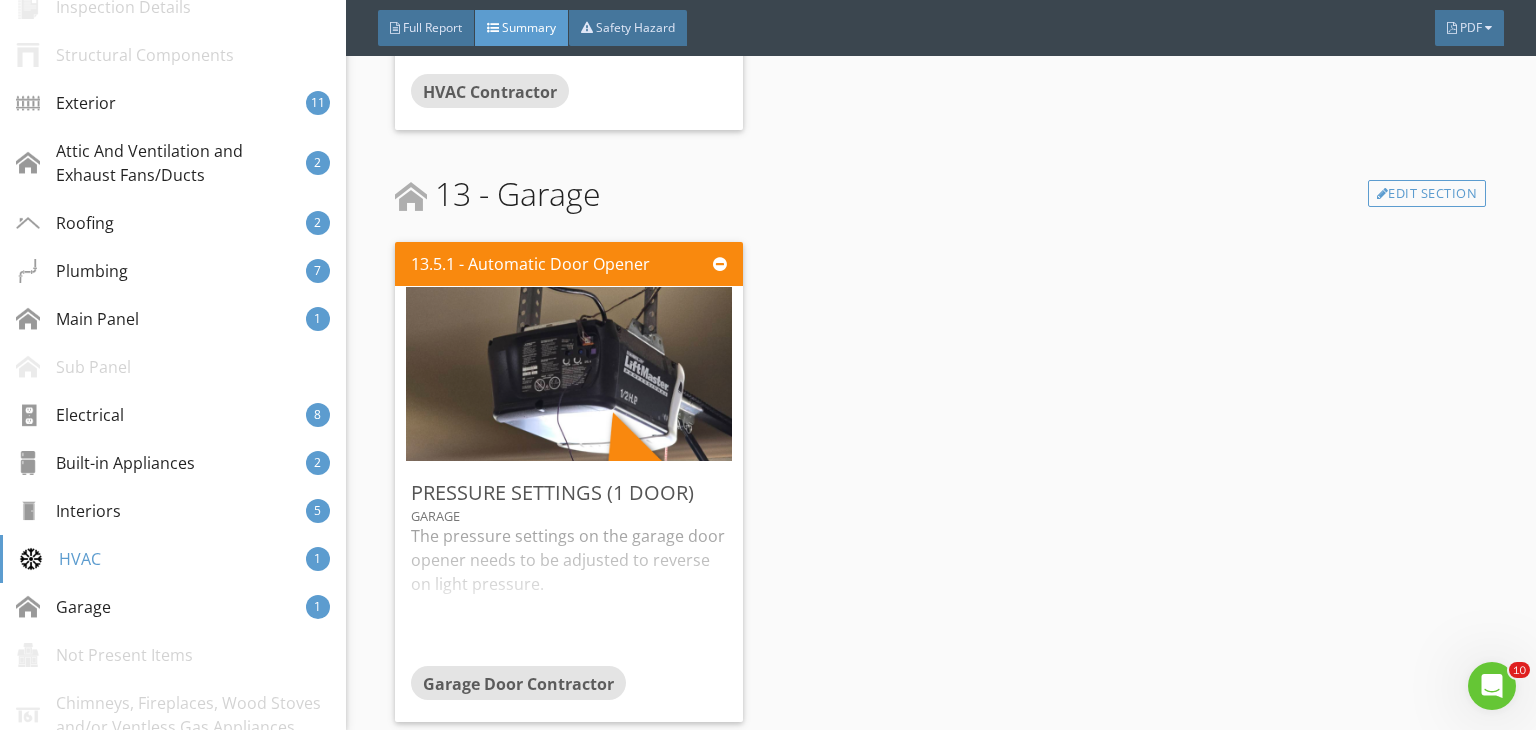 scroll, scrollTop: 10042, scrollLeft: 0, axis: vertical 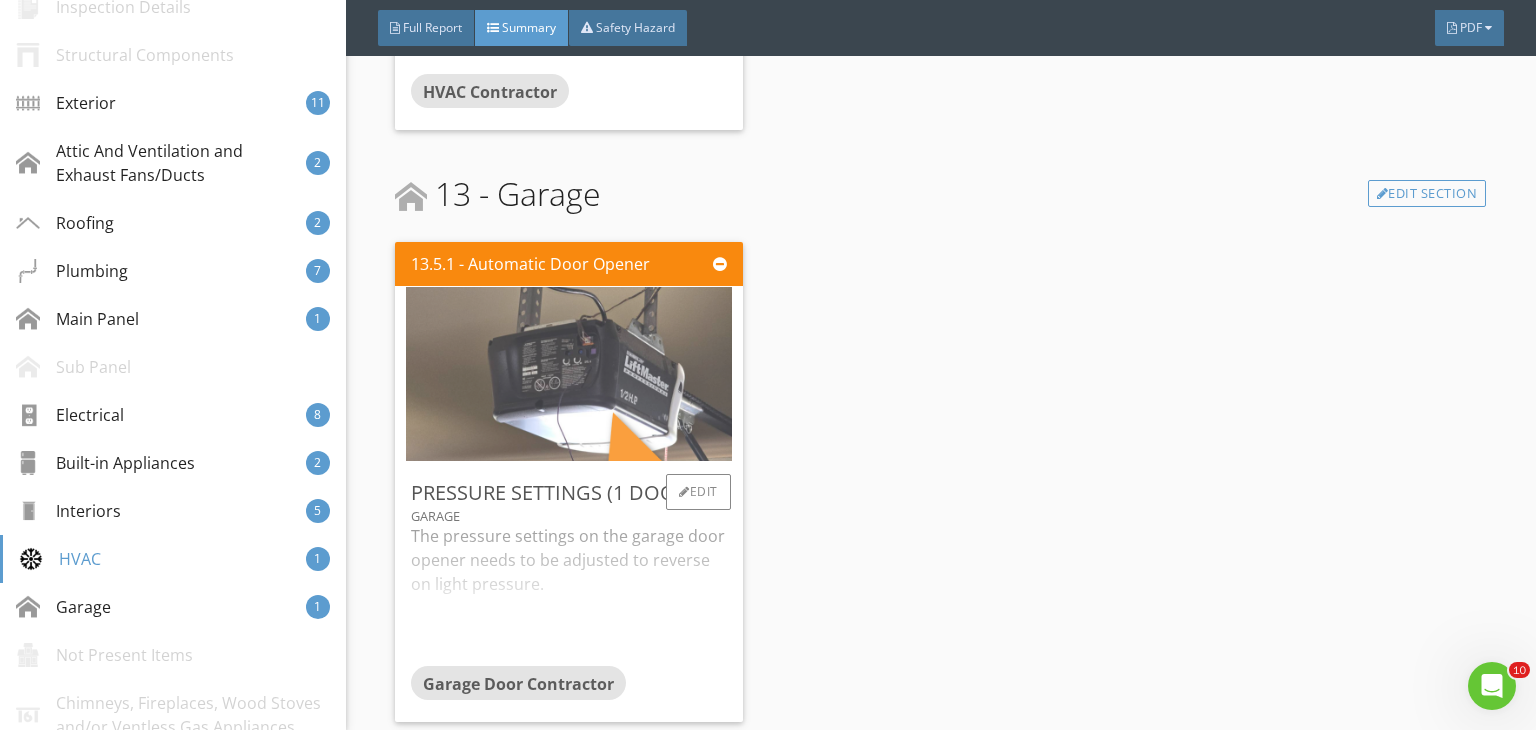 click at bounding box center [569, 373] 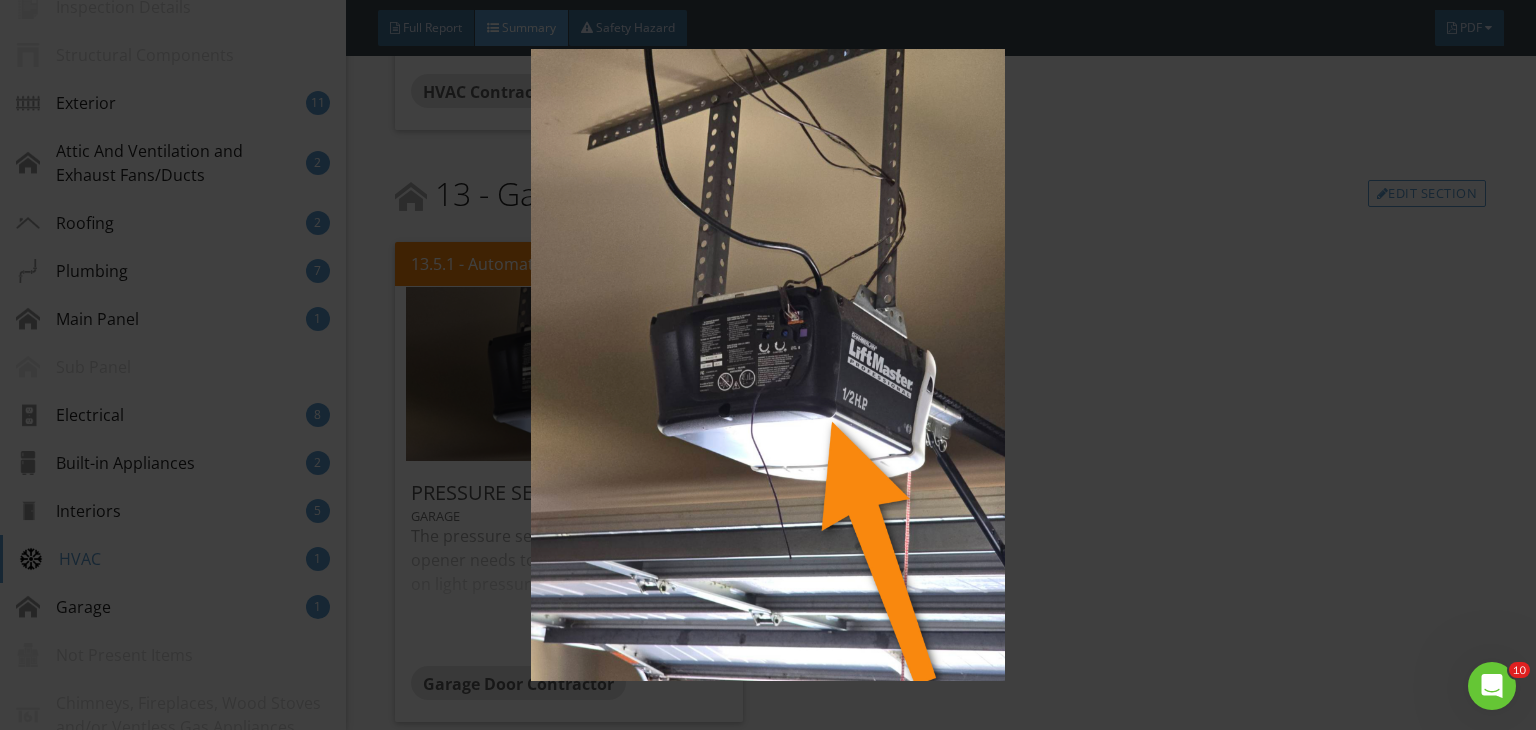 click at bounding box center (768, 365) 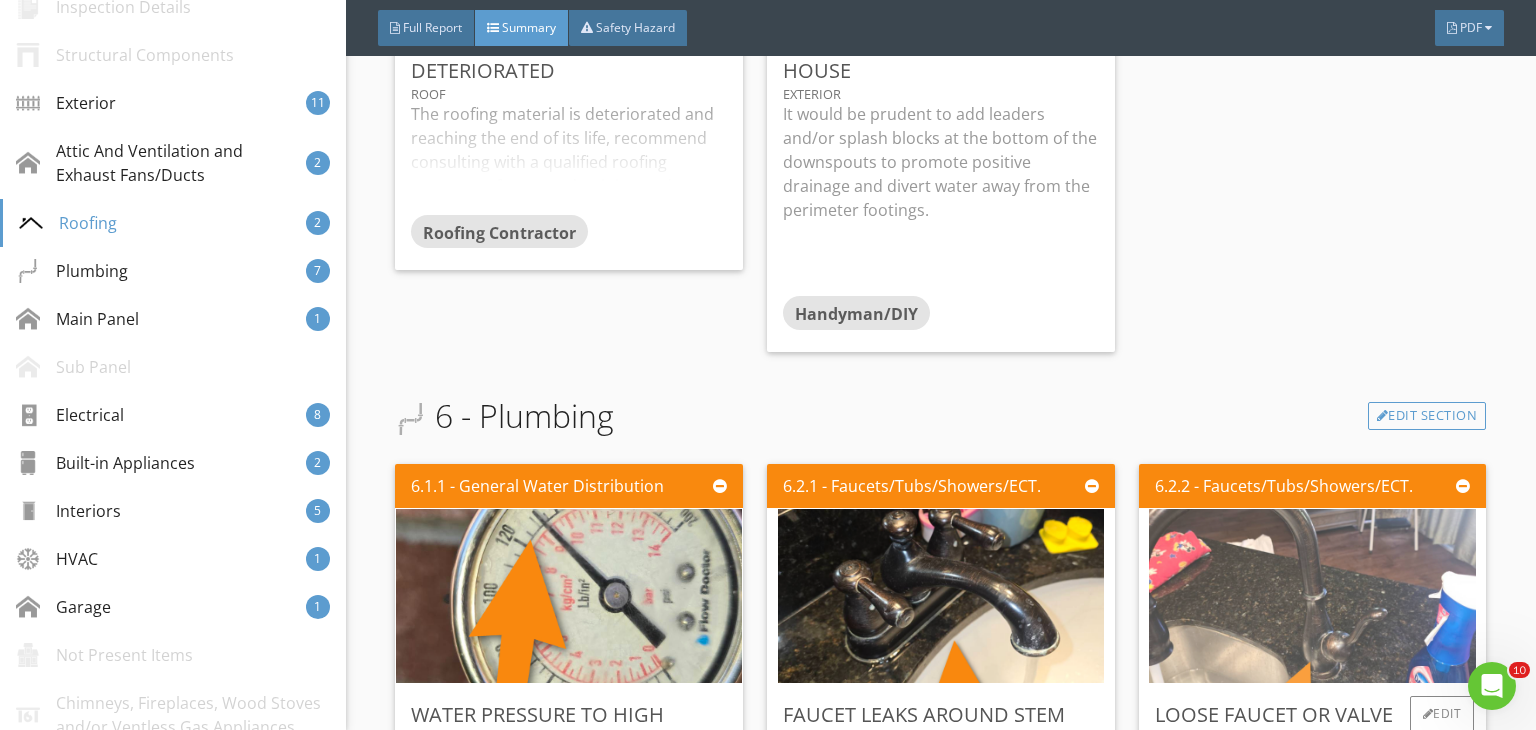 scroll, scrollTop: 3642, scrollLeft: 0, axis: vertical 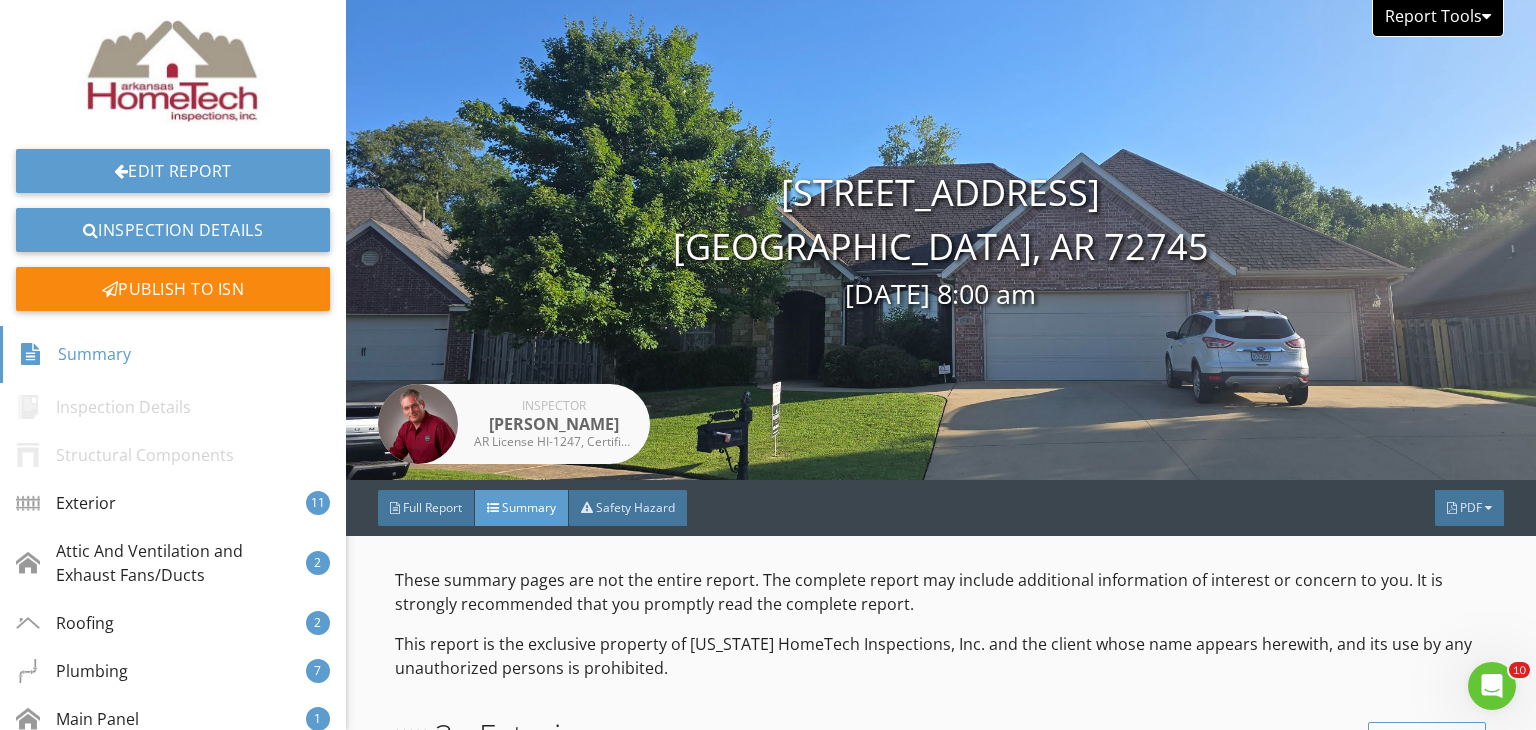click on "Report Tools" at bounding box center [1438, 18] 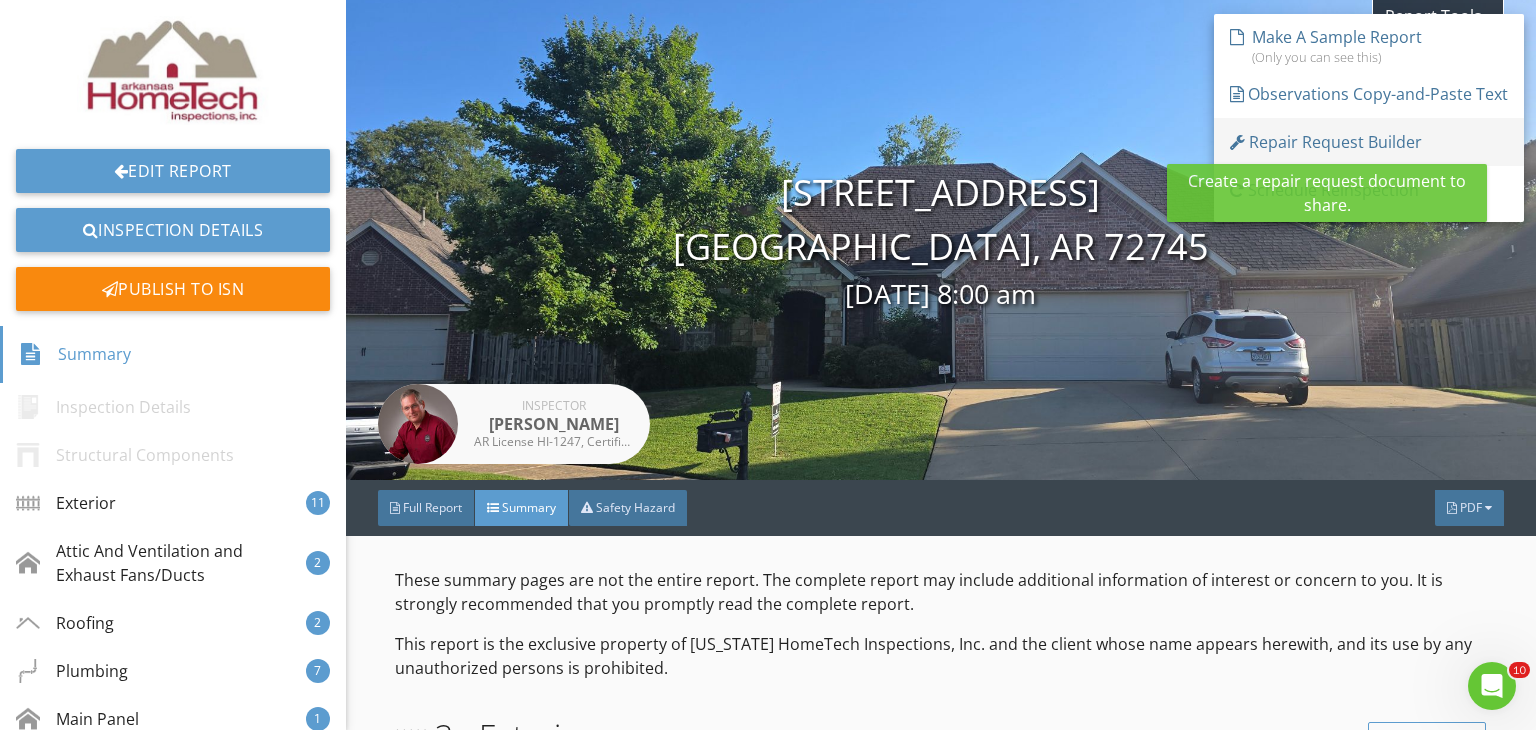 click on "Repair Request Builder" at bounding box center [1326, 142] 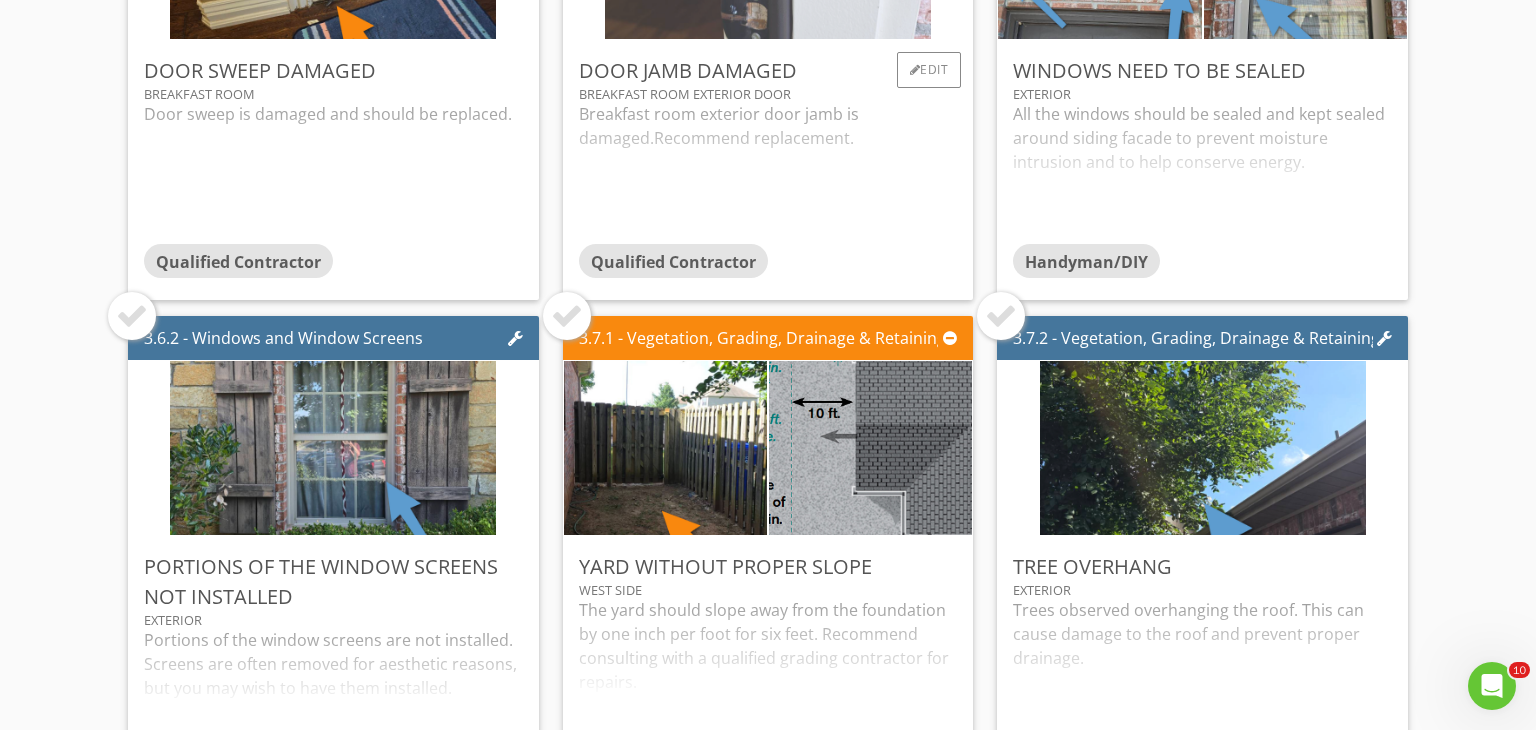 scroll, scrollTop: 1100, scrollLeft: 0, axis: vertical 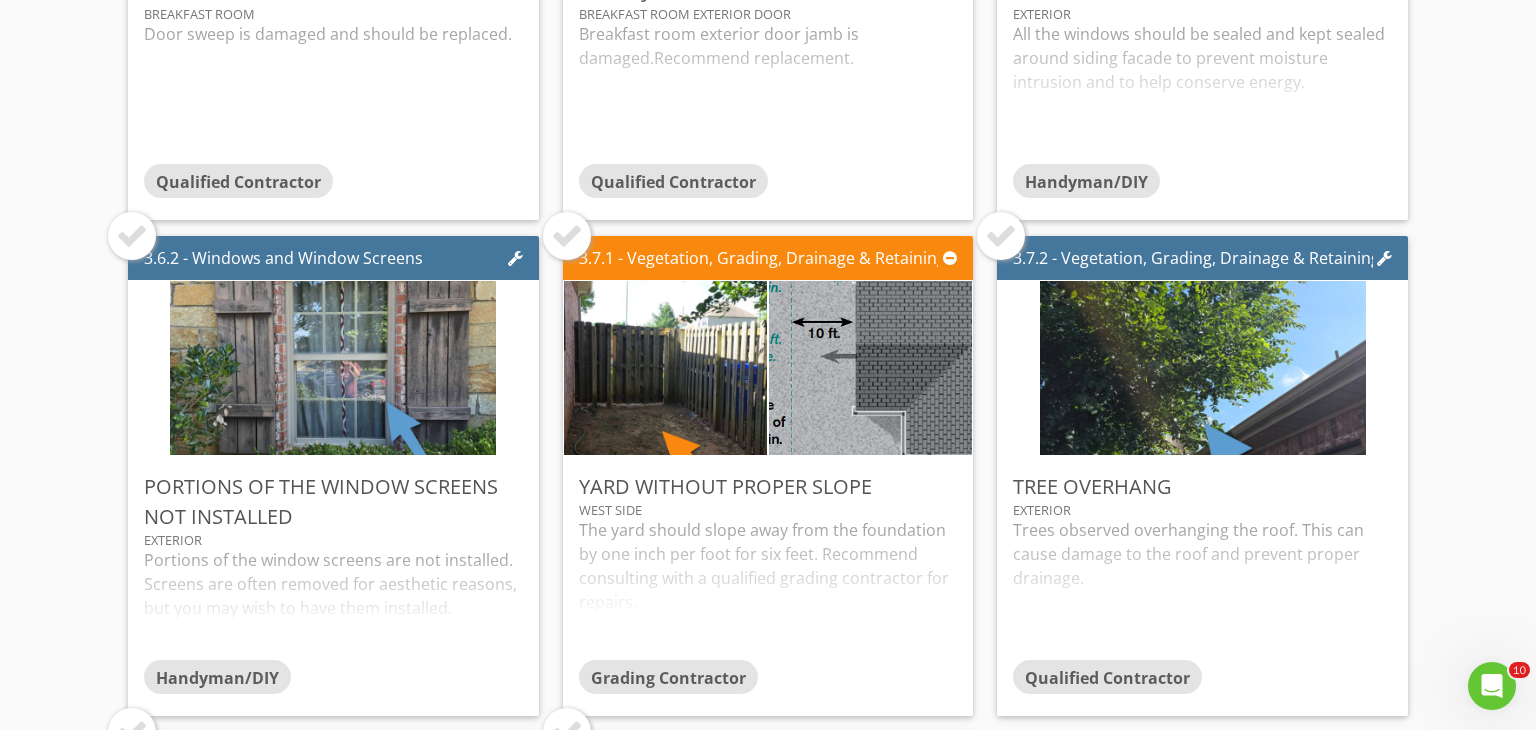 click at bounding box center [132, 236] 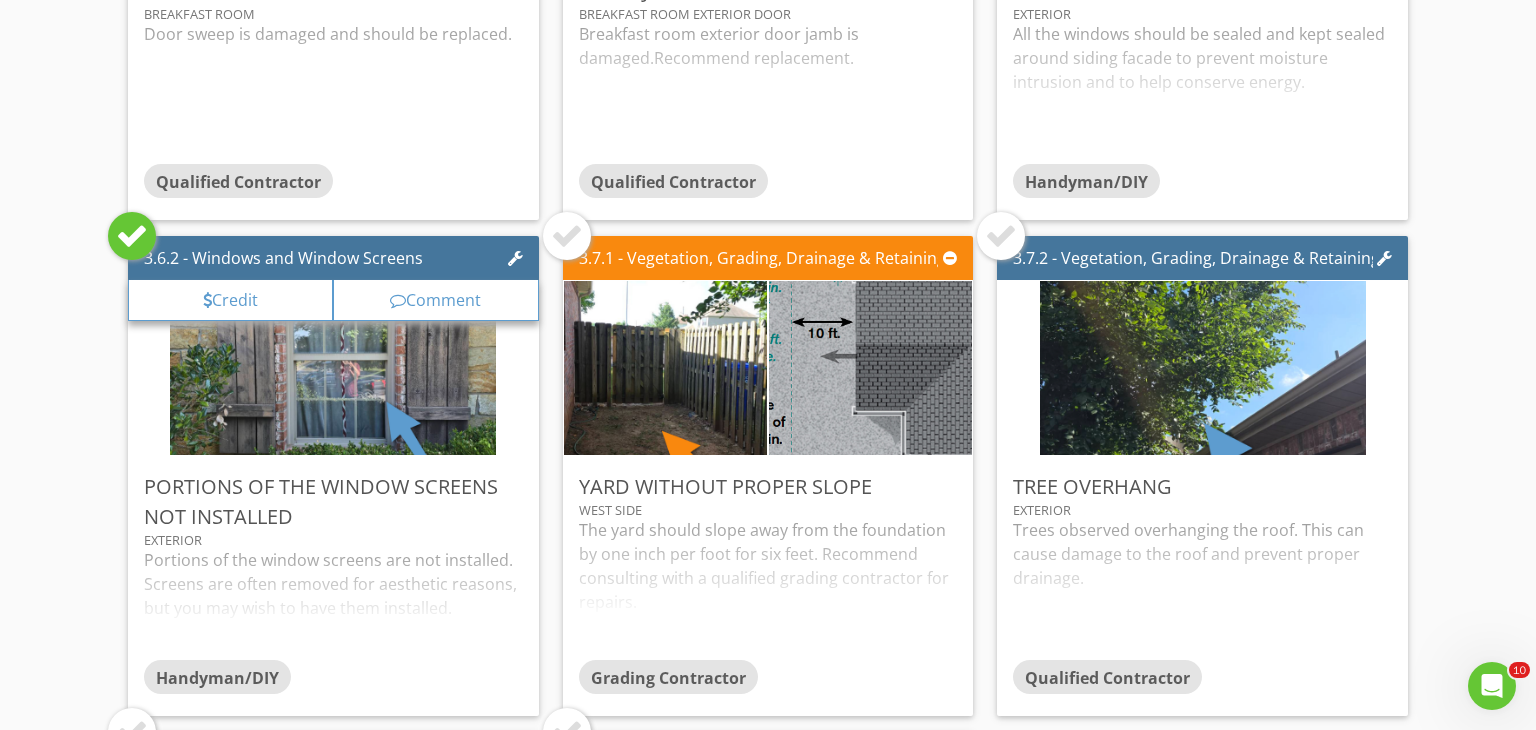 click on "Credit
Comment
Text you want to display at the top of the repair request." at bounding box center (341, 278) 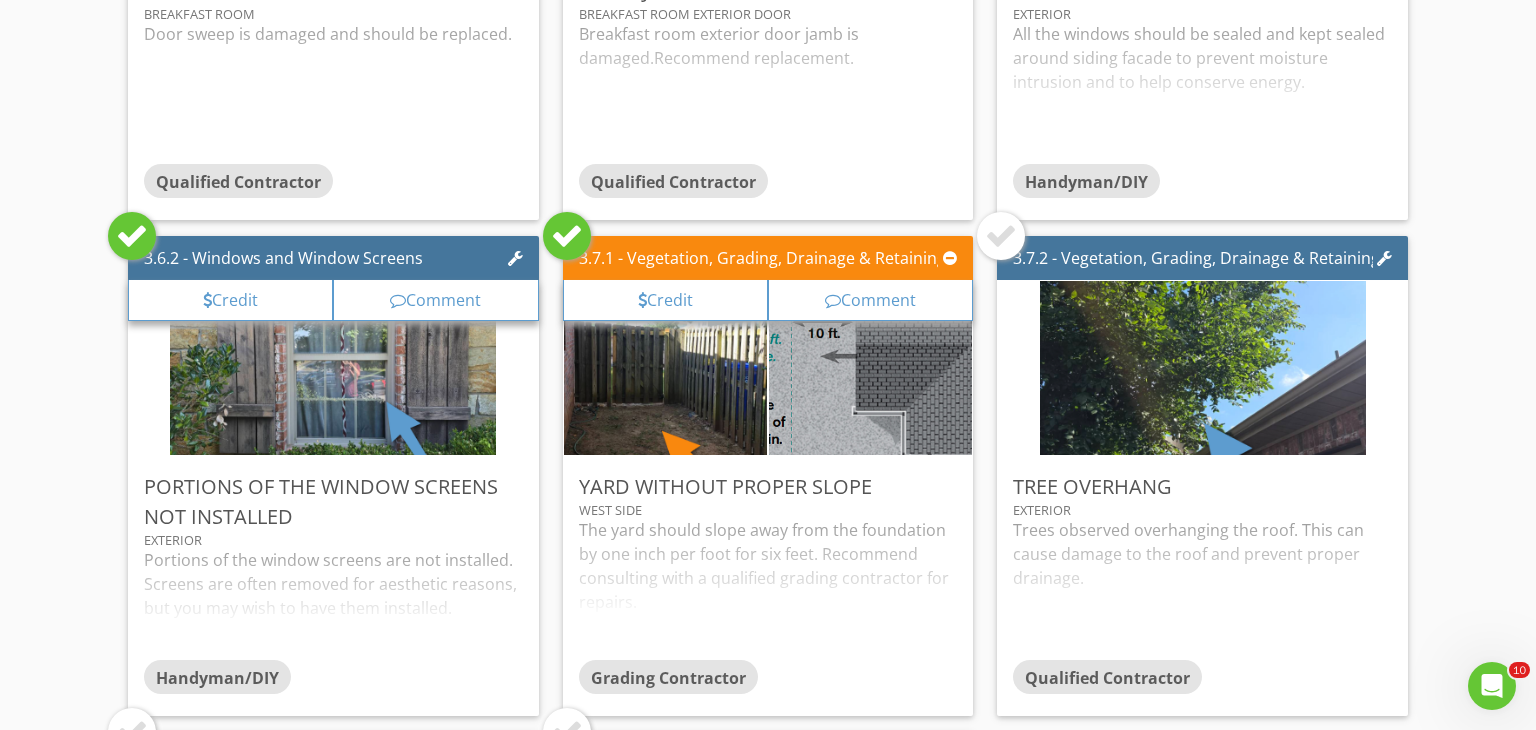 click at bounding box center [567, 236] 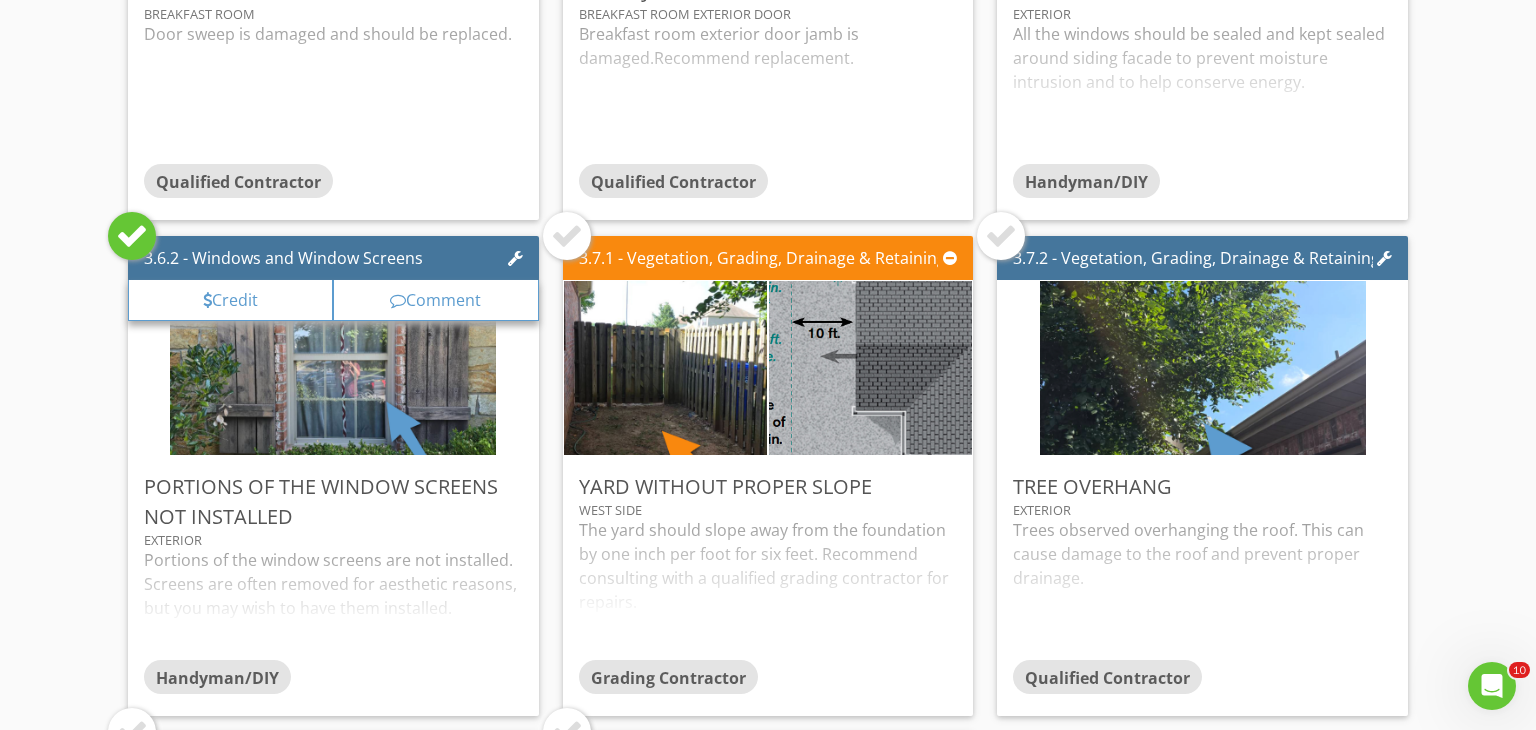 click at bounding box center (132, 236) 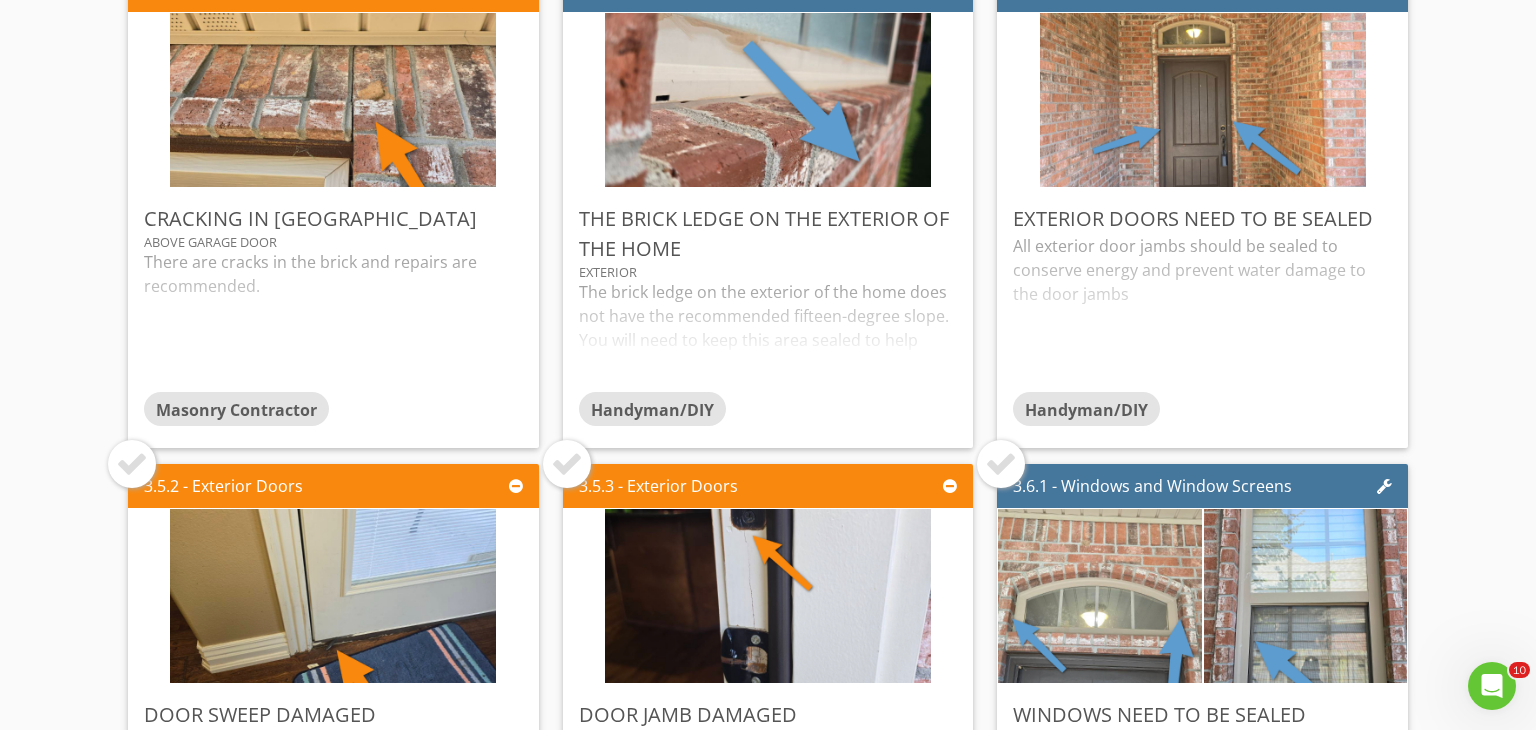 scroll, scrollTop: 0, scrollLeft: 0, axis: both 